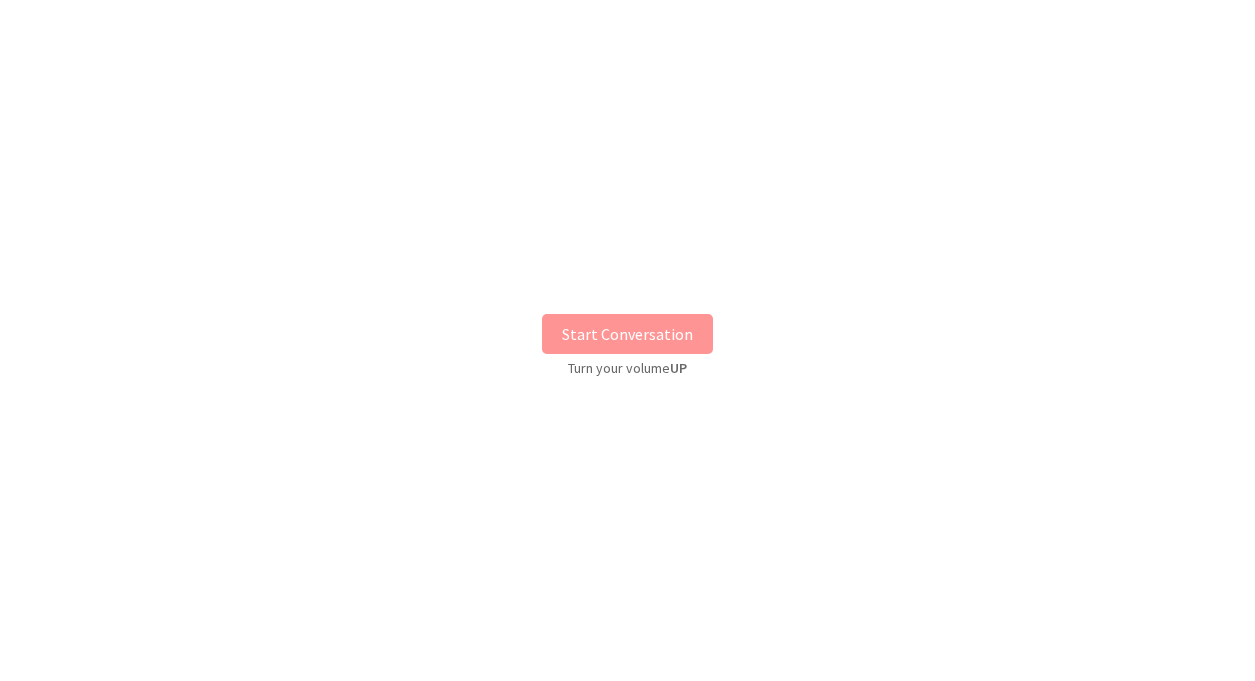 scroll, scrollTop: 0, scrollLeft: 0, axis: both 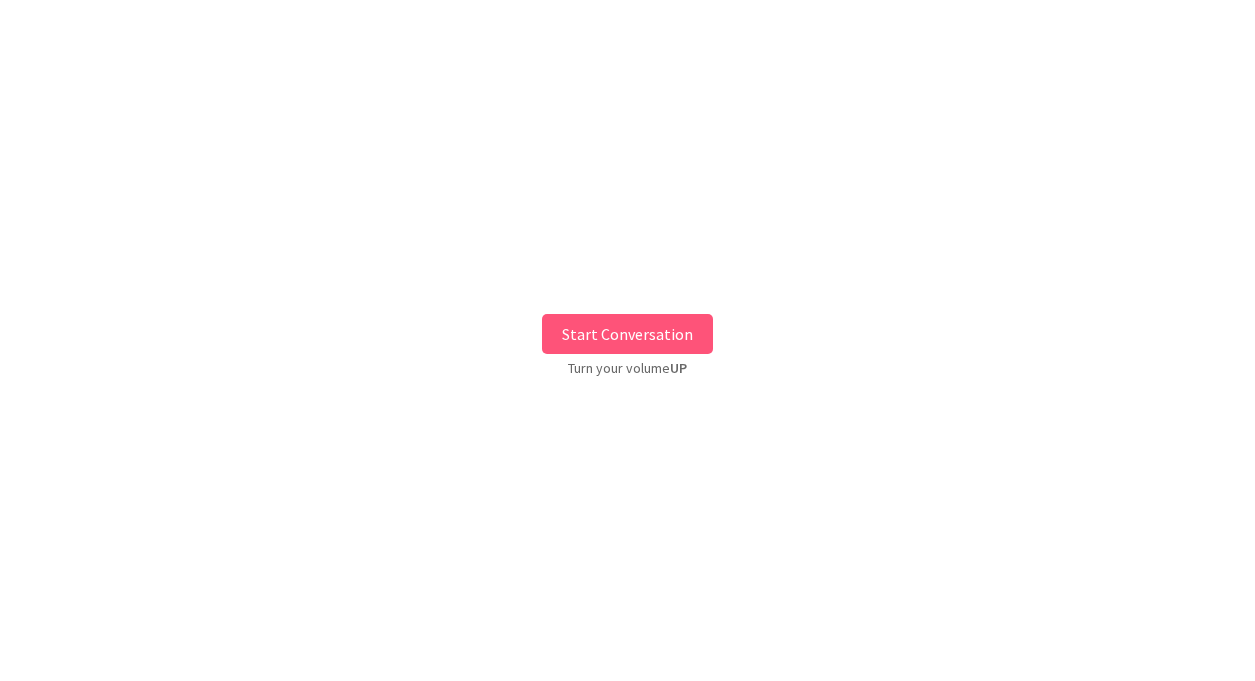 click on "Start Conversation" at bounding box center [627, 334] 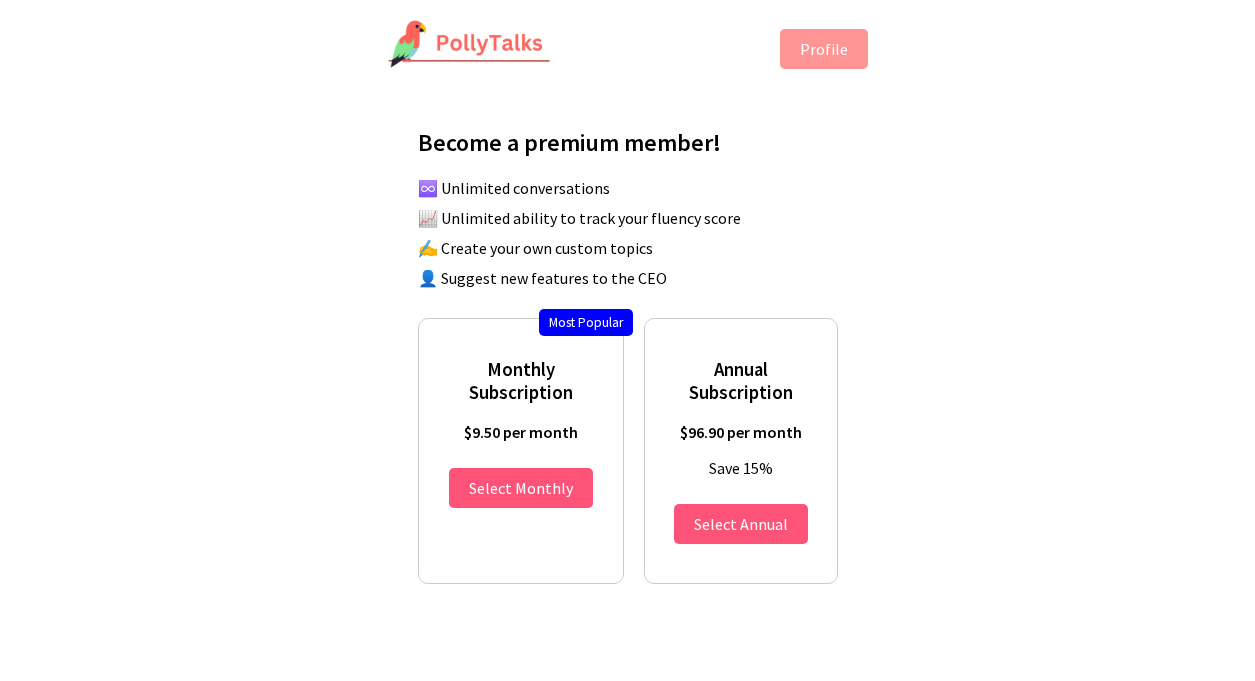 scroll, scrollTop: 0, scrollLeft: 0, axis: both 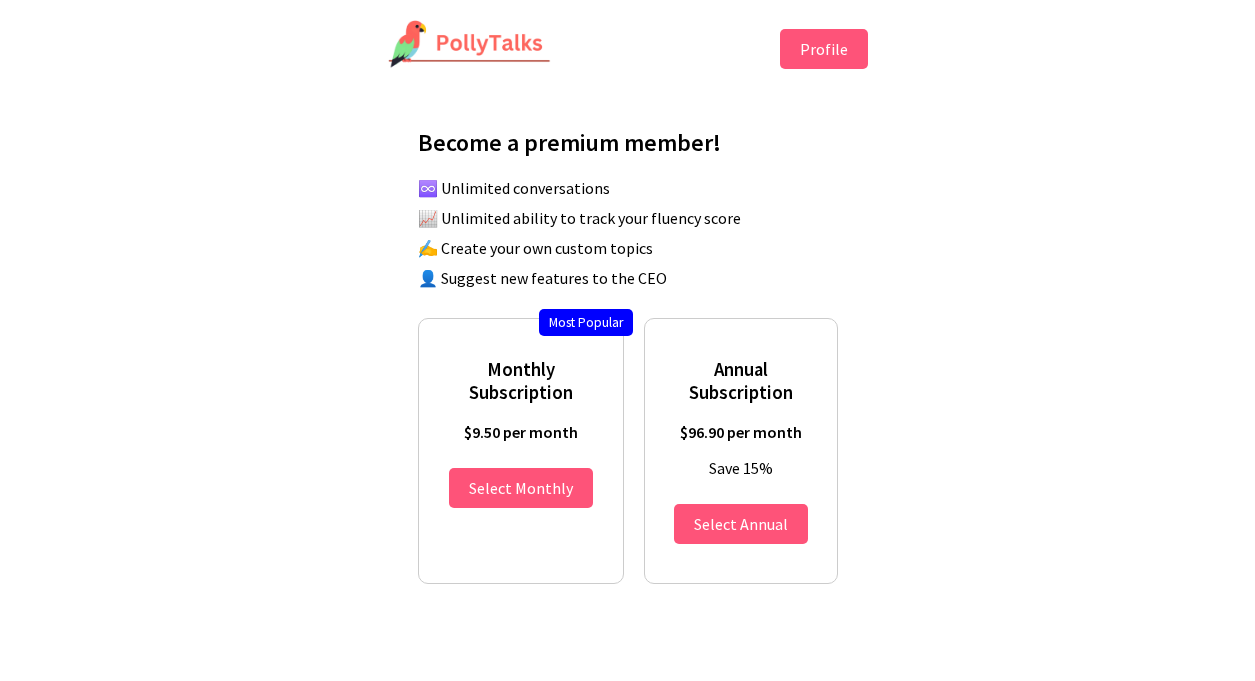 click on "Profile" at bounding box center (824, 49) 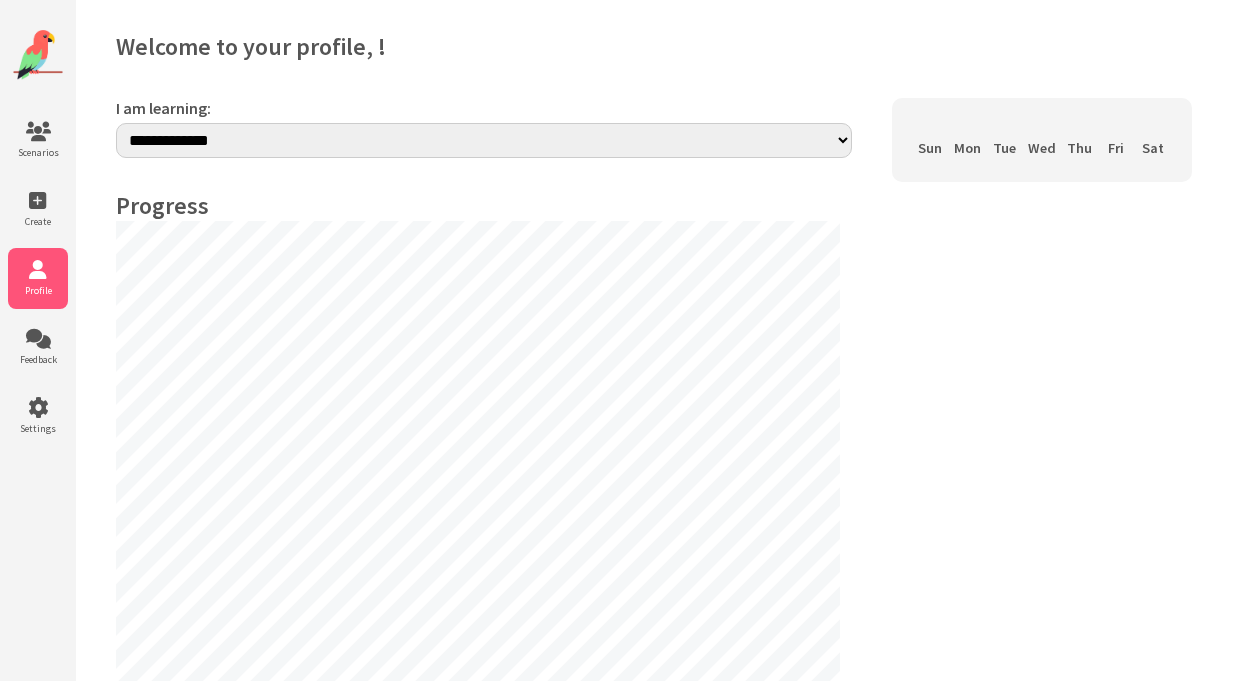 scroll, scrollTop: 0, scrollLeft: 0, axis: both 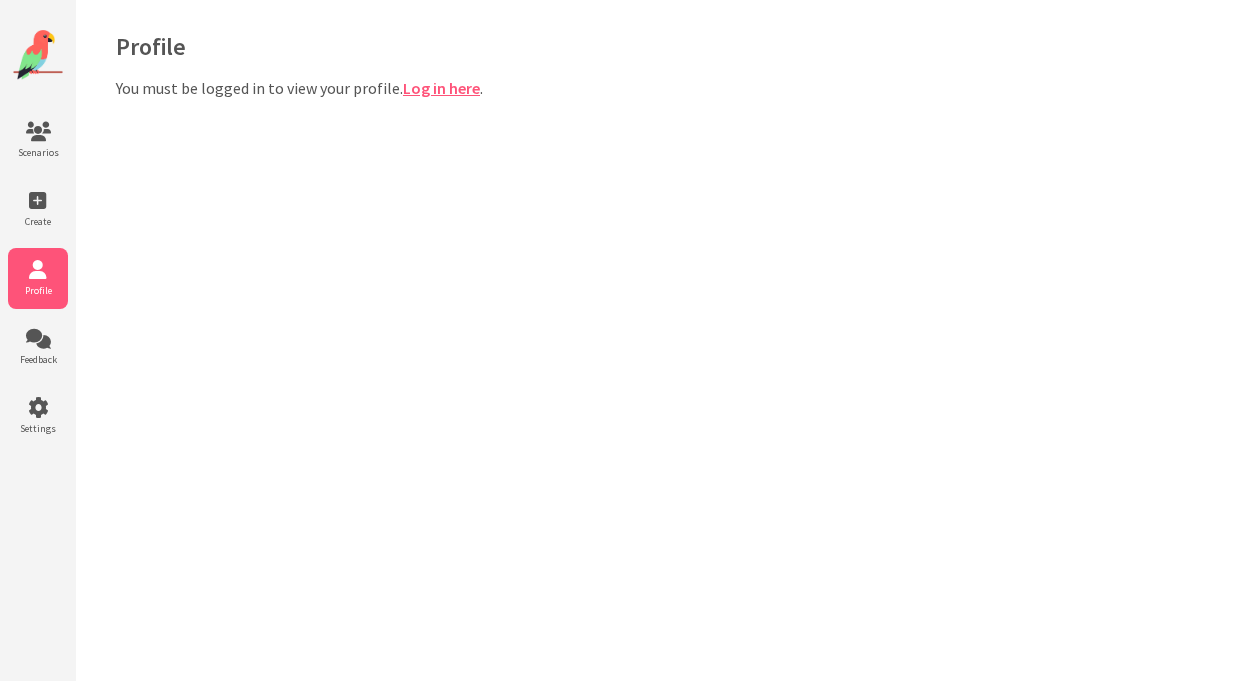 click on "Log in here" at bounding box center [441, 88] 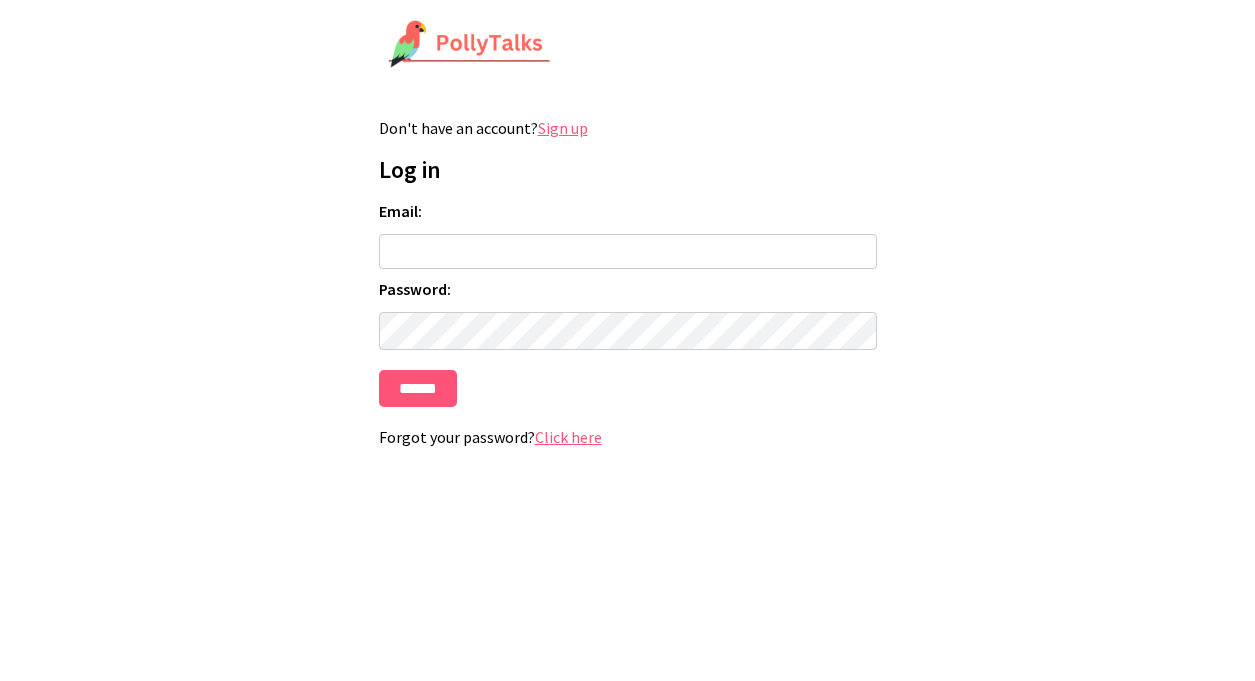 scroll, scrollTop: 0, scrollLeft: 0, axis: both 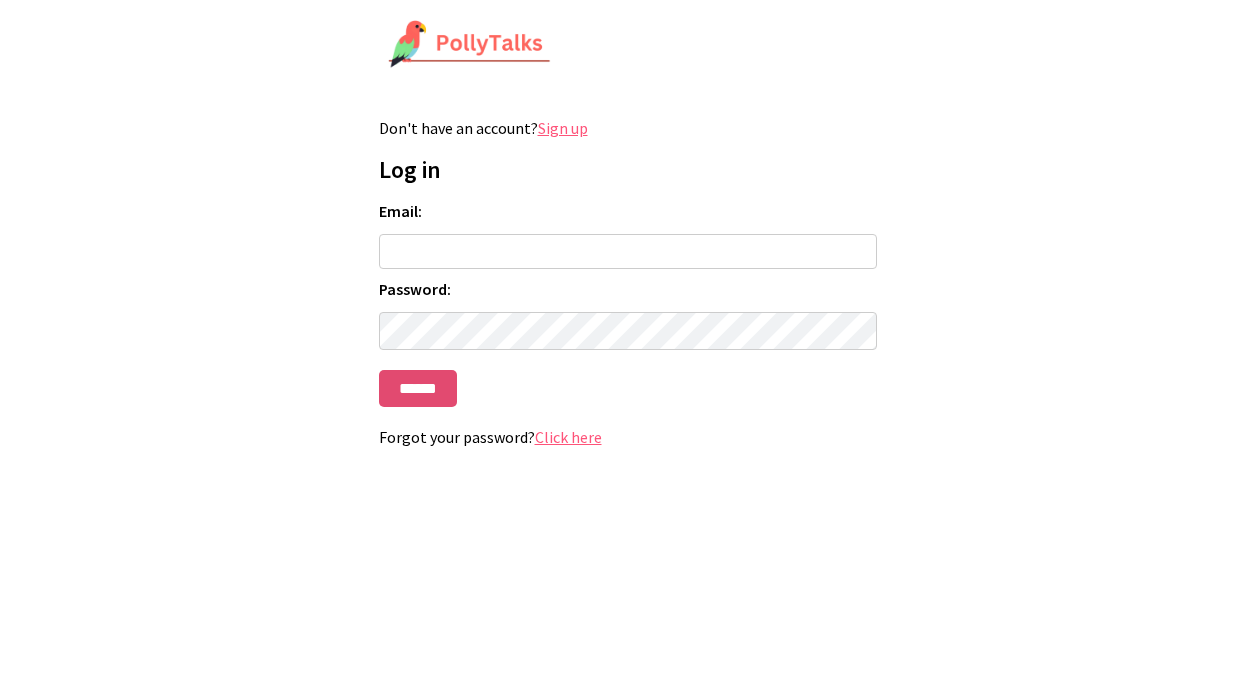 type on "**********" 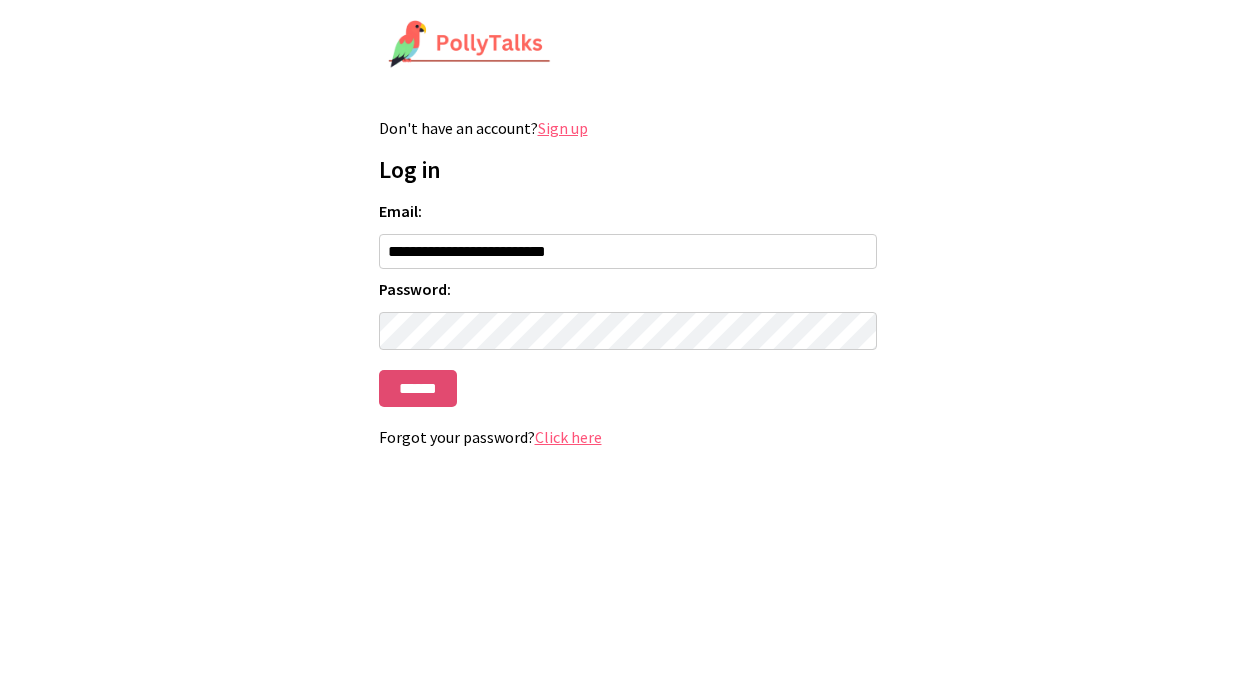 click on "******" at bounding box center (418, 388) 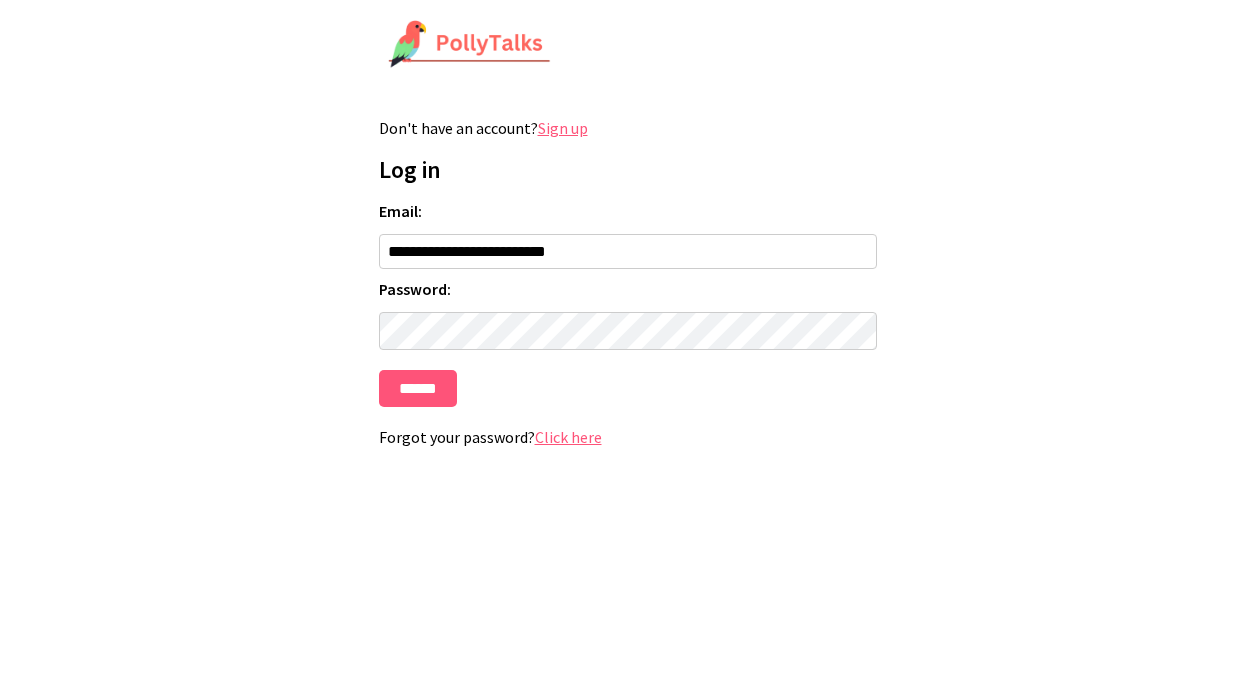 click on "Click here" at bounding box center (568, 437) 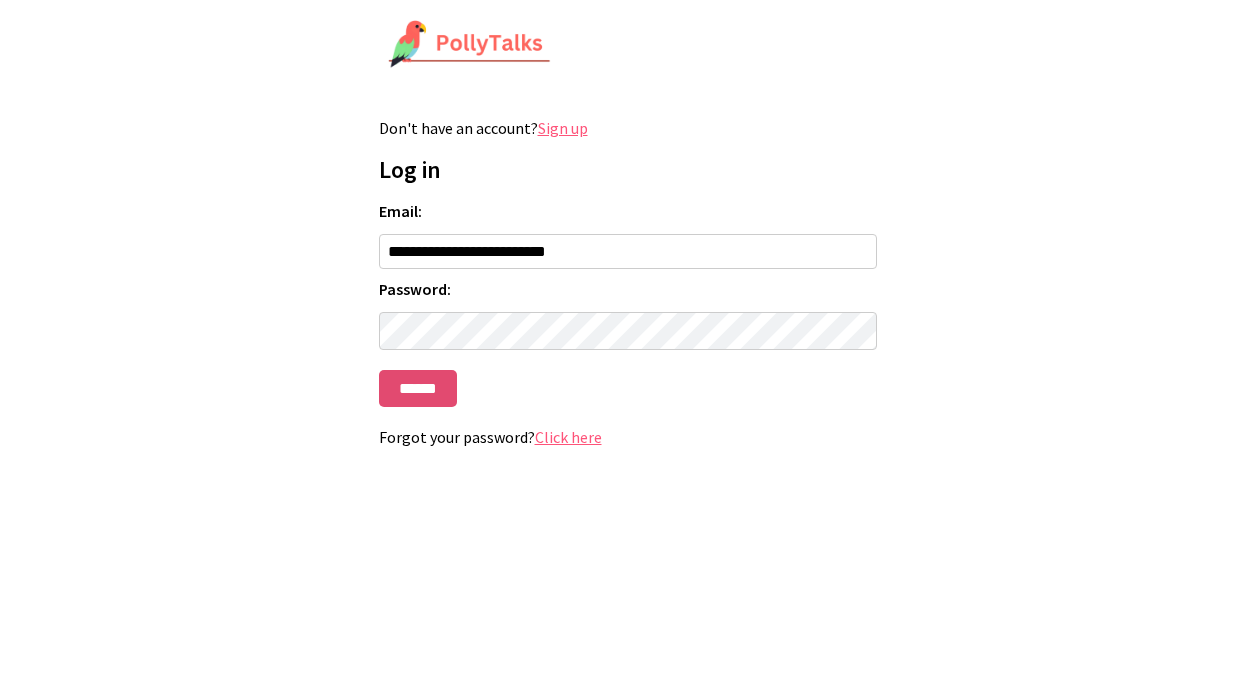 drag, startPoint x: 439, startPoint y: 374, endPoint x: 416, endPoint y: 391, distance: 28.600698 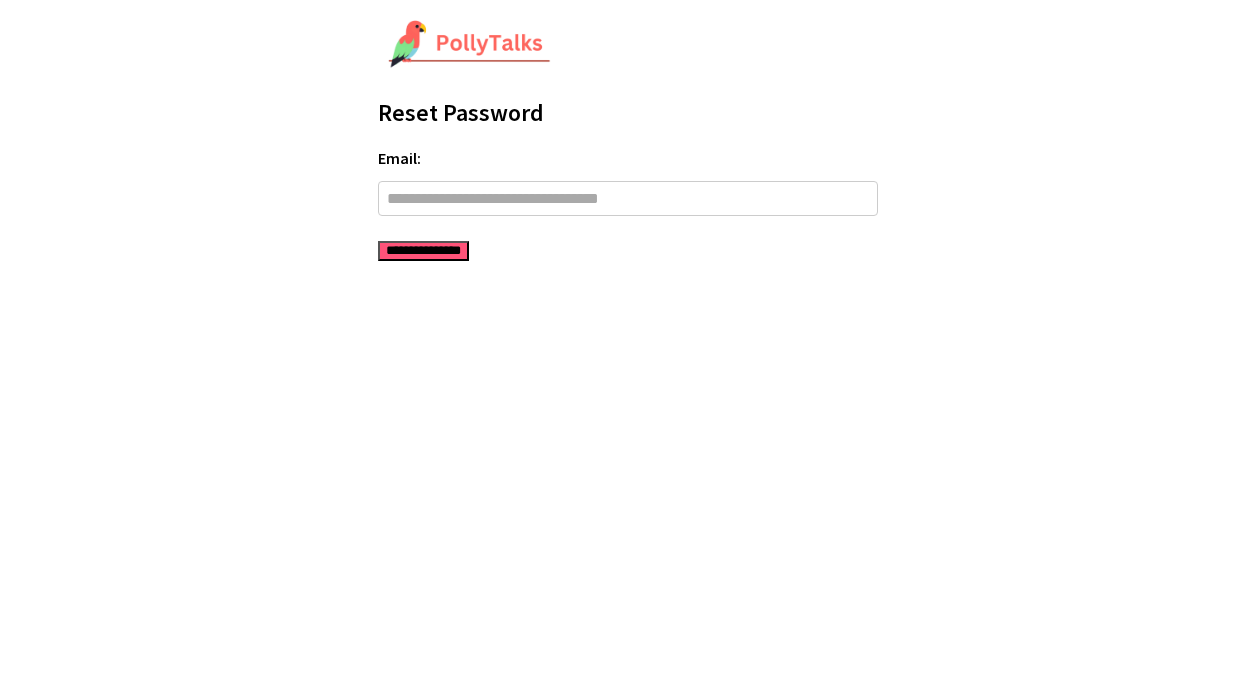 scroll, scrollTop: 0, scrollLeft: 0, axis: both 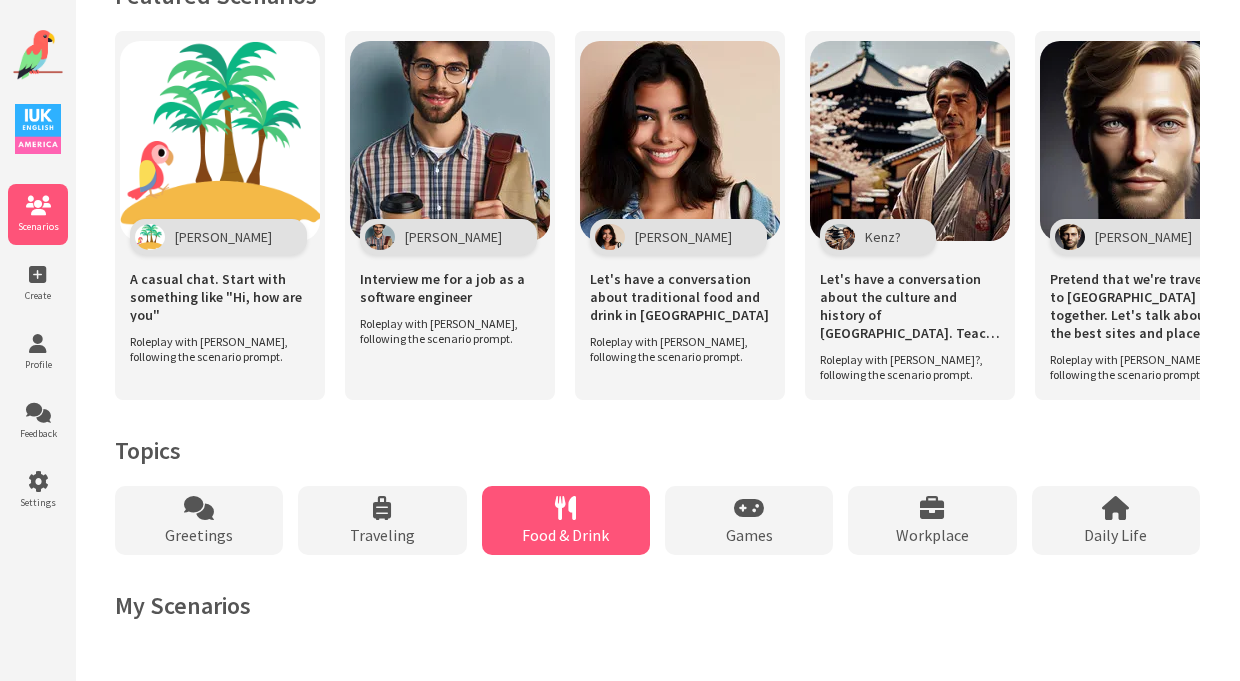 click on "Food & Drink" at bounding box center [566, 520] 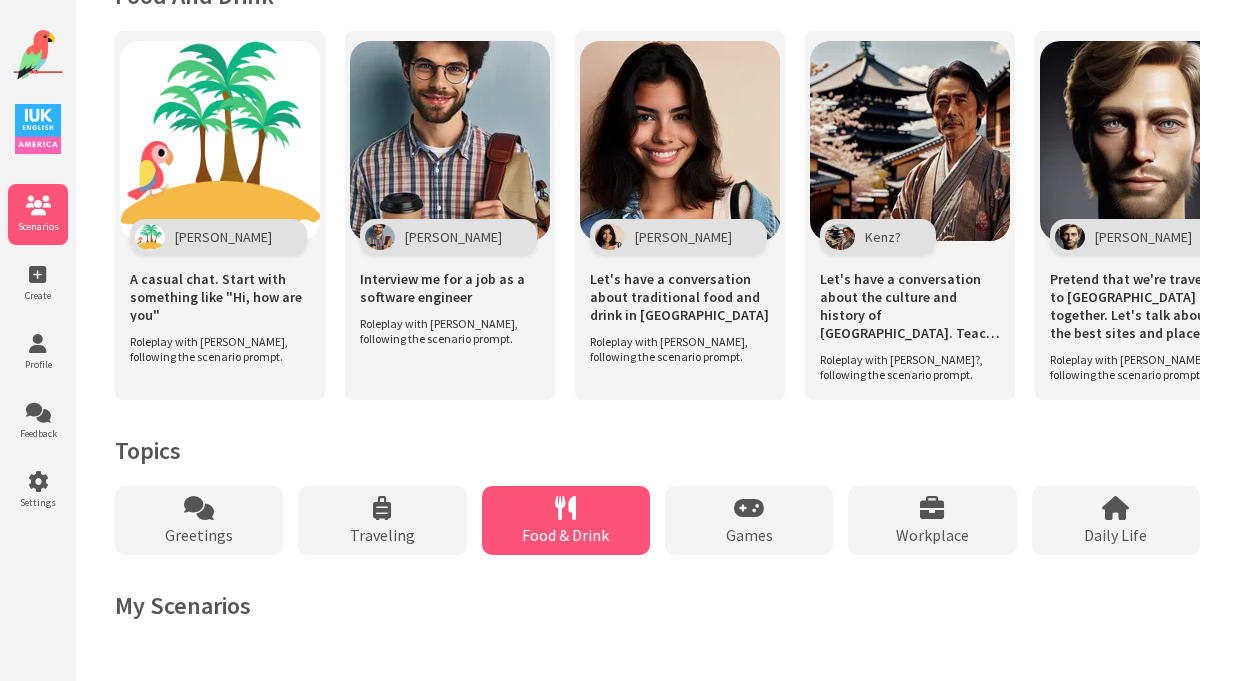 scroll, scrollTop: 944, scrollLeft: 0, axis: vertical 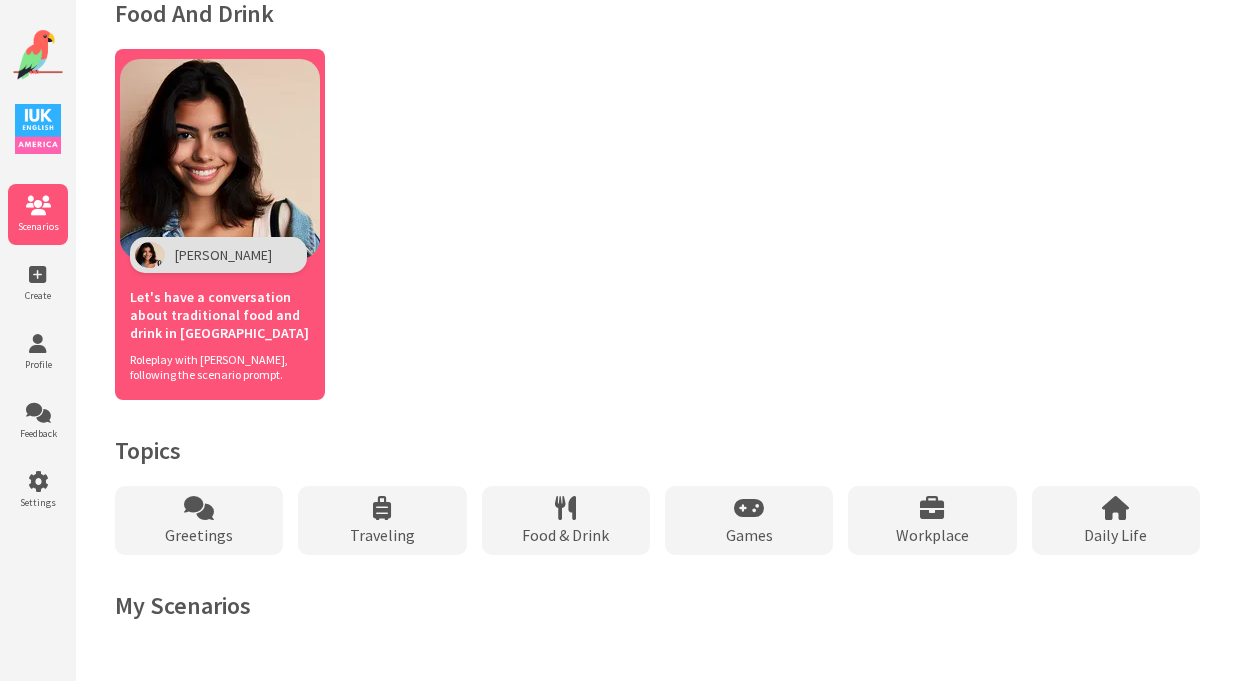 click on "Let's have a conversation about traditional food and drink in [GEOGRAPHIC_DATA]" at bounding box center [220, 312] 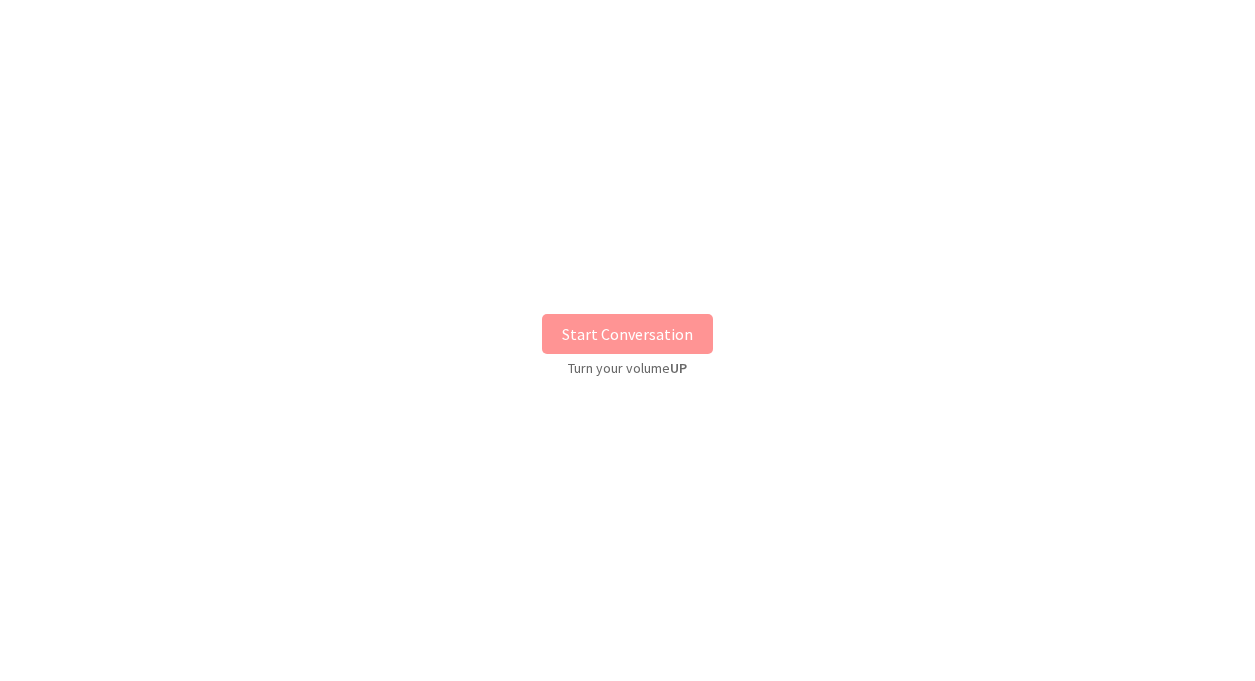 scroll, scrollTop: 0, scrollLeft: 0, axis: both 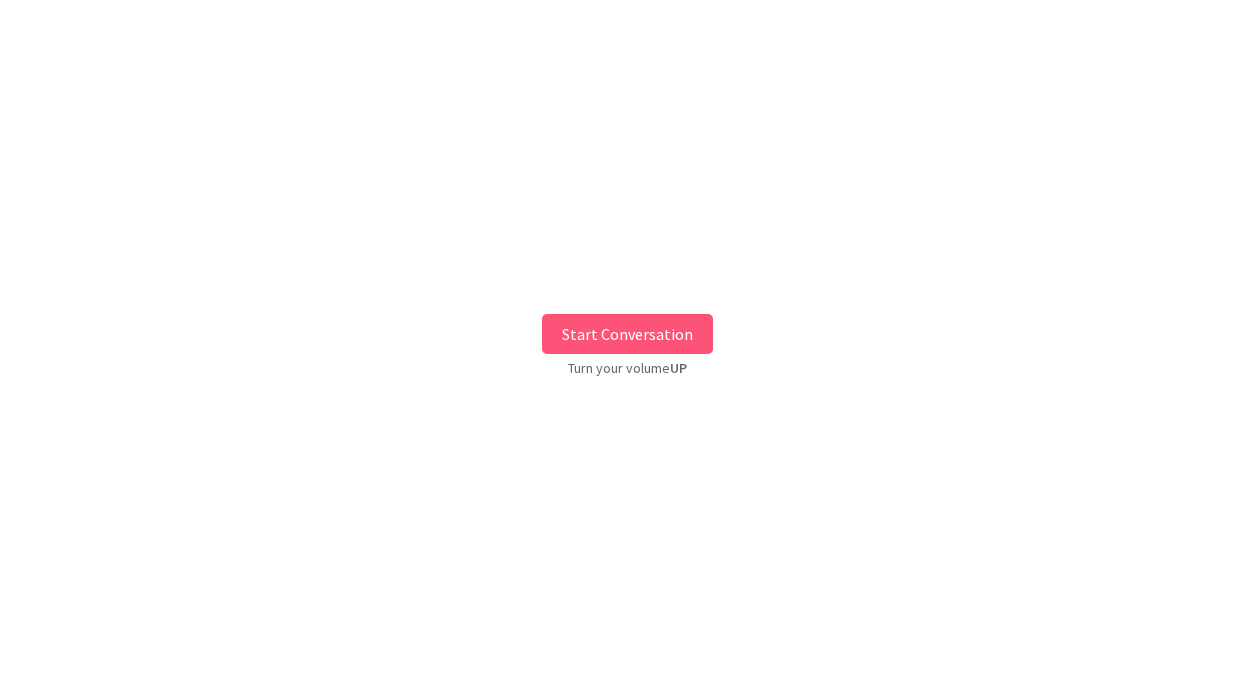 click on "Start Conversation" at bounding box center [627, 334] 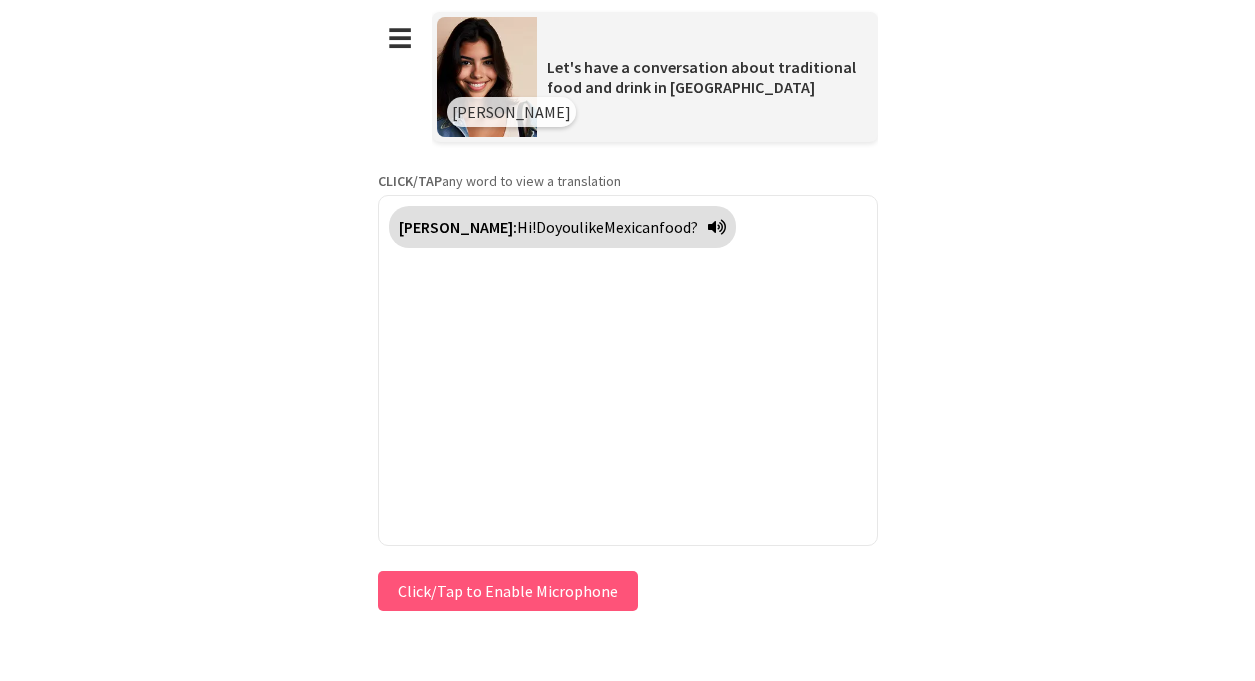 type 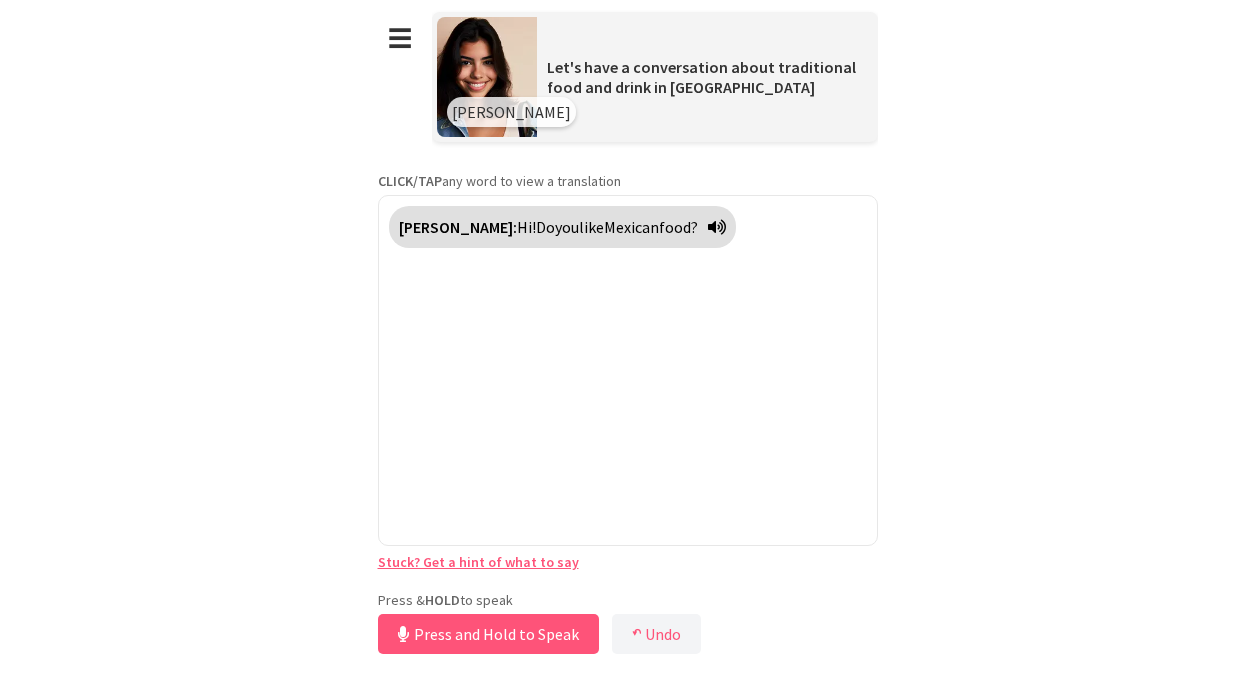 click on "Press and Hold to Speak" at bounding box center [488, 634] 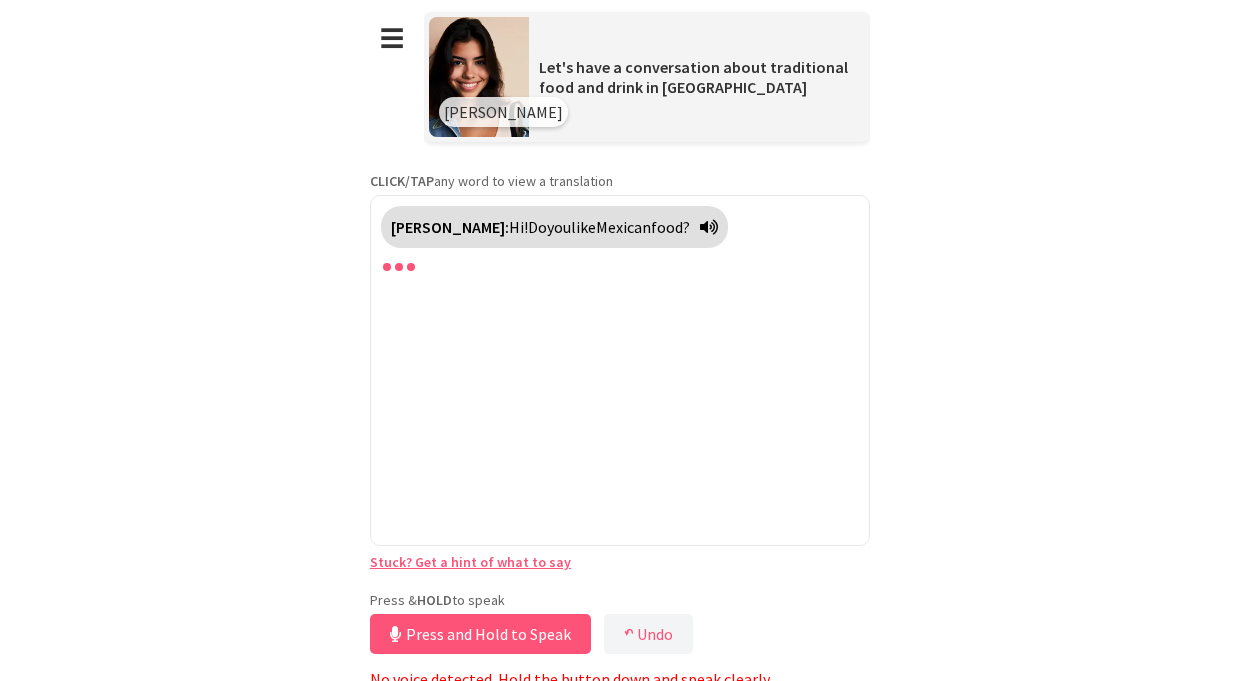 click on "Press and Hold to Speak" at bounding box center [480, 634] 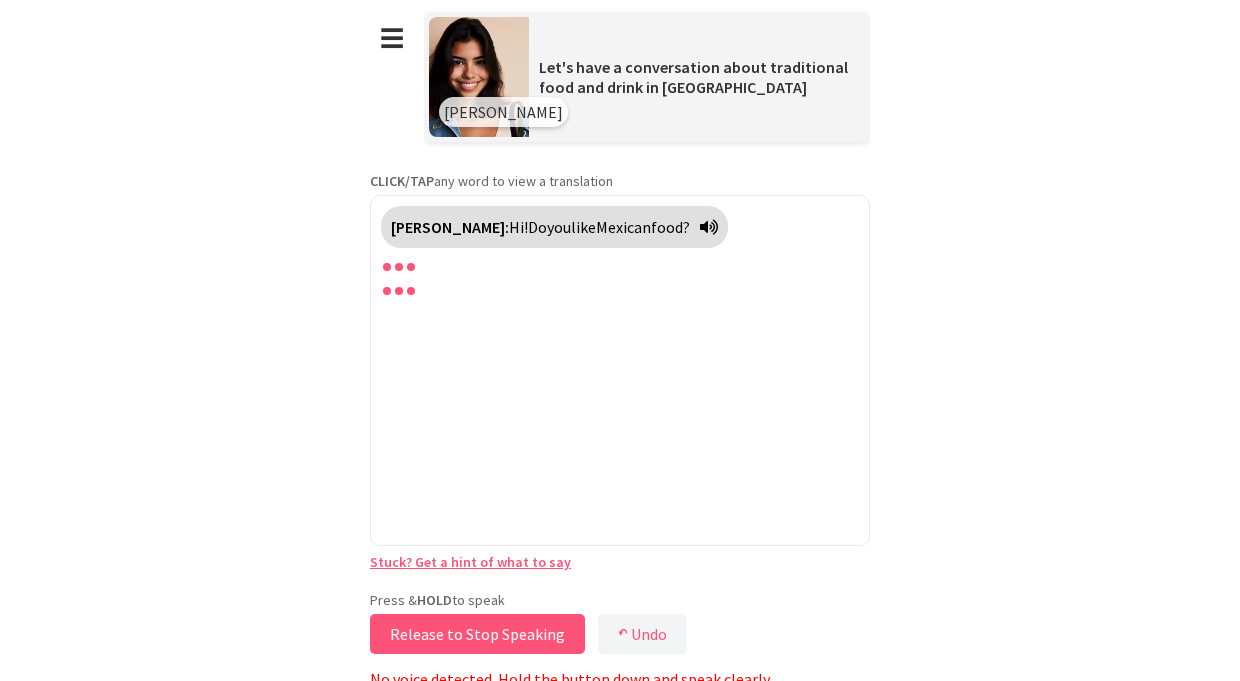 click on "Release to Stop Speaking" at bounding box center (477, 634) 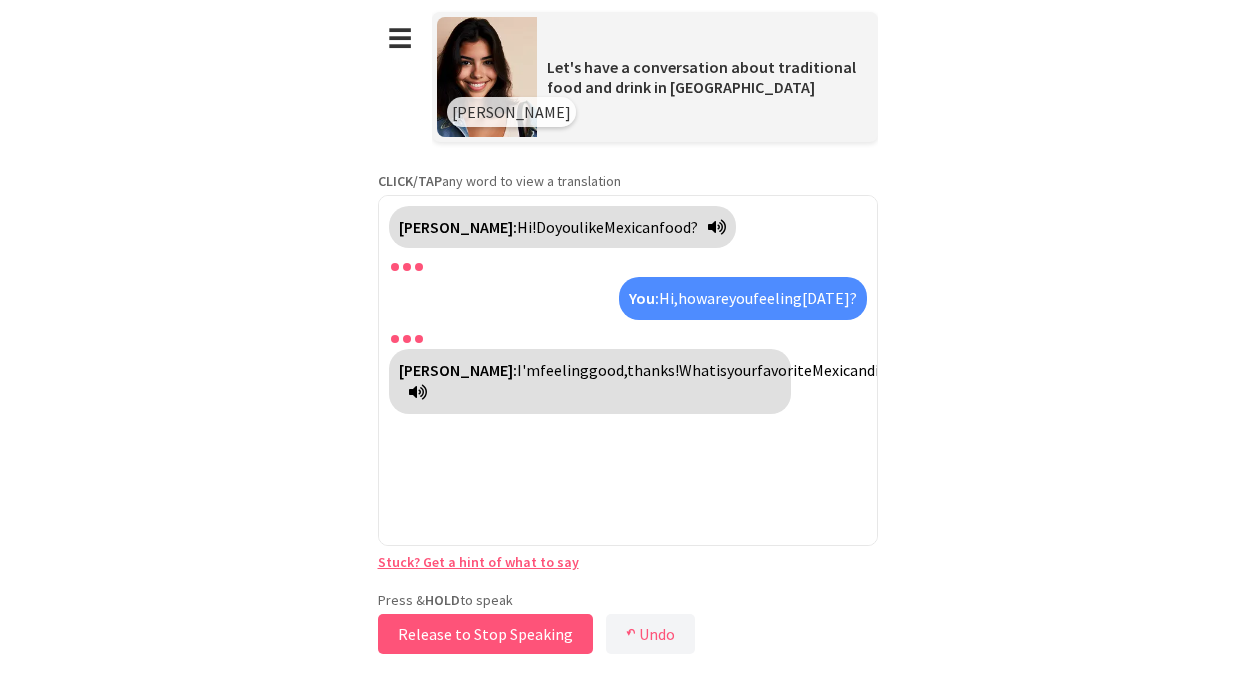 click on "Release to Stop Speaking" at bounding box center [485, 634] 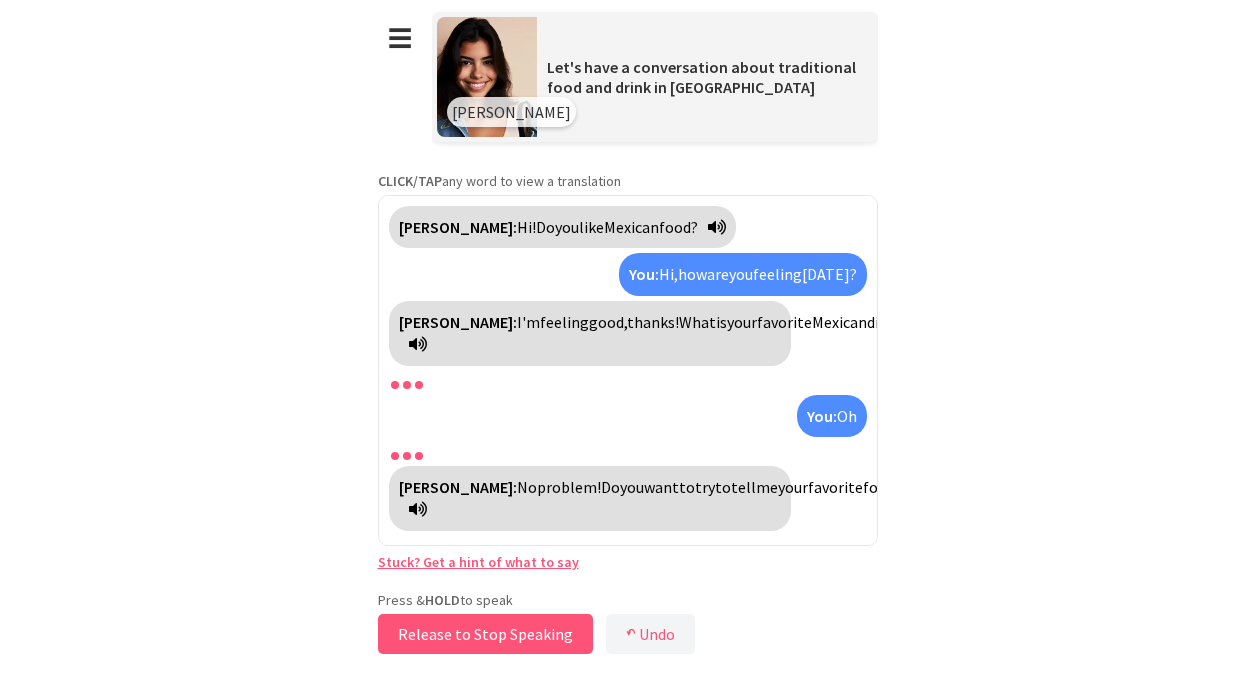 click on "Release to Stop Speaking" at bounding box center (485, 634) 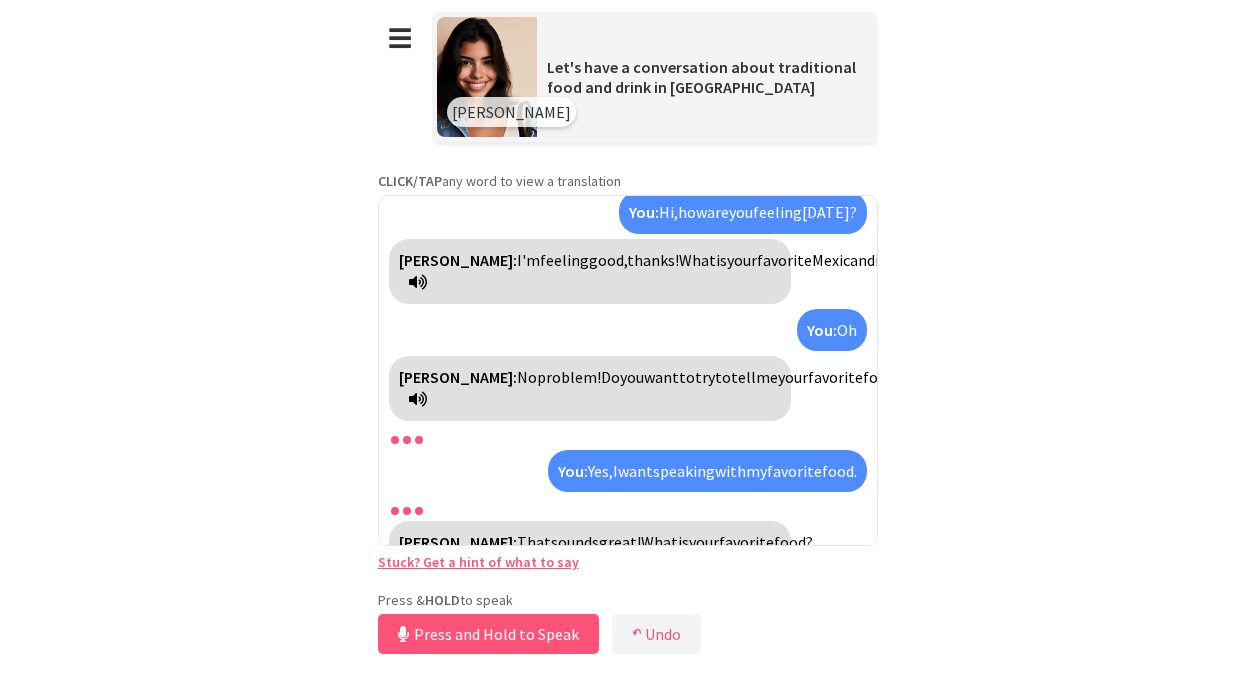 scroll, scrollTop: 108, scrollLeft: 0, axis: vertical 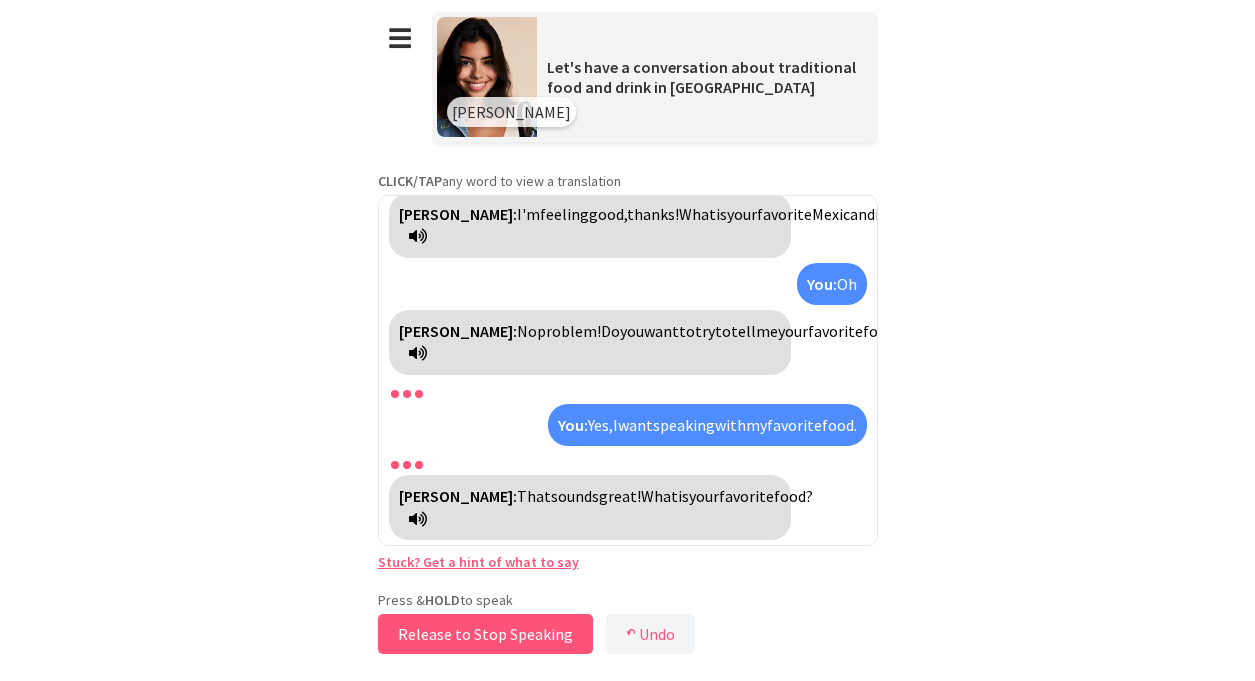 click on "Release to Stop Speaking" at bounding box center [485, 634] 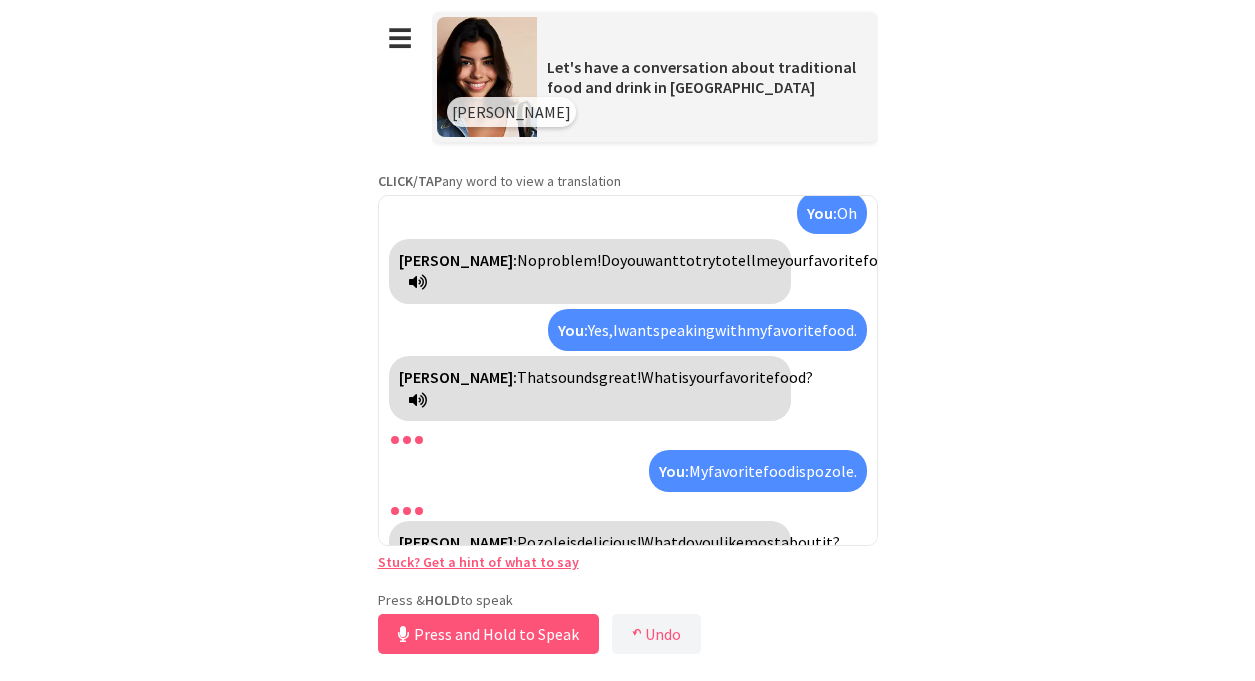 scroll, scrollTop: 225, scrollLeft: 0, axis: vertical 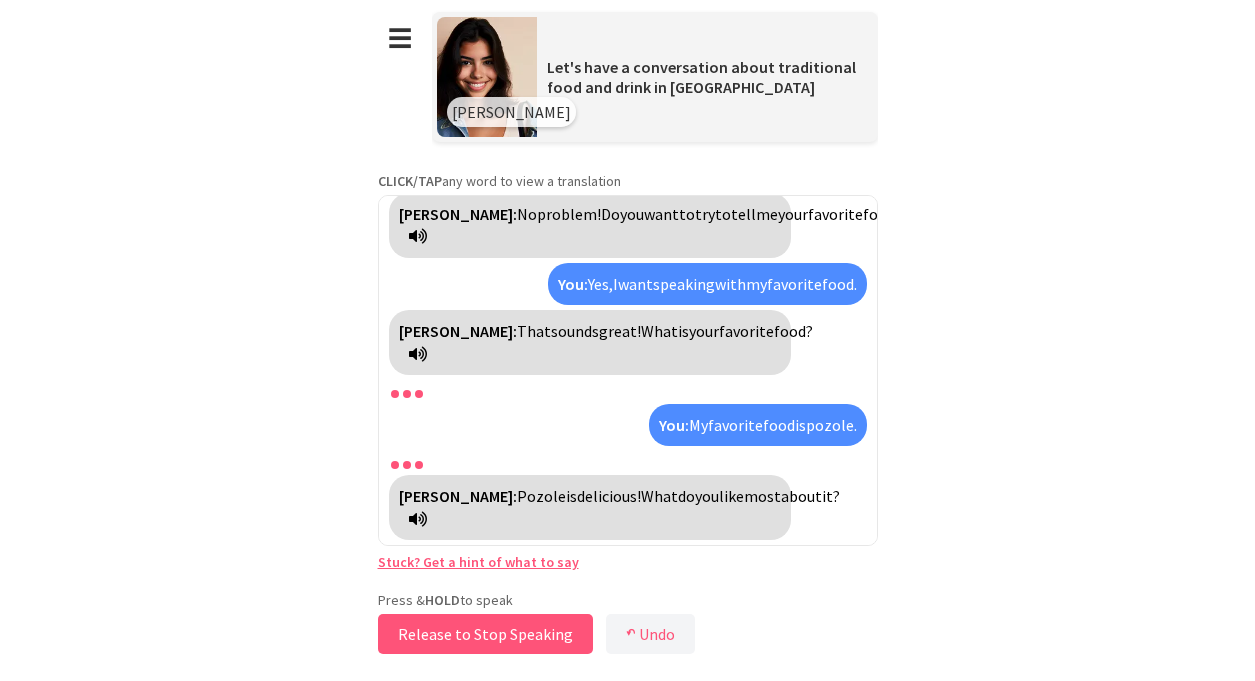 click on "Release to Stop Speaking" at bounding box center [485, 634] 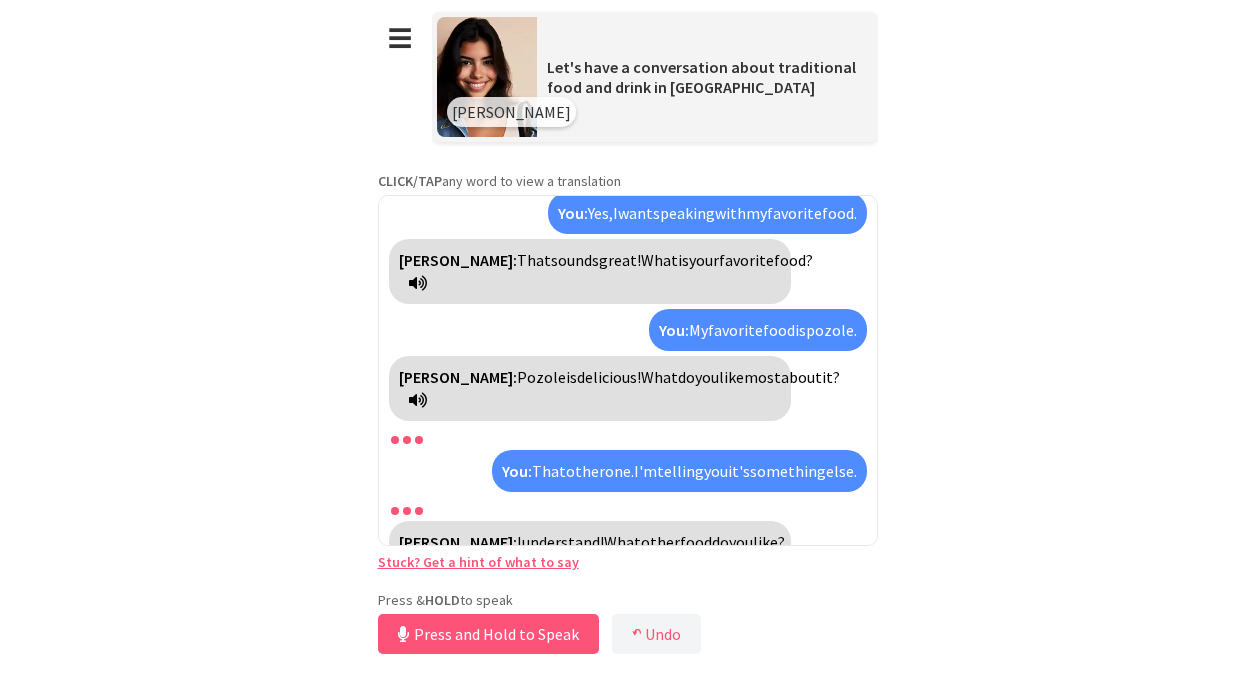 scroll, scrollTop: 342, scrollLeft: 0, axis: vertical 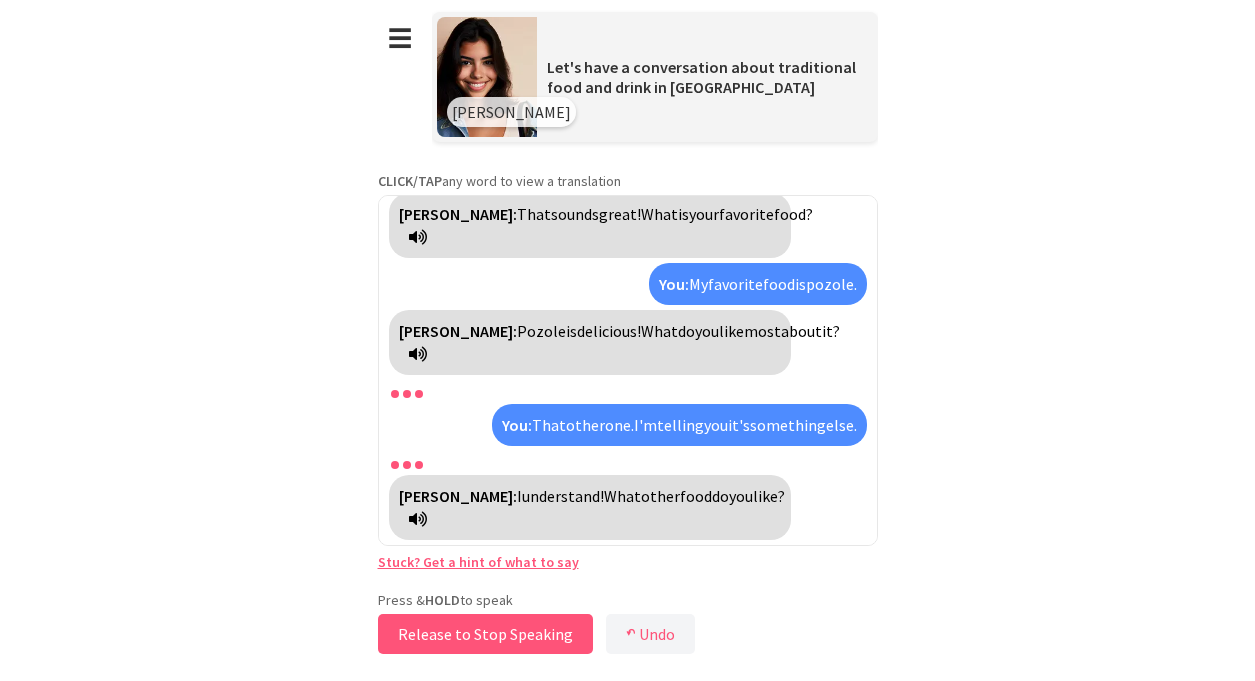 click on "Release to Stop Speaking" at bounding box center (485, 634) 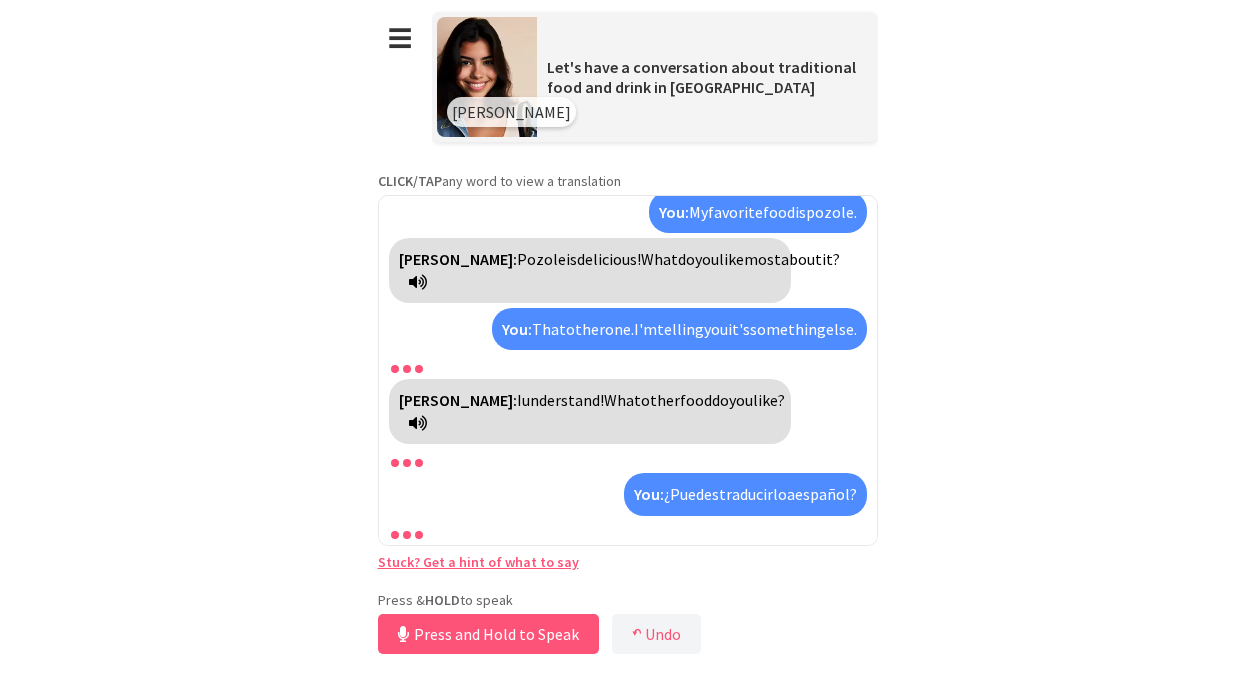 scroll, scrollTop: 504, scrollLeft: 0, axis: vertical 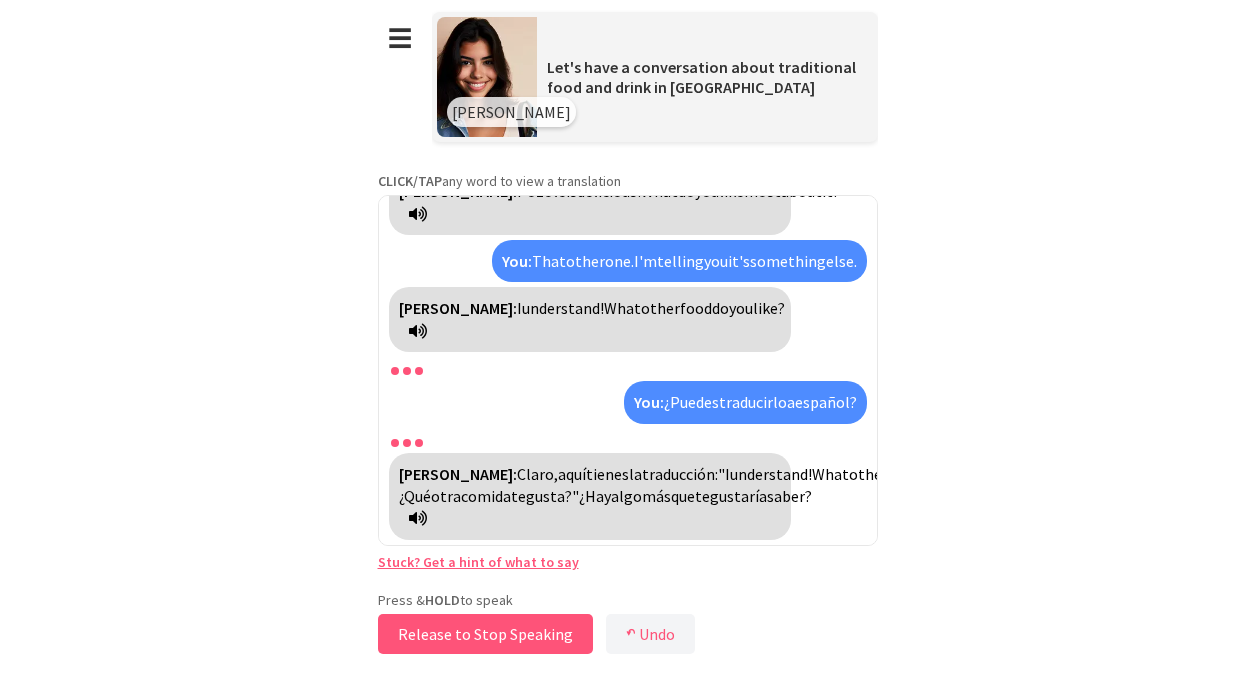 click on "Release to Stop Speaking" at bounding box center [485, 634] 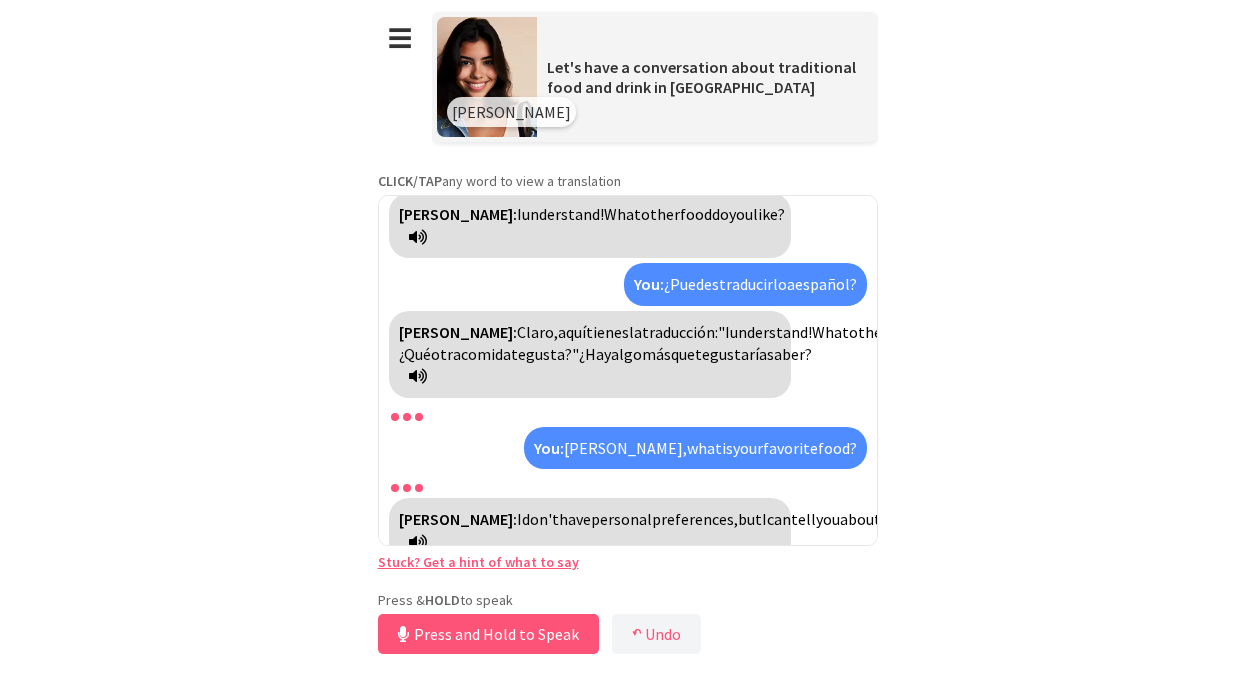 scroll, scrollTop: 666, scrollLeft: 0, axis: vertical 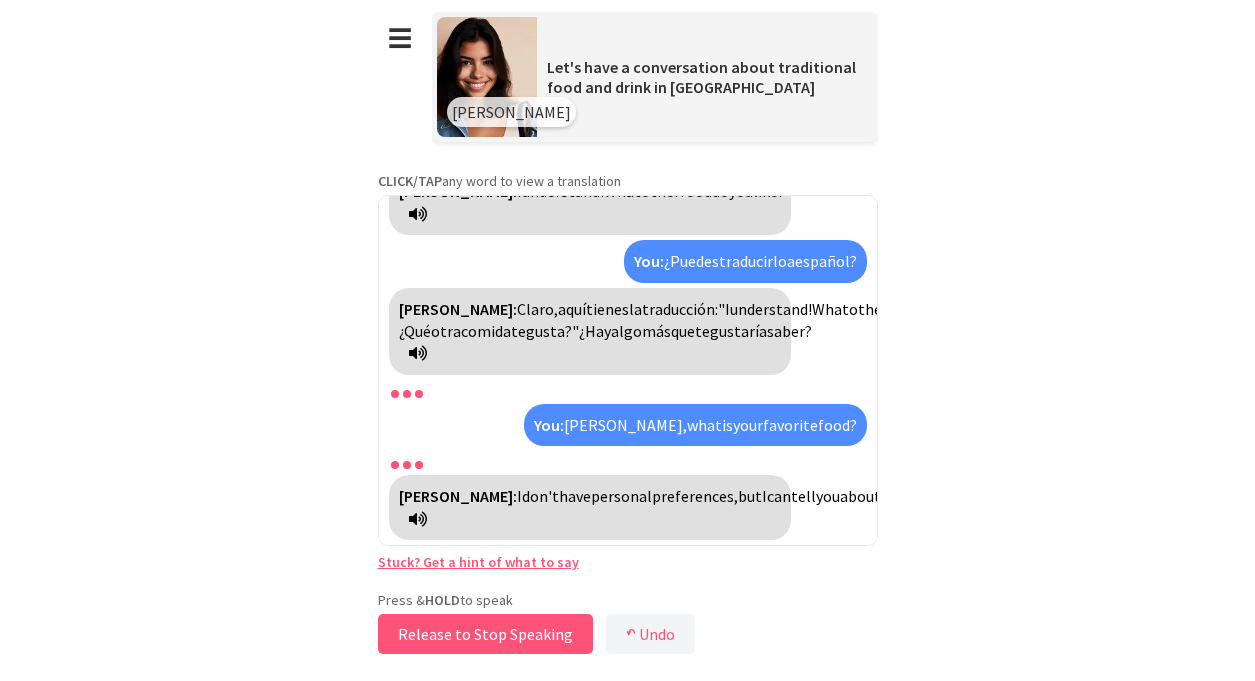 click on "Release to Stop Speaking" at bounding box center [485, 634] 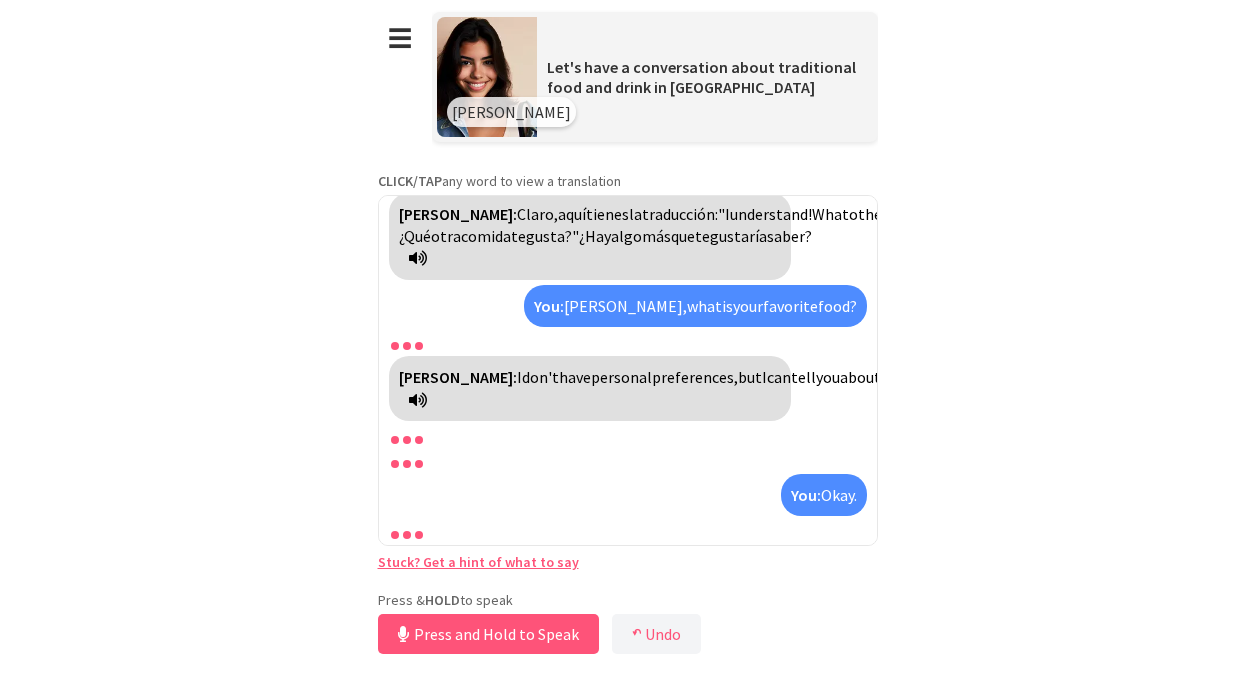 scroll, scrollTop: 830, scrollLeft: 0, axis: vertical 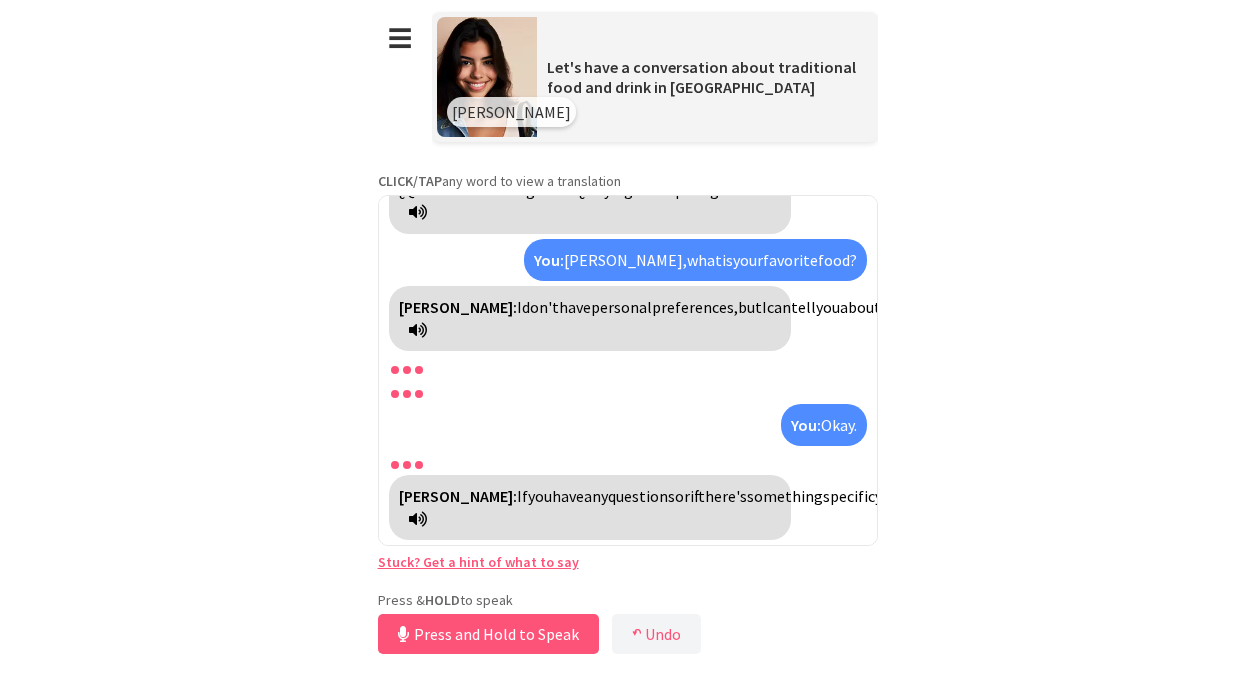 click at bounding box center (418, 519) 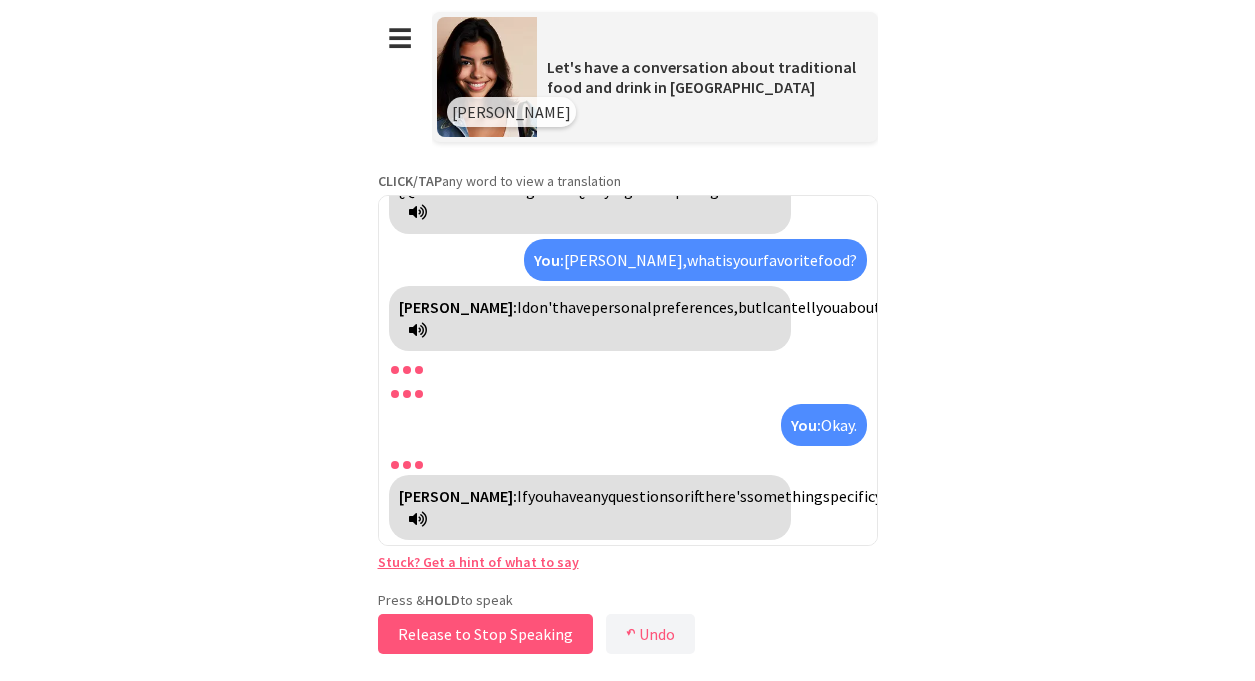 click on "Release to Stop Speaking" at bounding box center [485, 634] 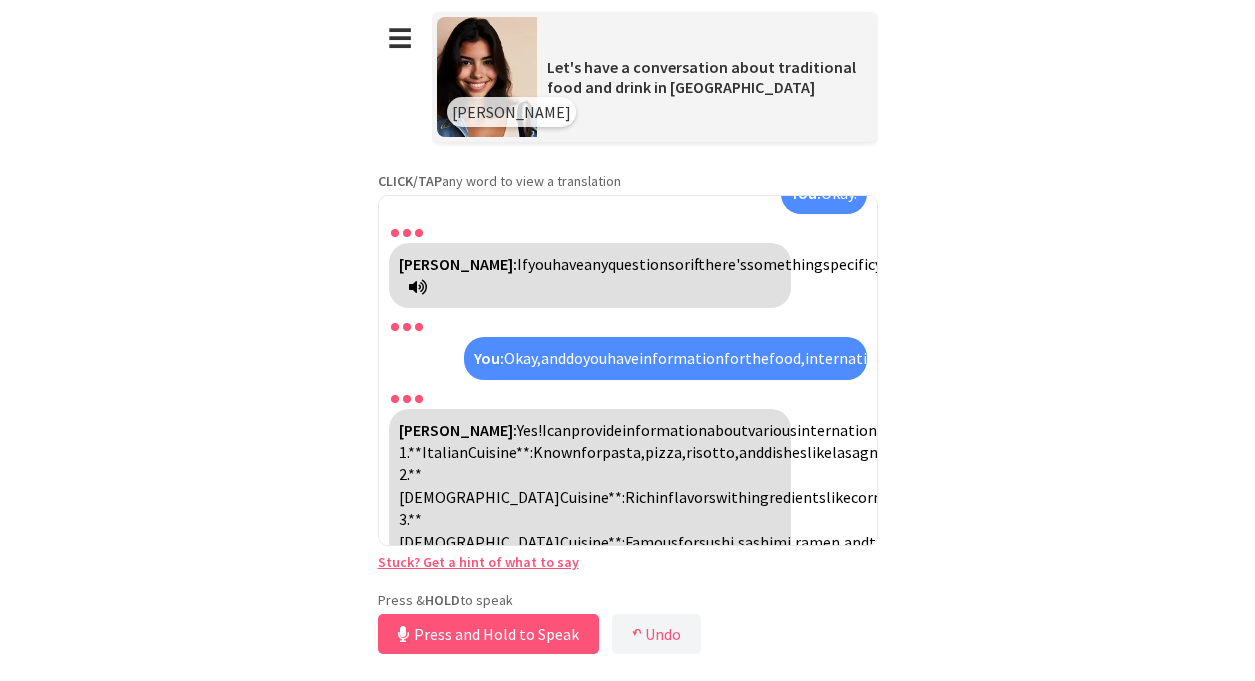 scroll, scrollTop: 1350, scrollLeft: 0, axis: vertical 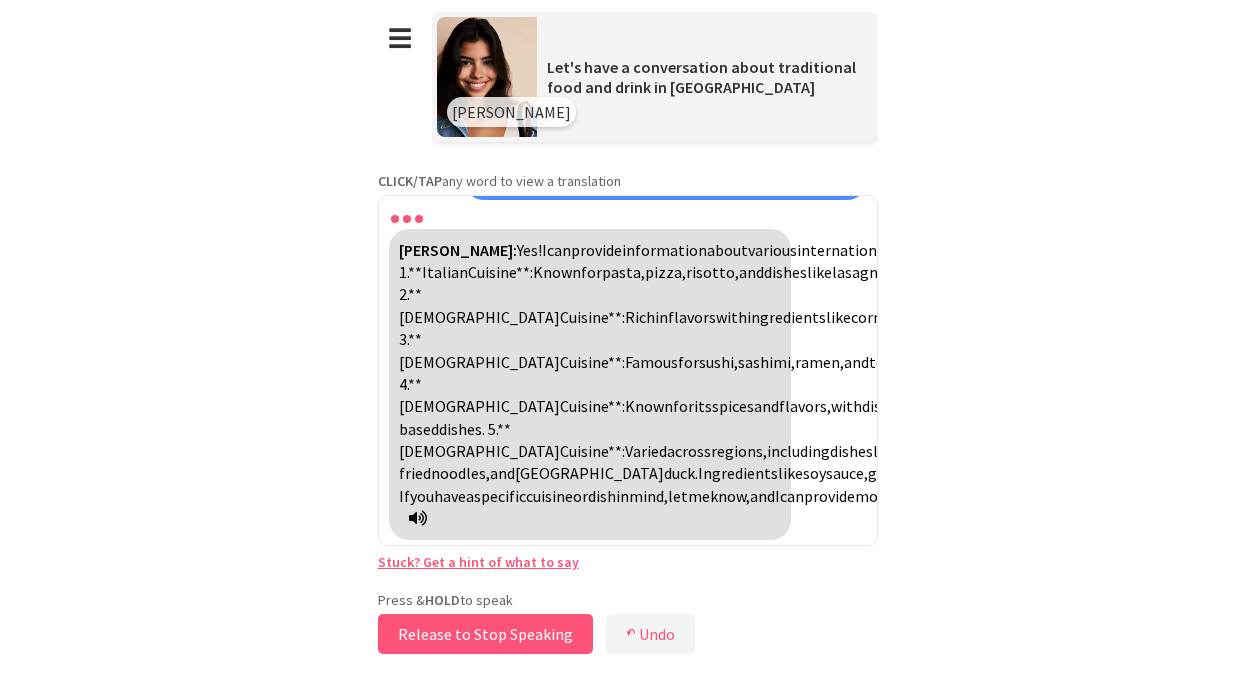 click on "Release to Stop Speaking" at bounding box center [485, 634] 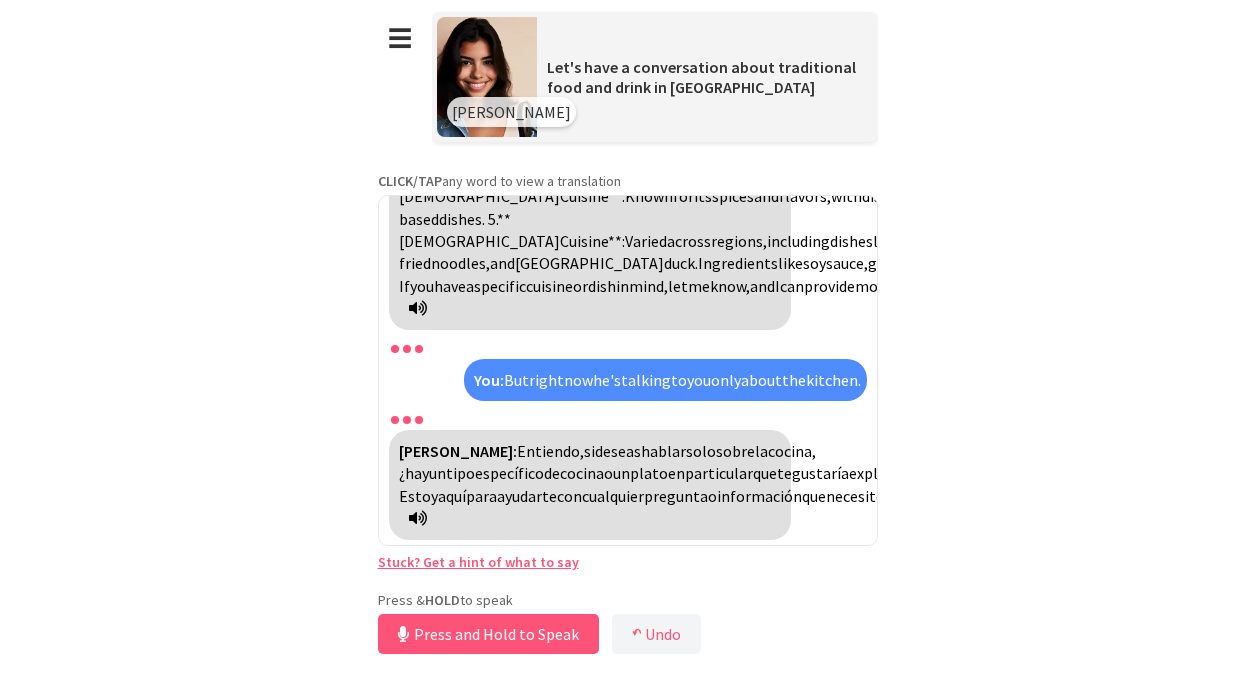 scroll, scrollTop: 1557, scrollLeft: 0, axis: vertical 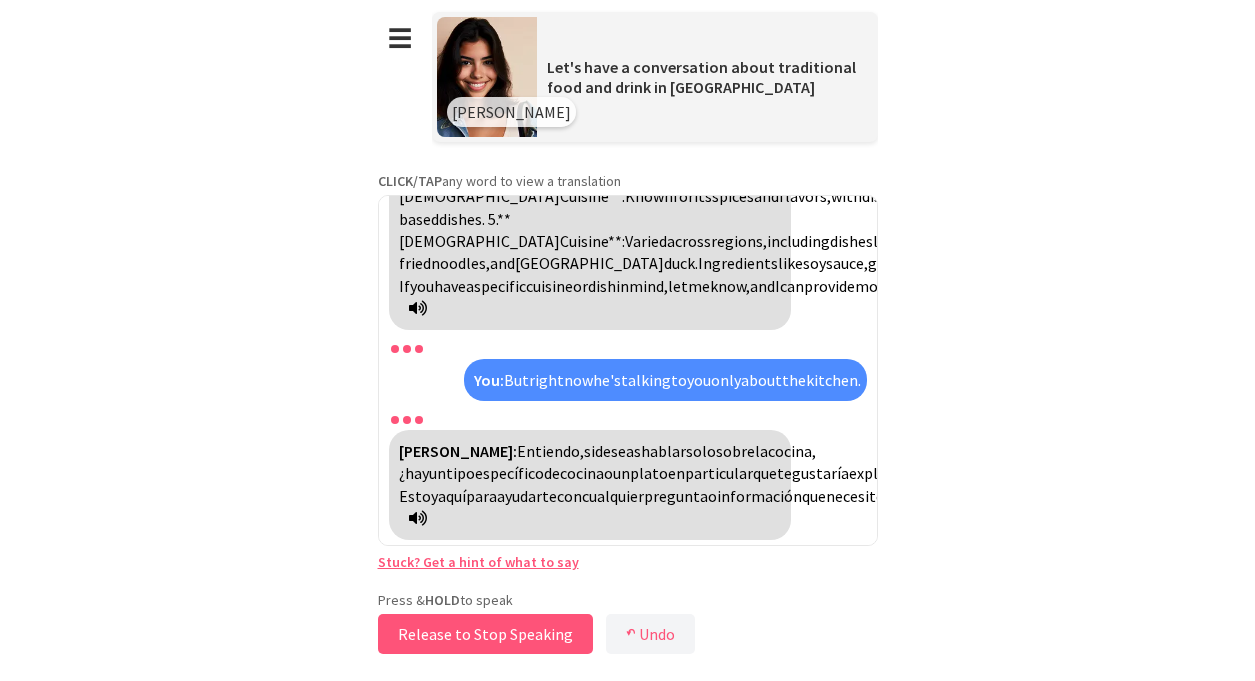 click on "Release to Stop Speaking" at bounding box center [485, 634] 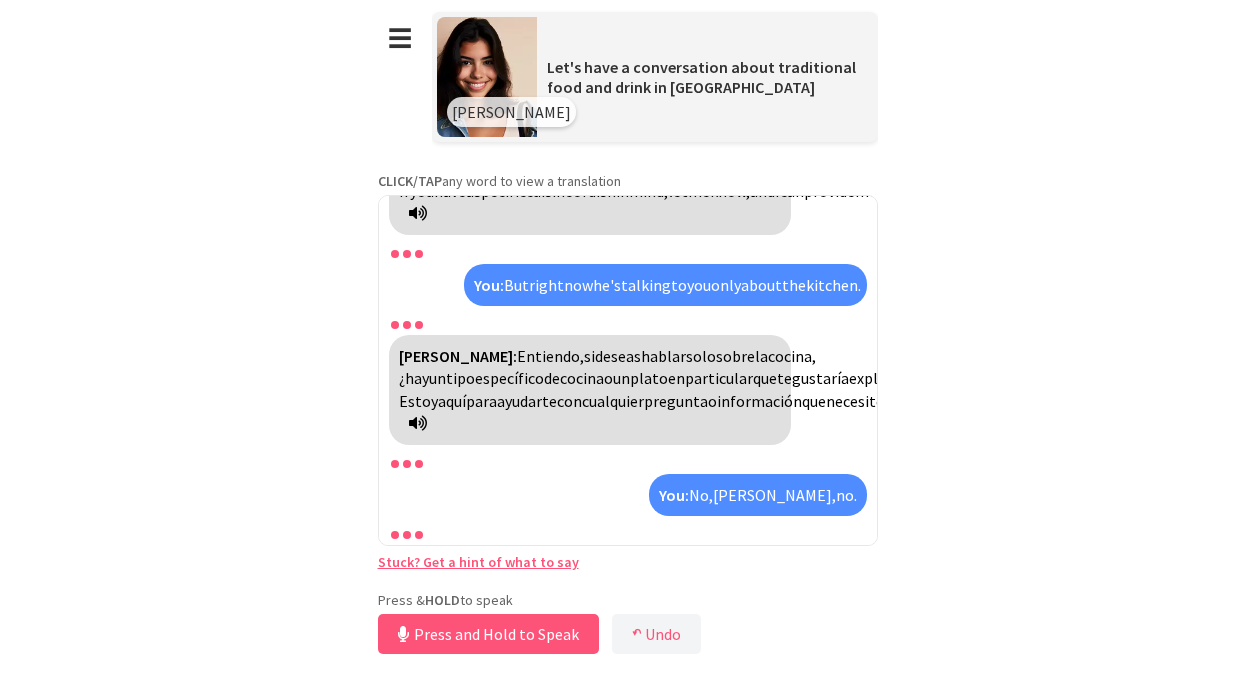 scroll, scrollTop: 1719, scrollLeft: 0, axis: vertical 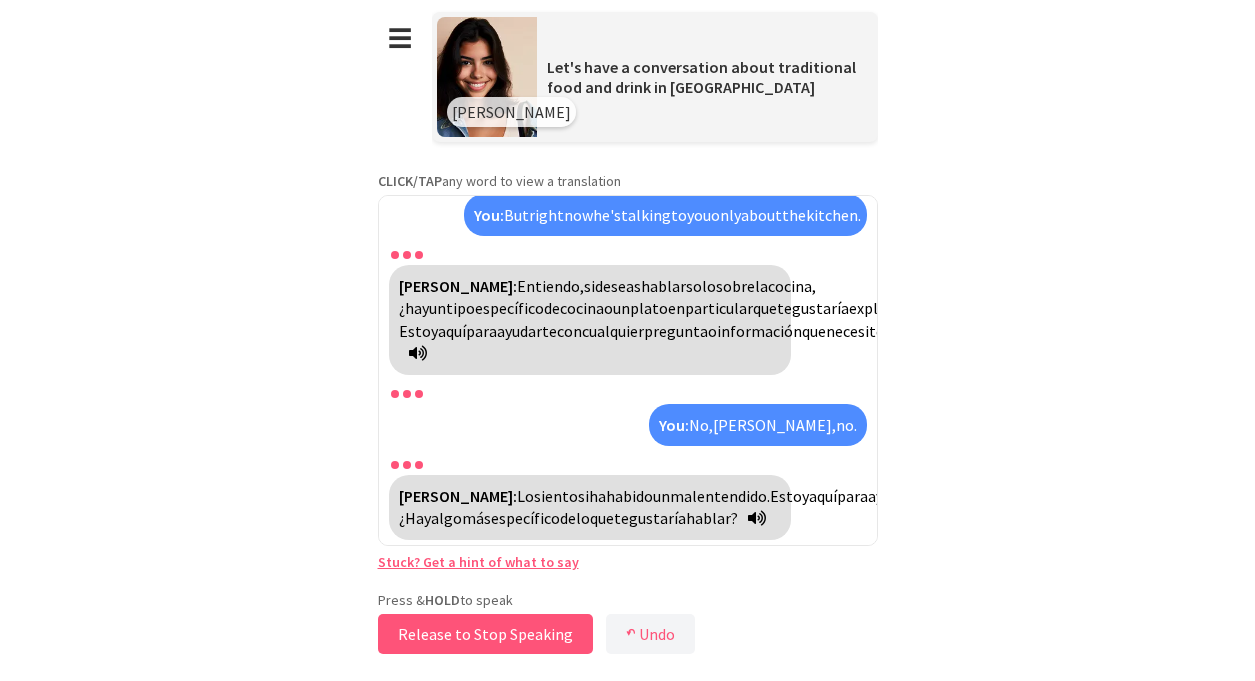 click on "Release to Stop Speaking" at bounding box center [485, 634] 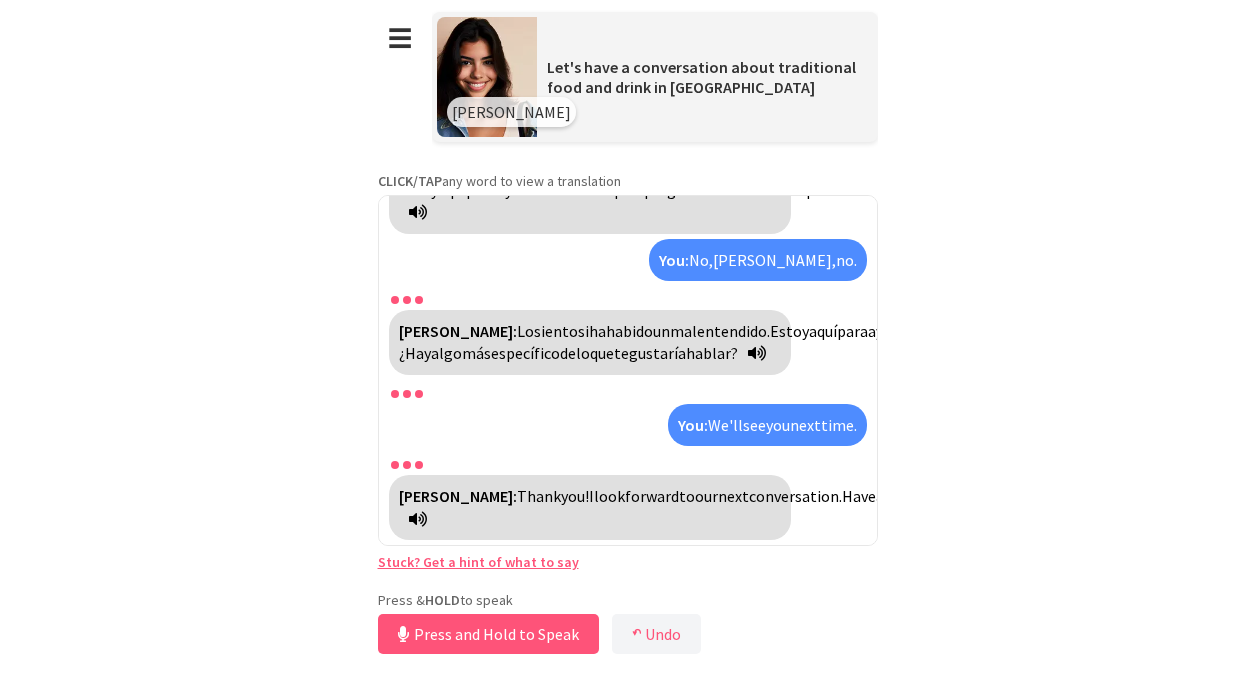 scroll, scrollTop: 1836, scrollLeft: 0, axis: vertical 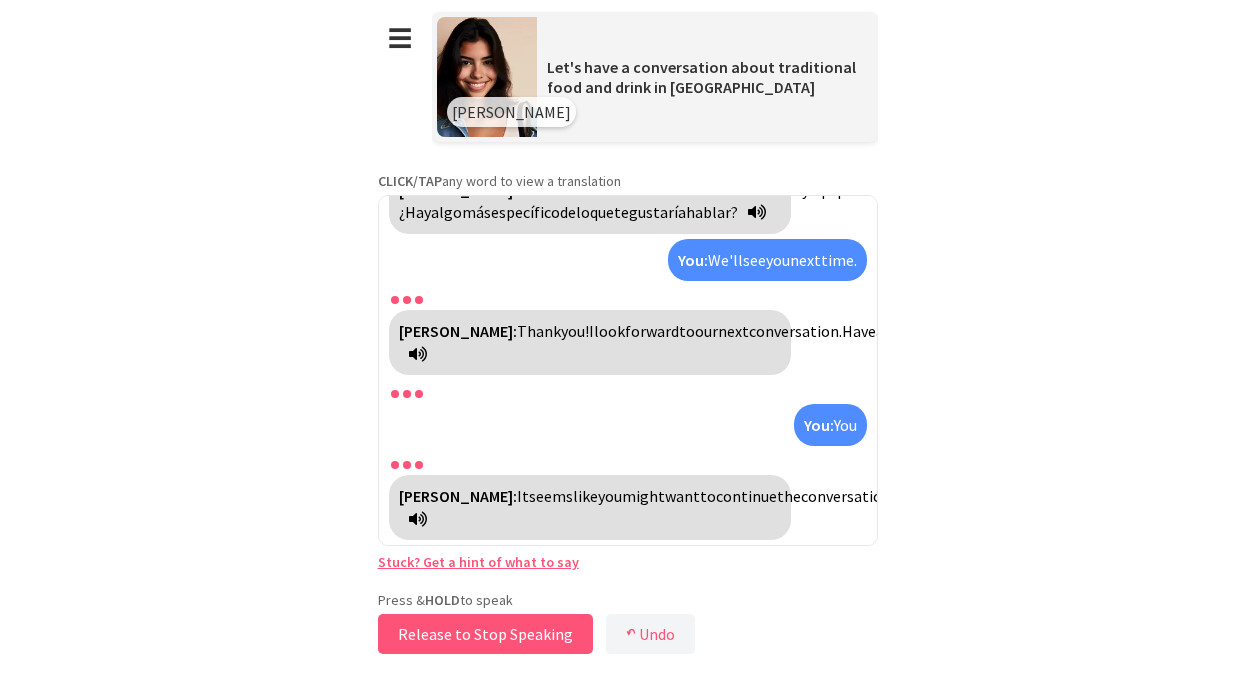 click on "Release to Stop Speaking" at bounding box center (485, 634) 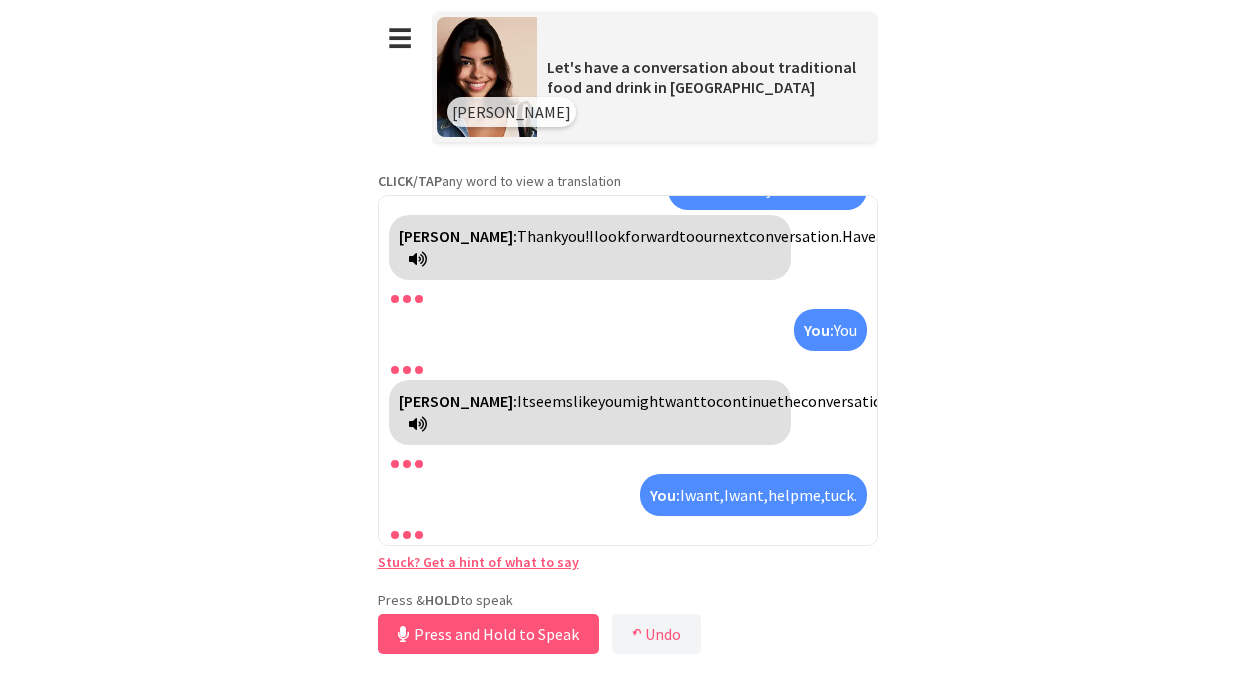 scroll, scrollTop: 2137, scrollLeft: 0, axis: vertical 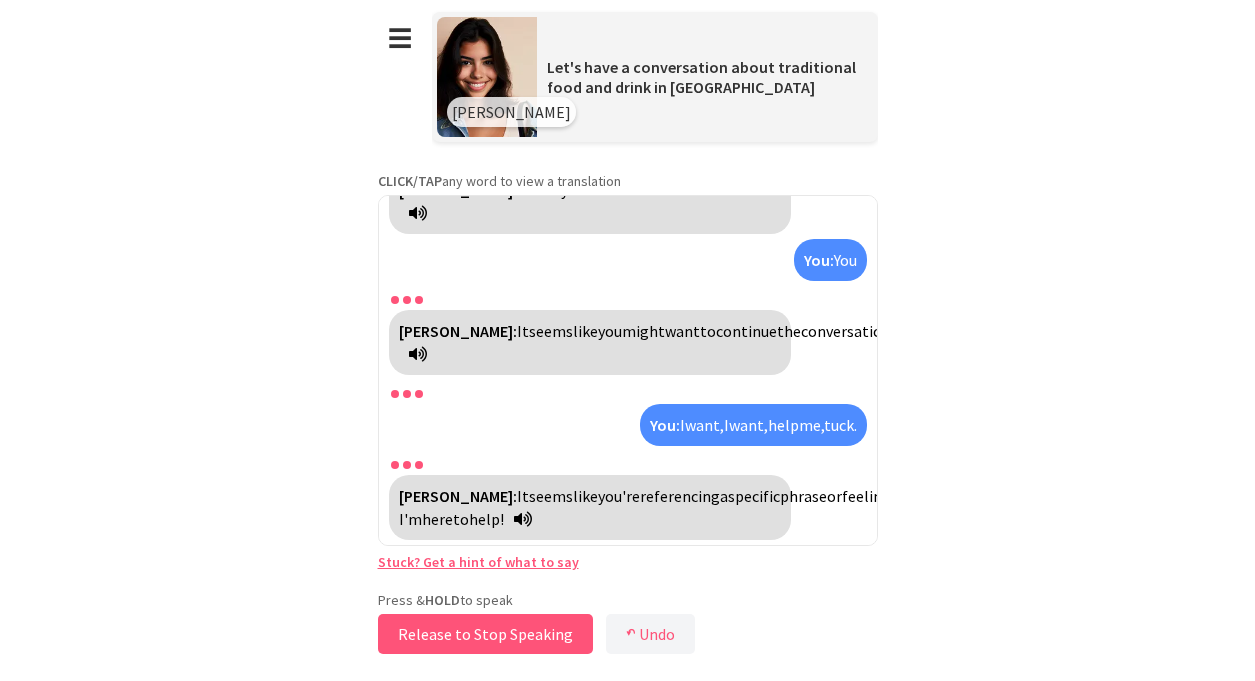 click on "Release to Stop Speaking" at bounding box center [485, 634] 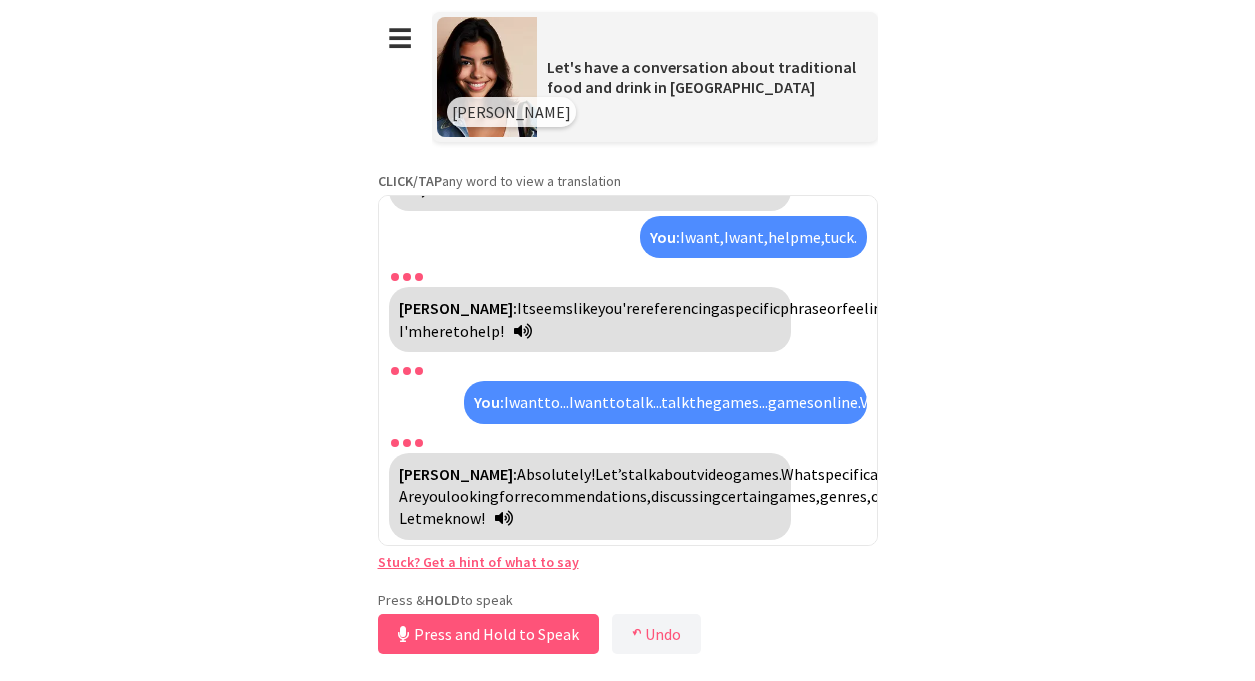 scroll, scrollTop: 2344, scrollLeft: 0, axis: vertical 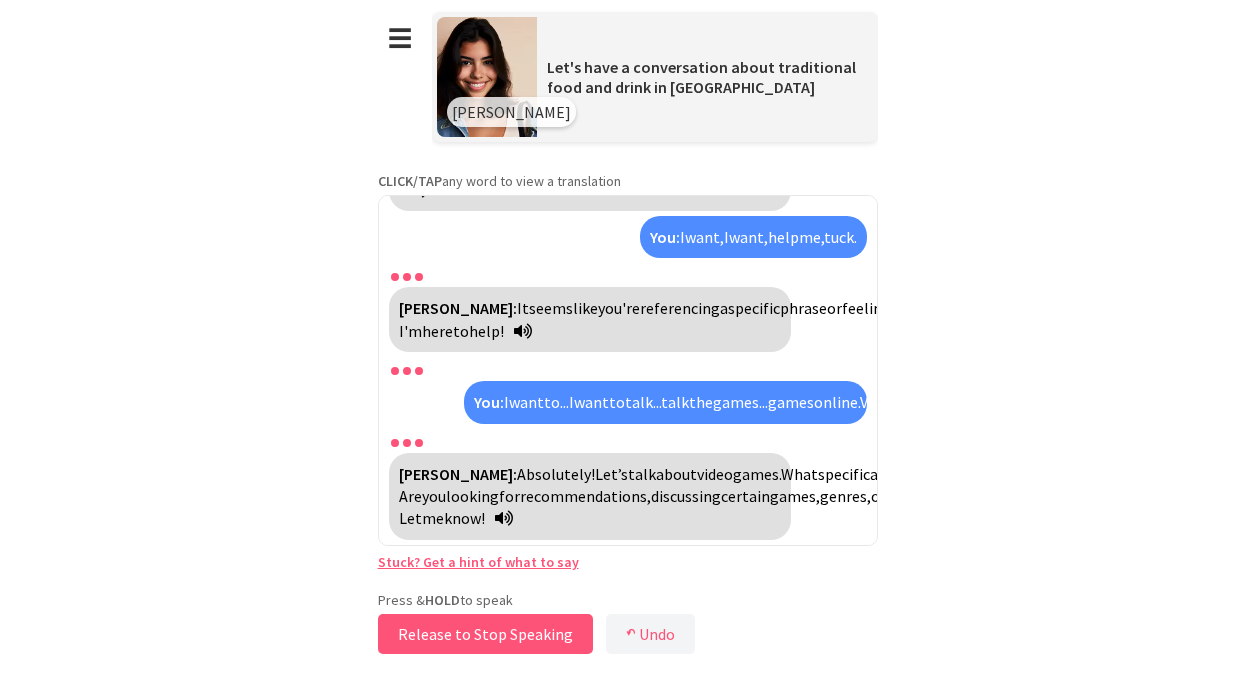 click on "Release to Stop Speaking" at bounding box center (485, 634) 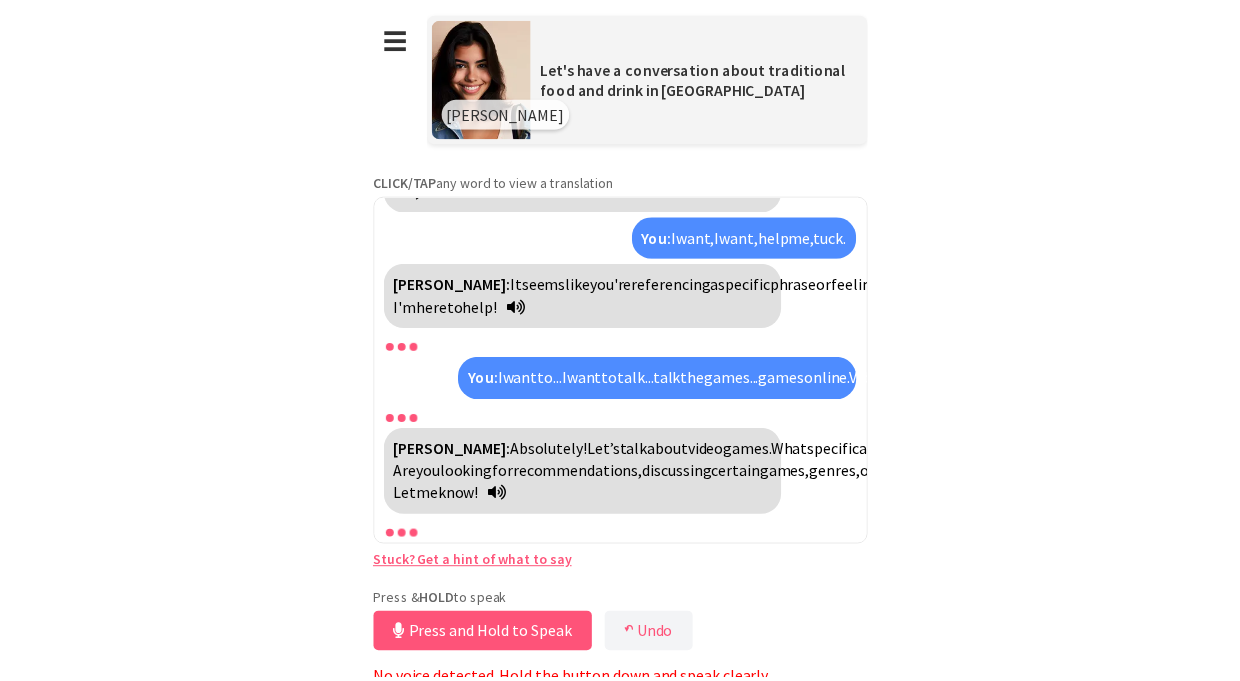 scroll, scrollTop: 2344, scrollLeft: 0, axis: vertical 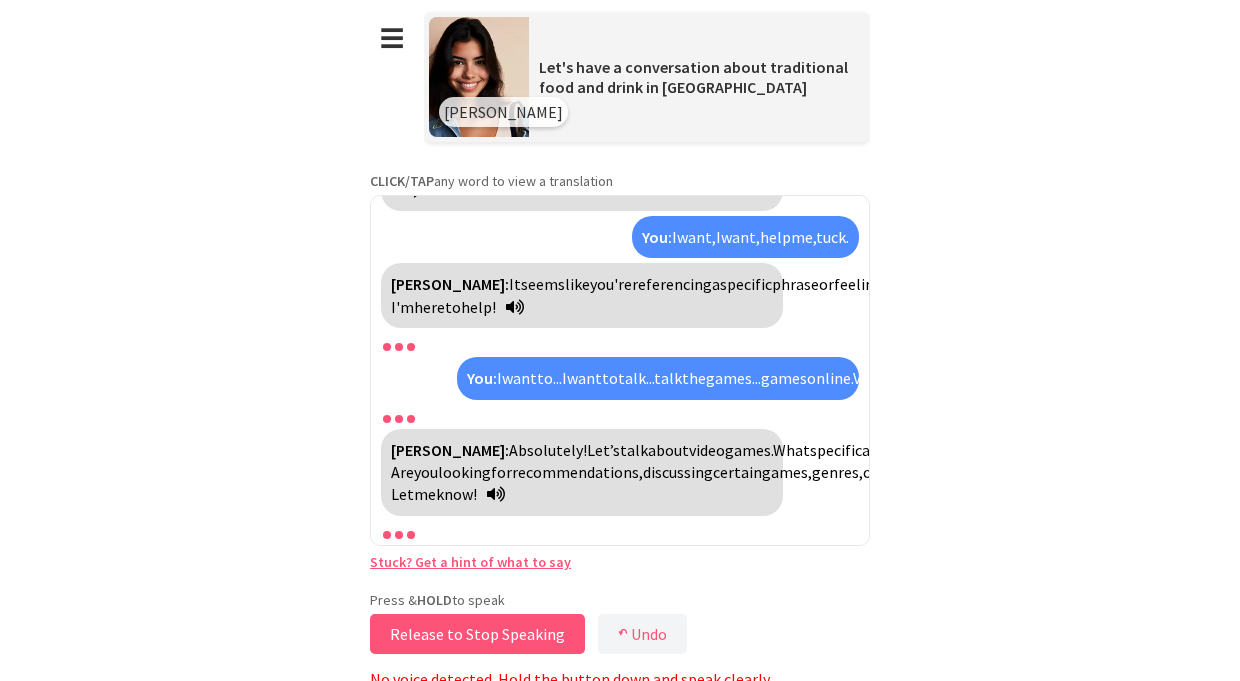 click on "Release to Stop Speaking" at bounding box center [477, 634] 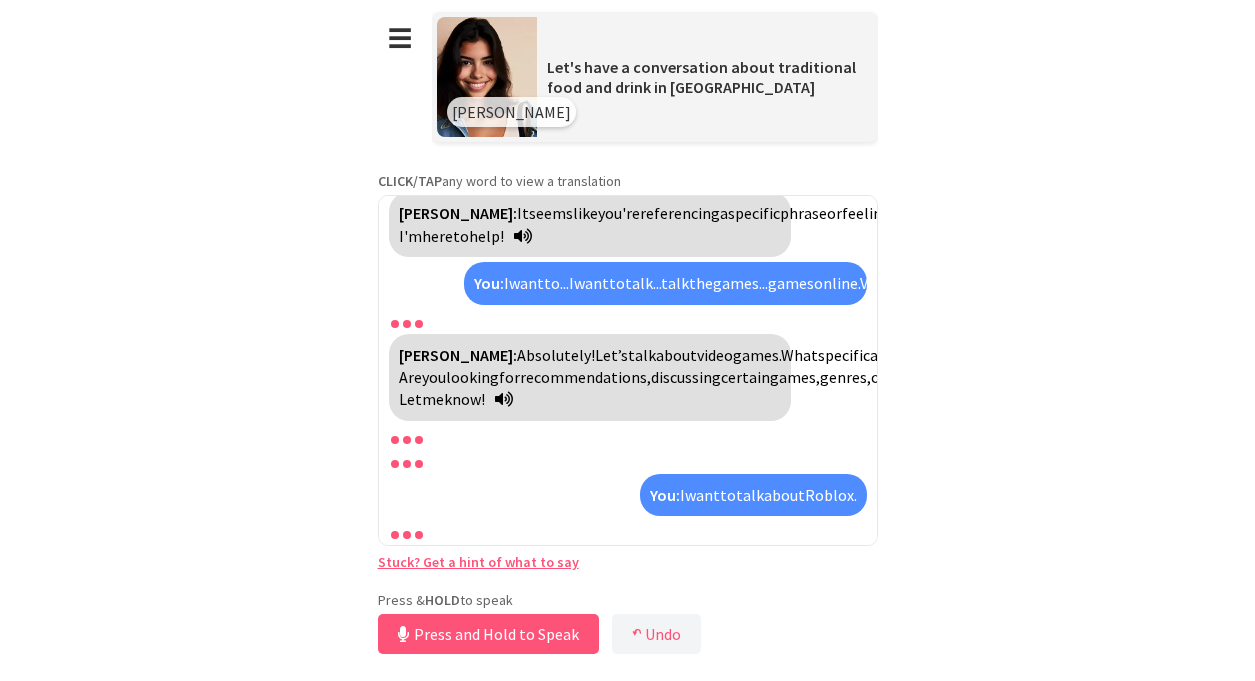 scroll, scrollTop: 2551, scrollLeft: 0, axis: vertical 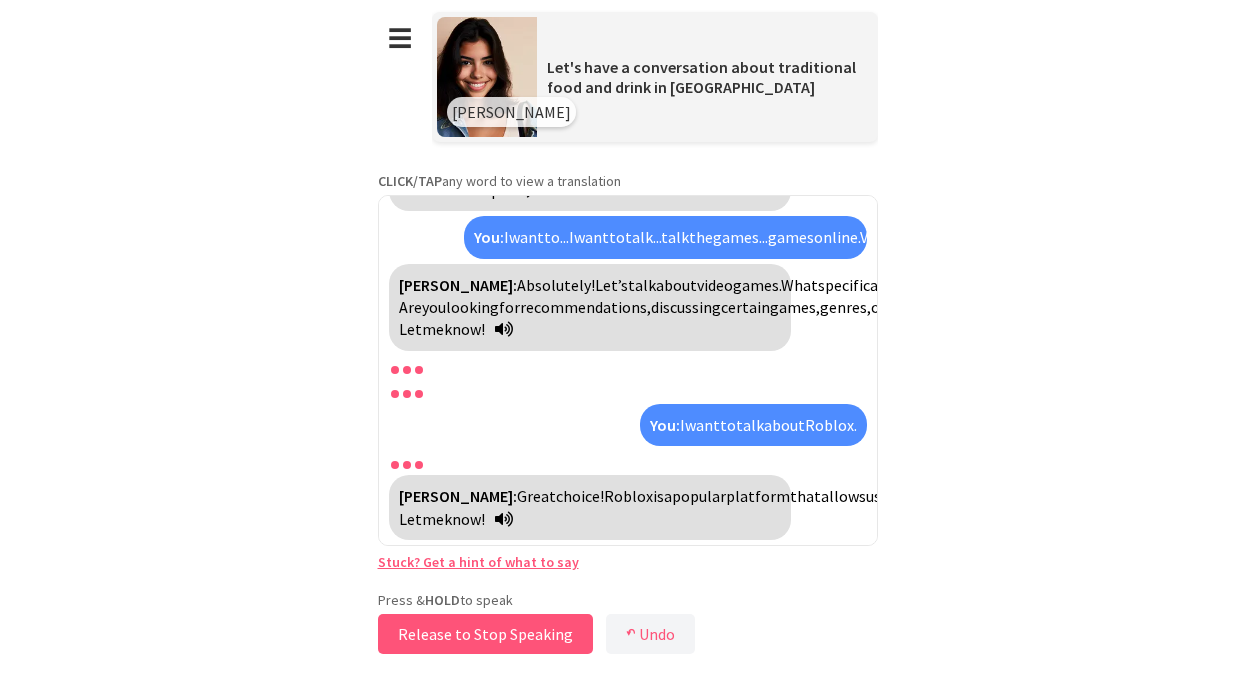 click on "Release to Stop Speaking" at bounding box center [485, 634] 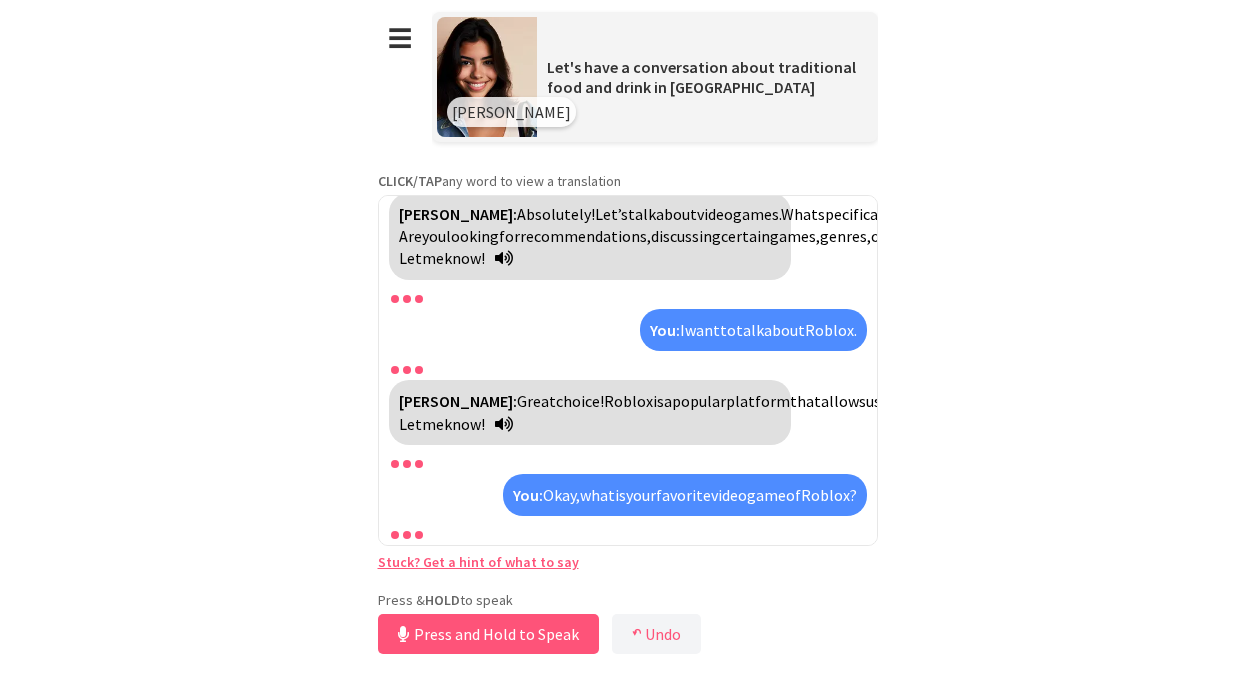 scroll, scrollTop: 3004, scrollLeft: 0, axis: vertical 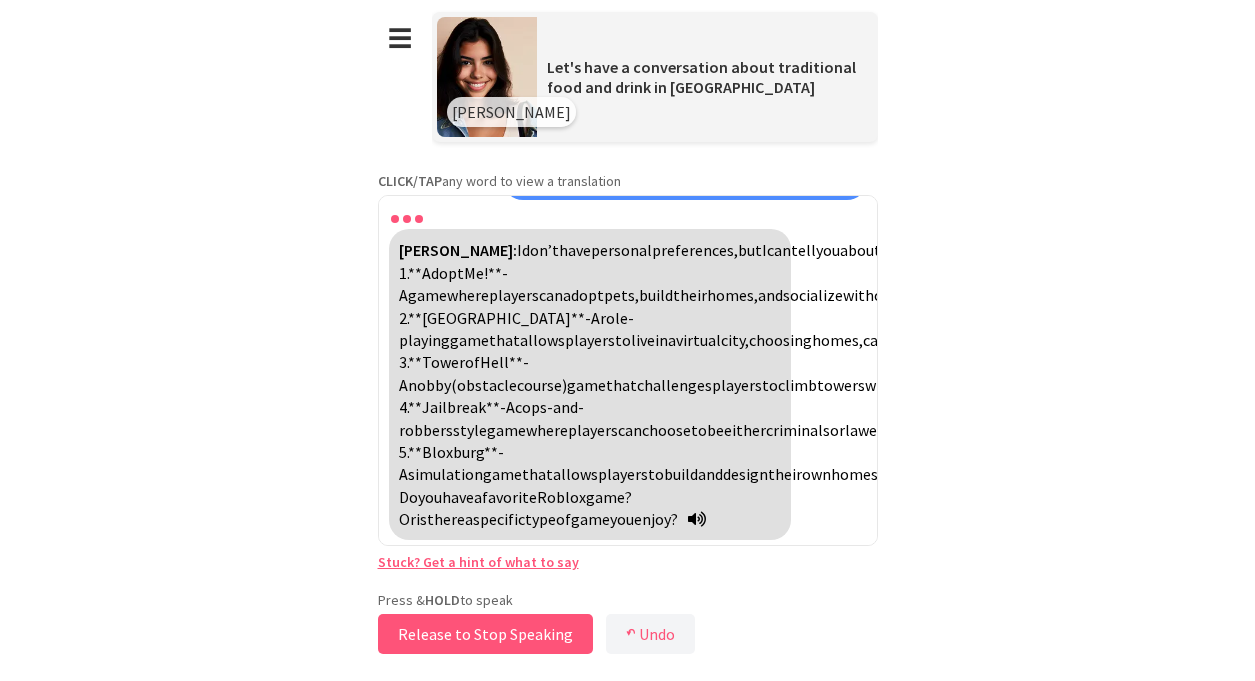 click on "Release to Stop Speaking" at bounding box center [485, 634] 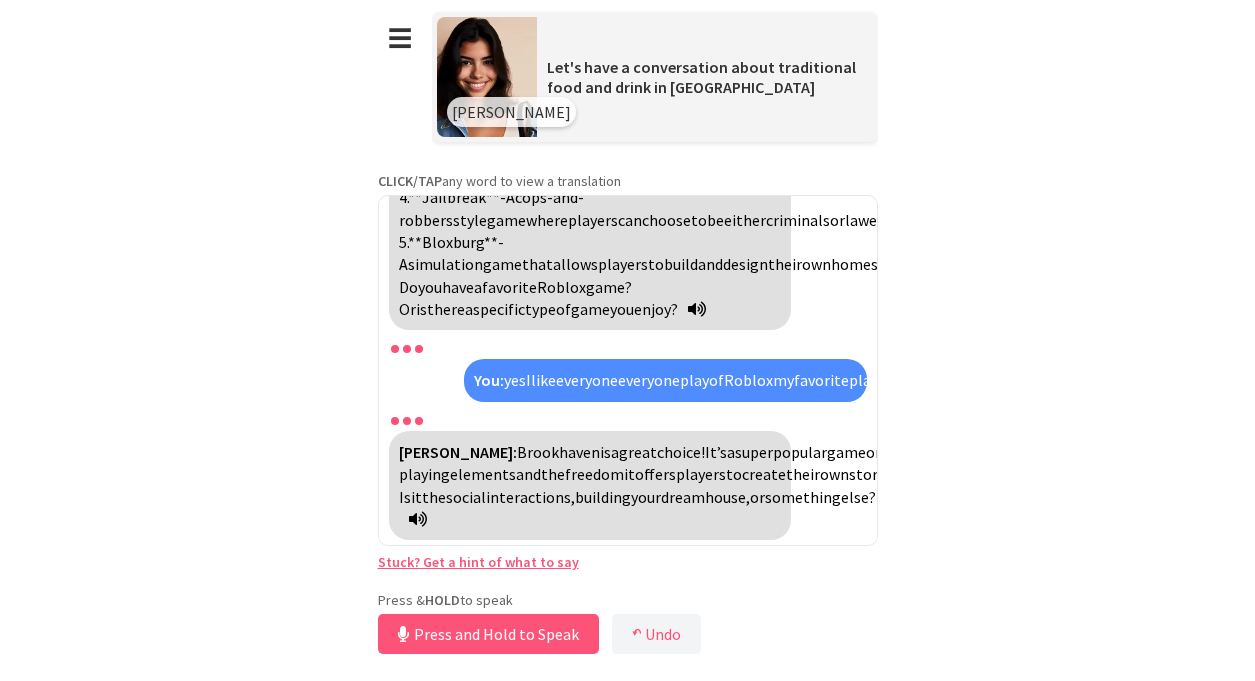 scroll, scrollTop: 3255, scrollLeft: 0, axis: vertical 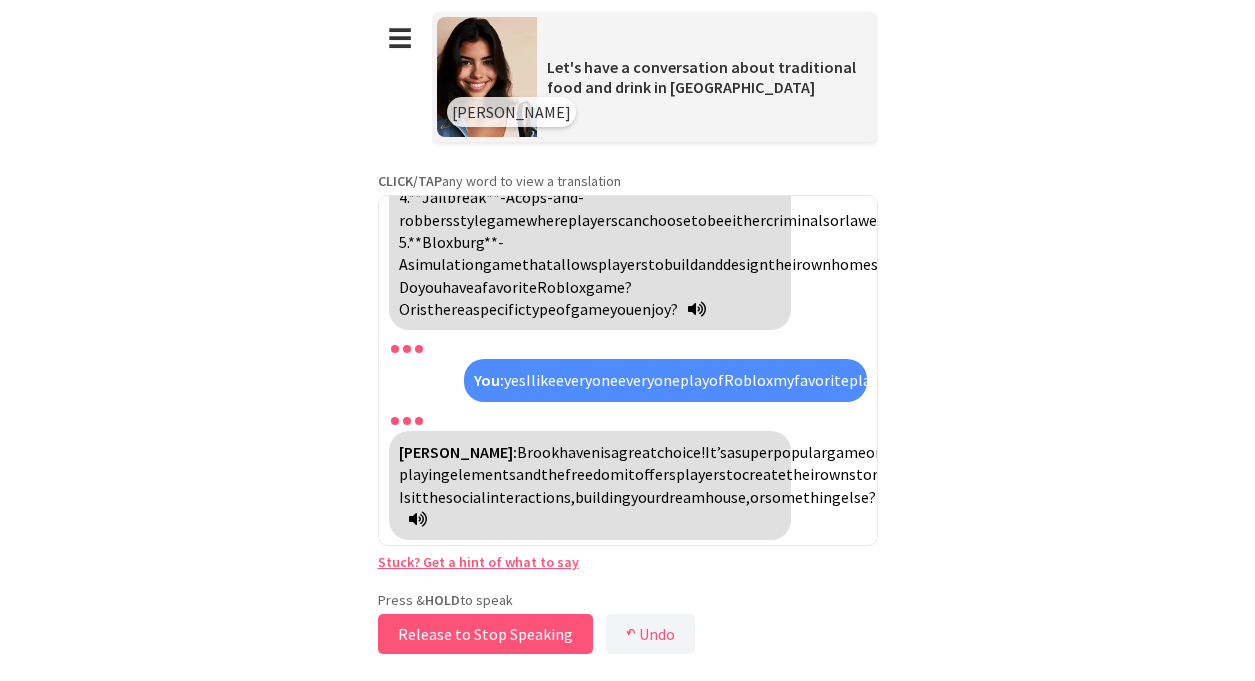 click on "Release to Stop Speaking" at bounding box center (485, 634) 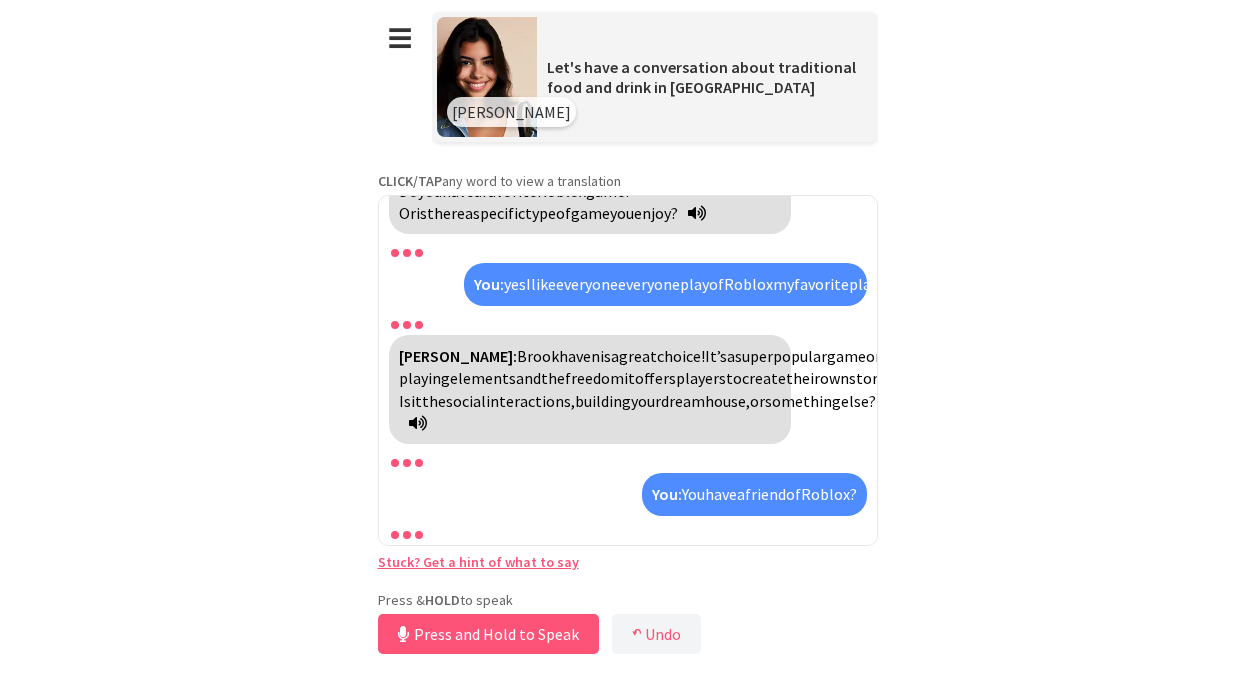 scroll, scrollTop: 3462, scrollLeft: 0, axis: vertical 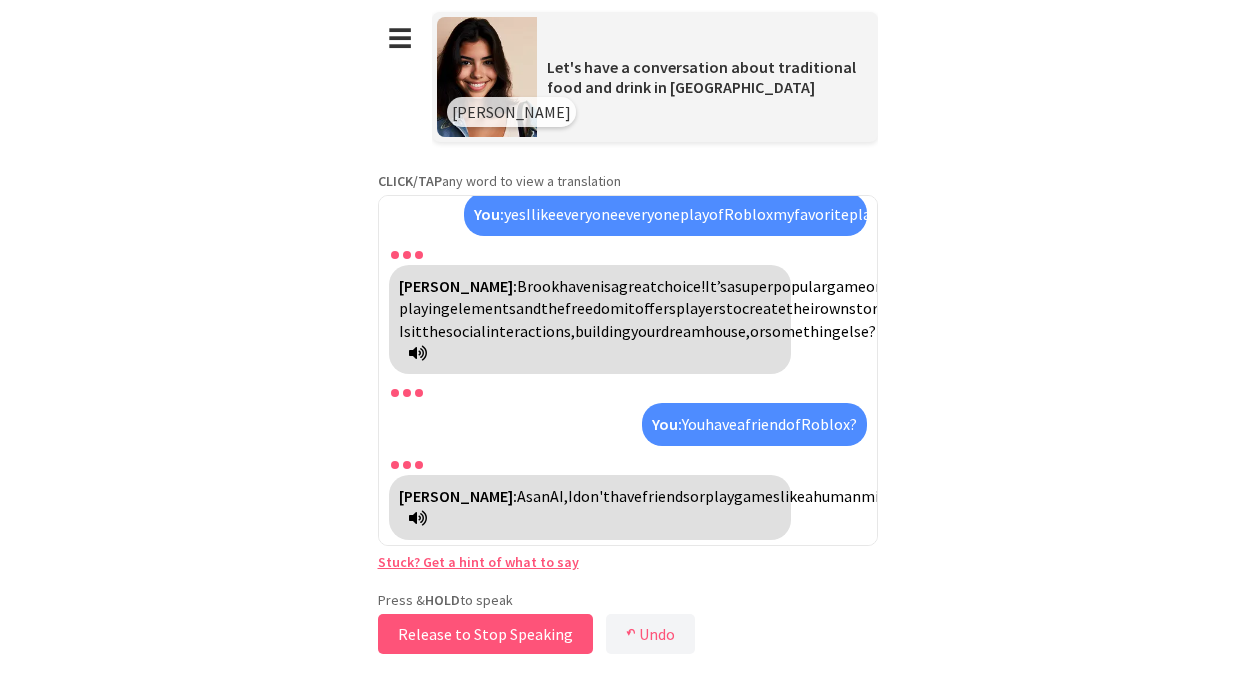 click on "Release to Stop Speaking" at bounding box center (485, 634) 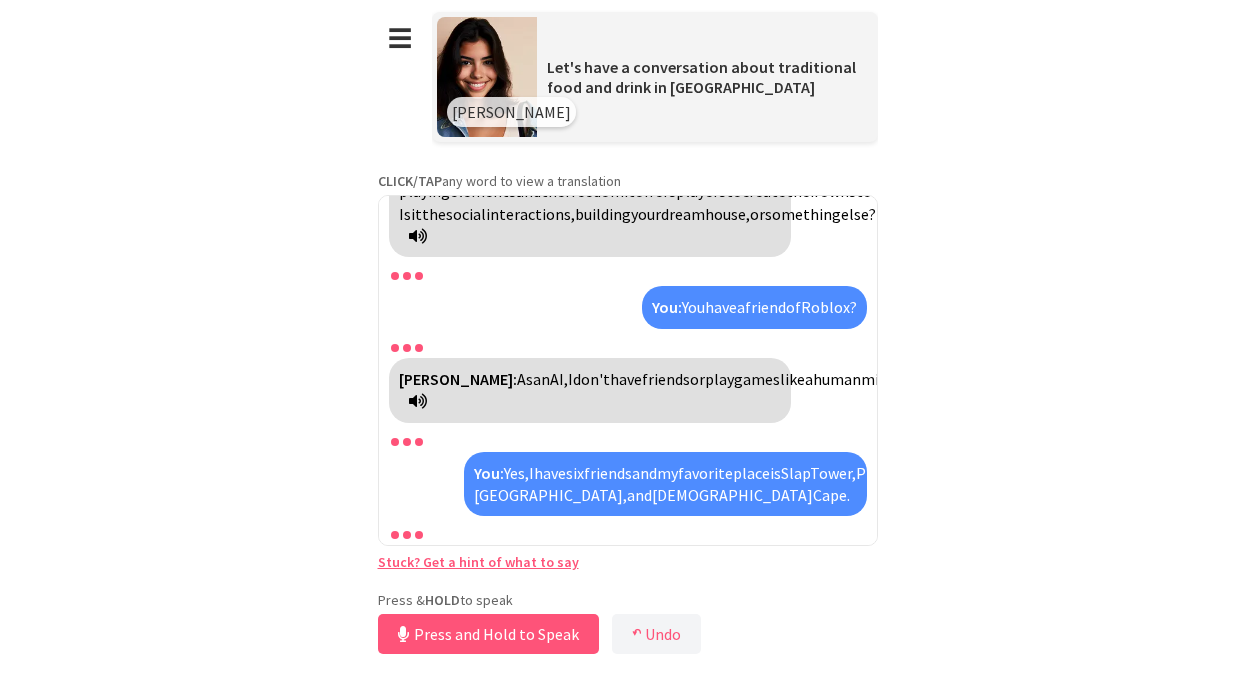 scroll, scrollTop: 3848, scrollLeft: 0, axis: vertical 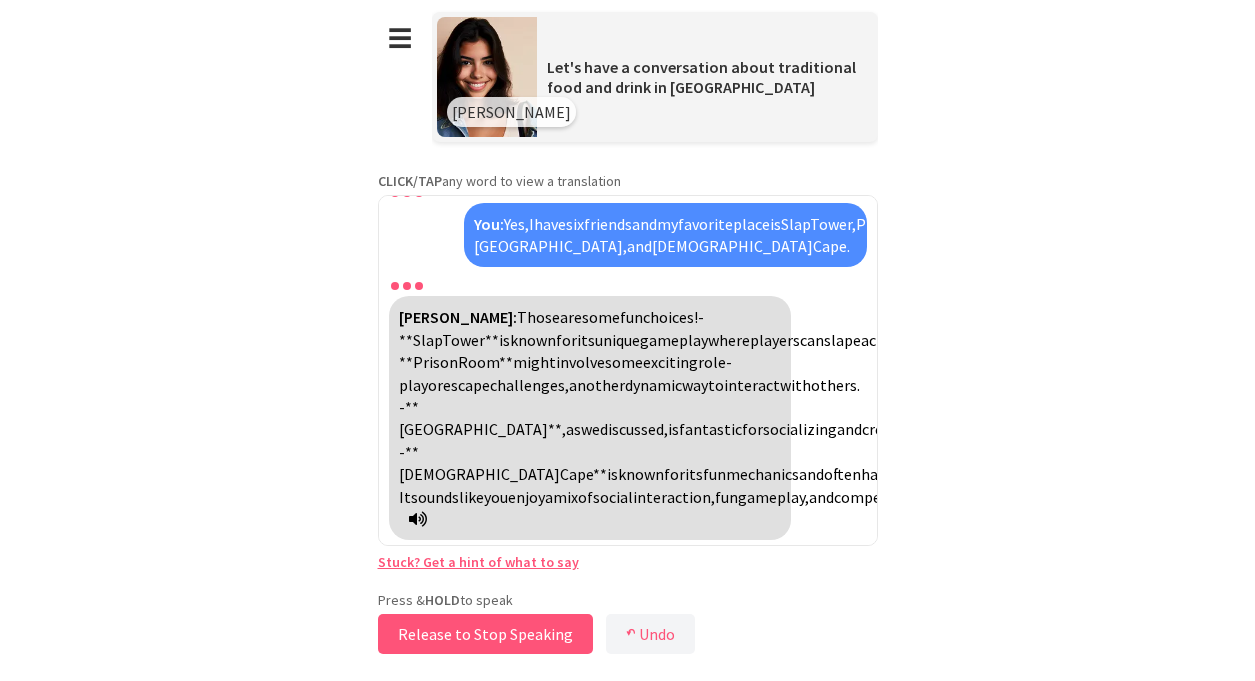 click on "Release to Stop Speaking" at bounding box center [485, 634] 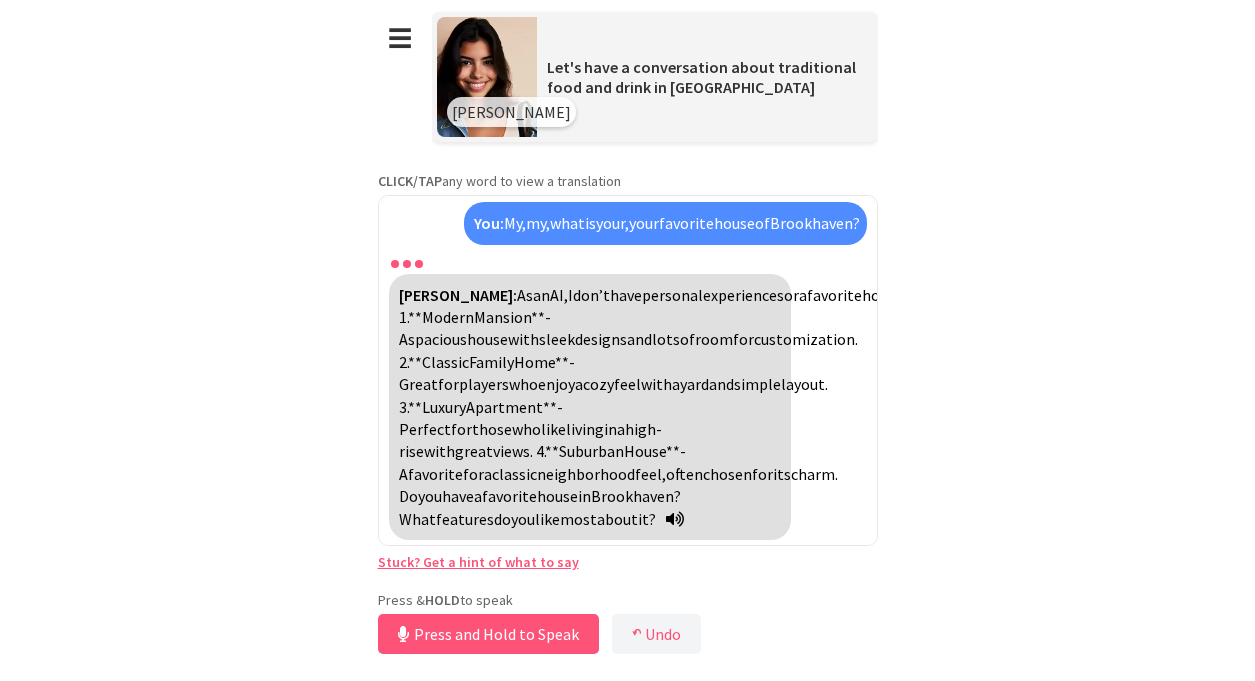 scroll, scrollTop: 4234, scrollLeft: 0, axis: vertical 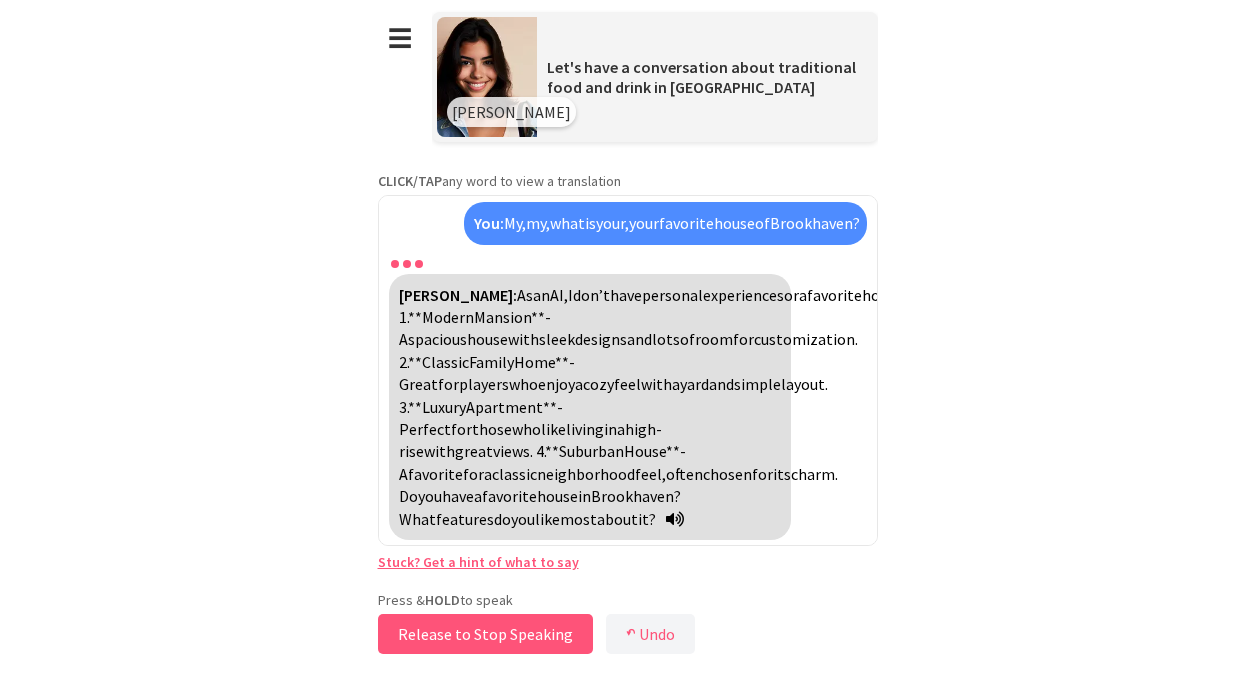 click on "Release to Stop Speaking" at bounding box center (485, 634) 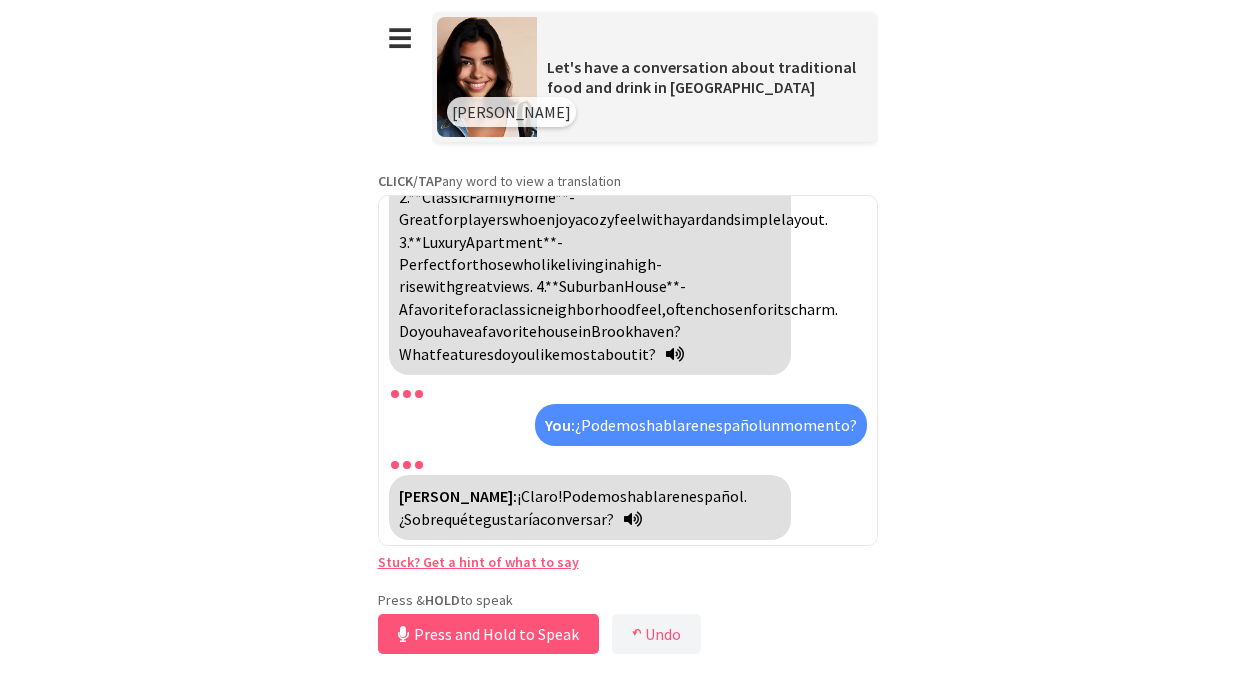 scroll, scrollTop: 4351, scrollLeft: 0, axis: vertical 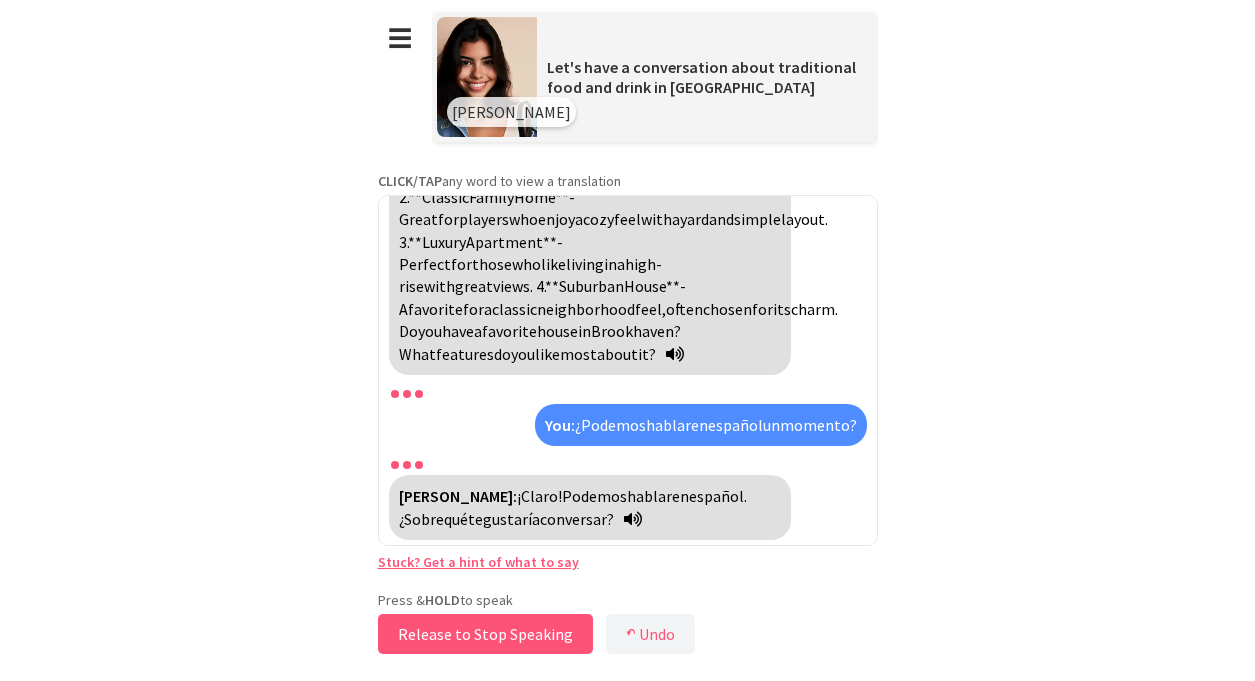click on "Release to Stop Speaking" at bounding box center (485, 634) 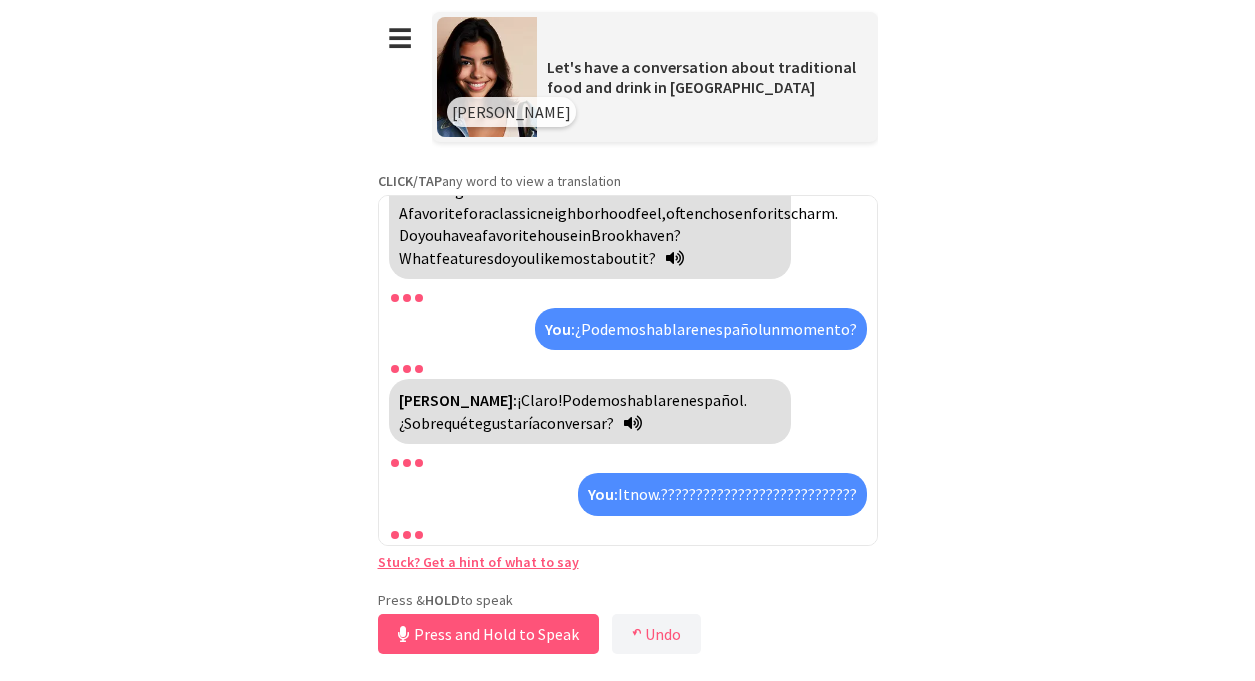 scroll, scrollTop: 4491, scrollLeft: 0, axis: vertical 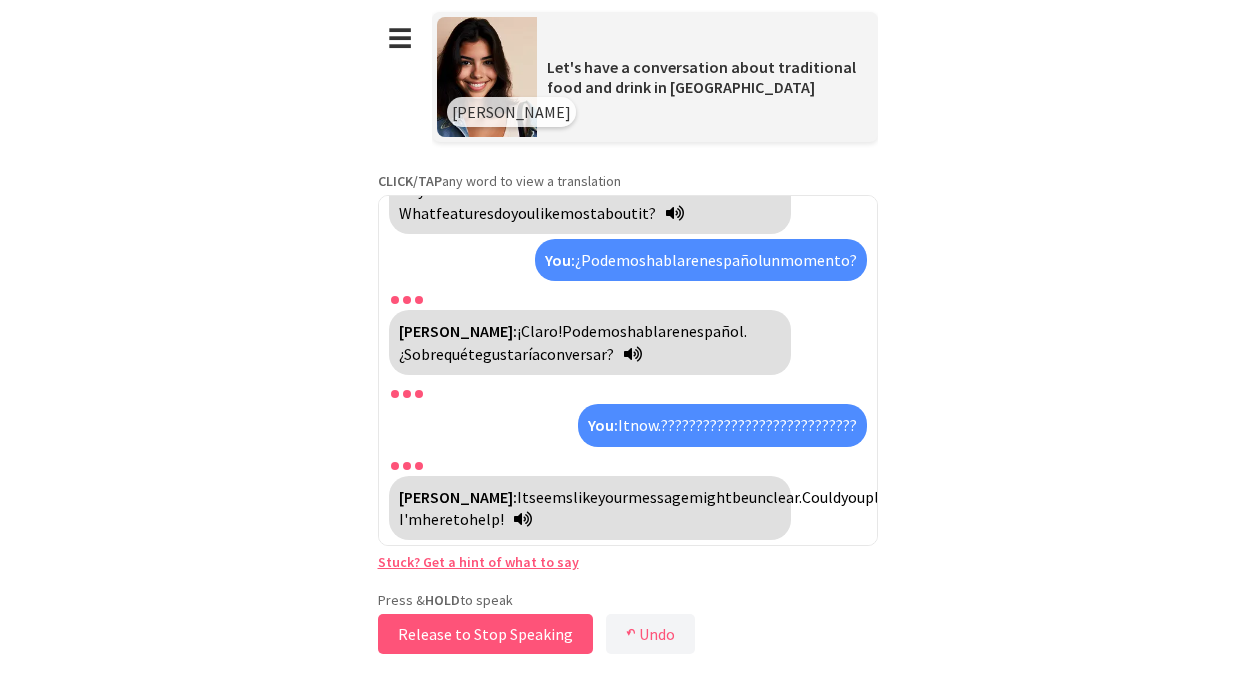 click on "Release to Stop Speaking" at bounding box center [485, 634] 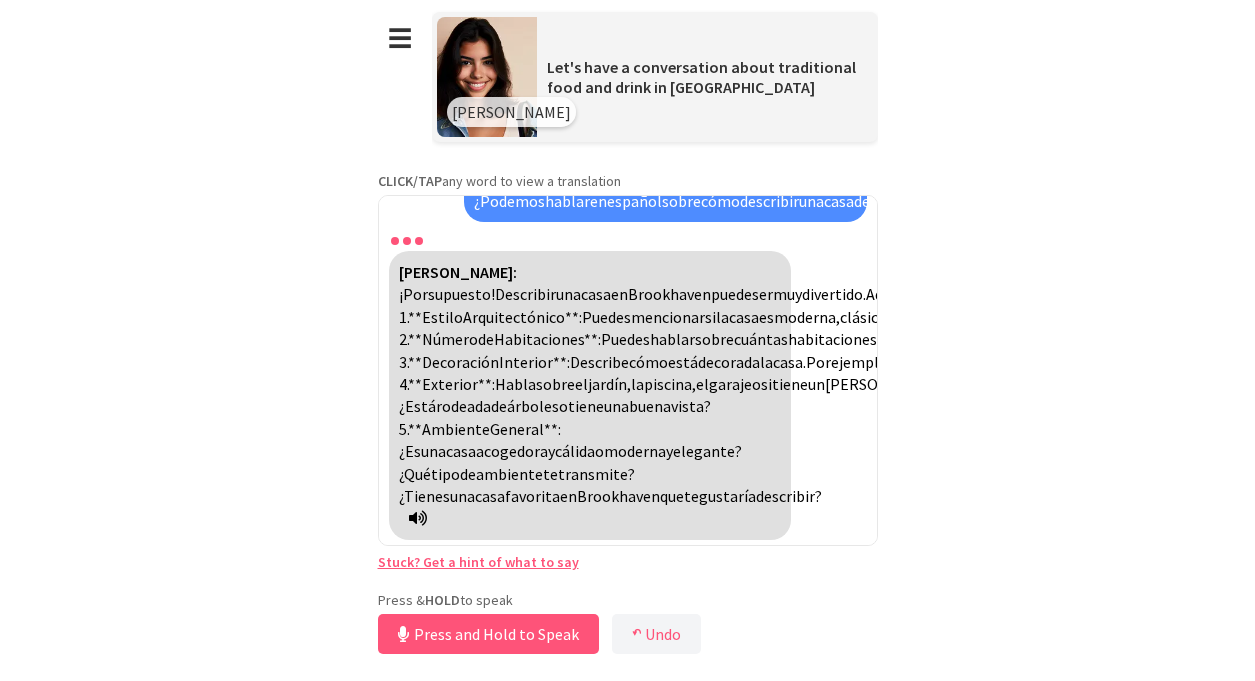 scroll, scrollTop: 4966, scrollLeft: 0, axis: vertical 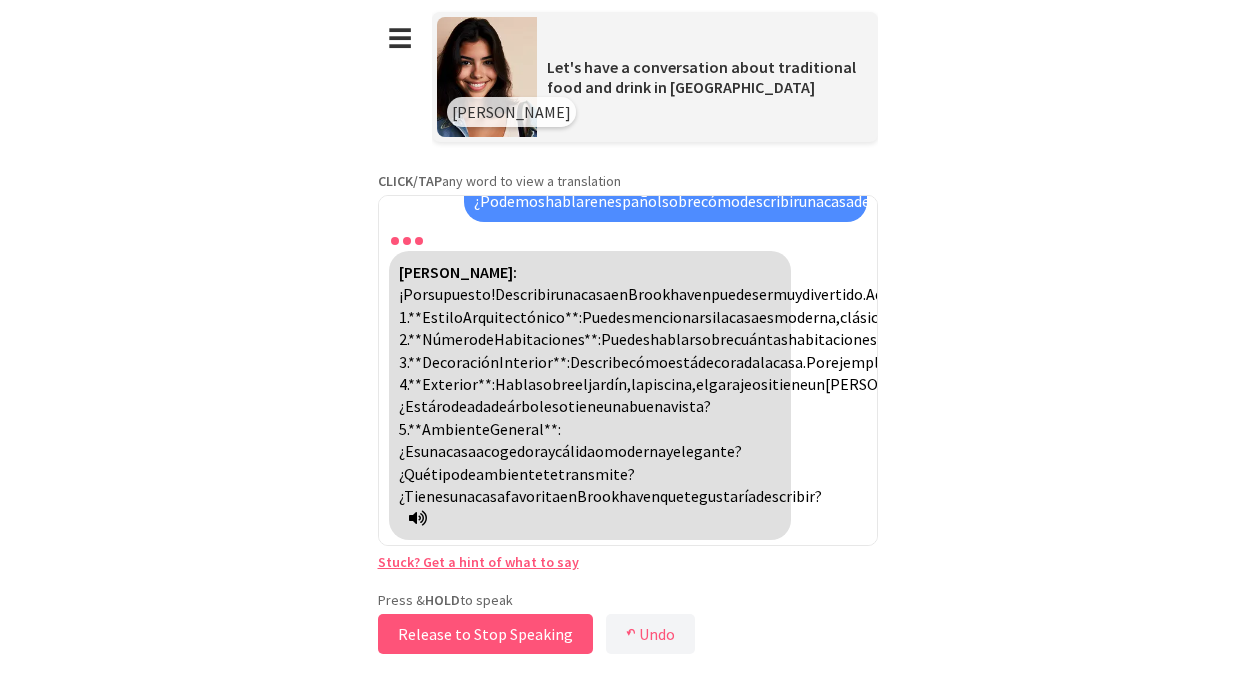 click on "Release to Stop Speaking" at bounding box center (485, 634) 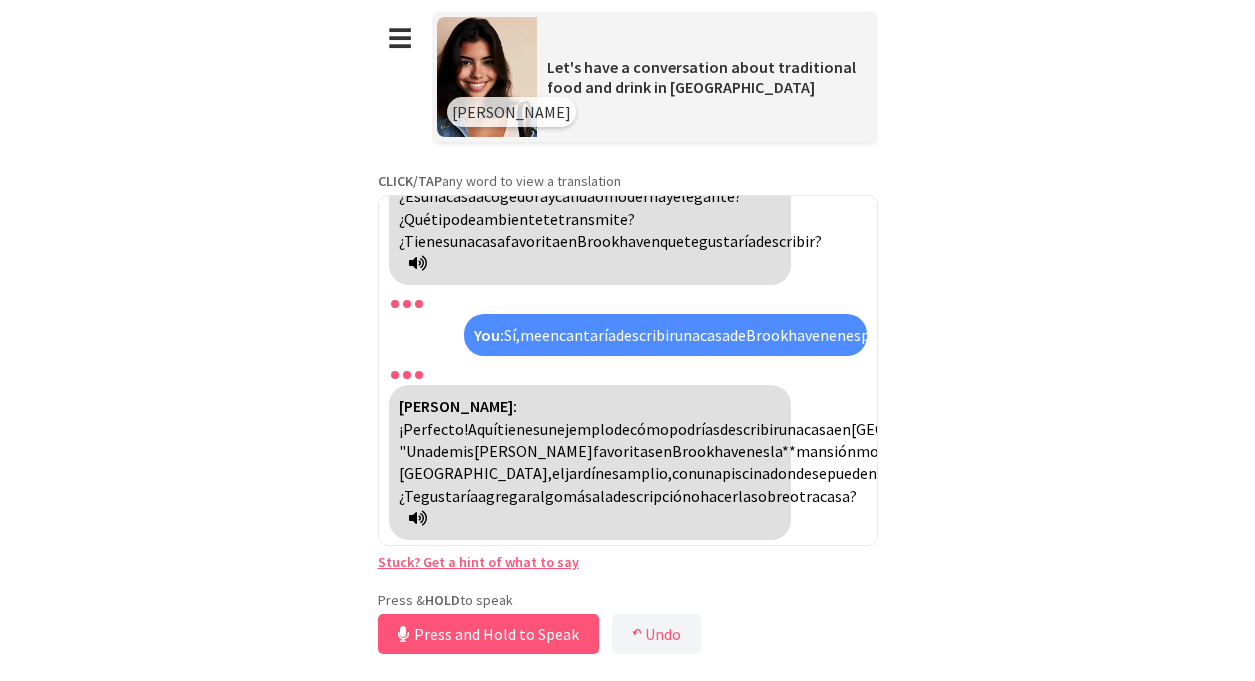 scroll, scrollTop: 5576, scrollLeft: 0, axis: vertical 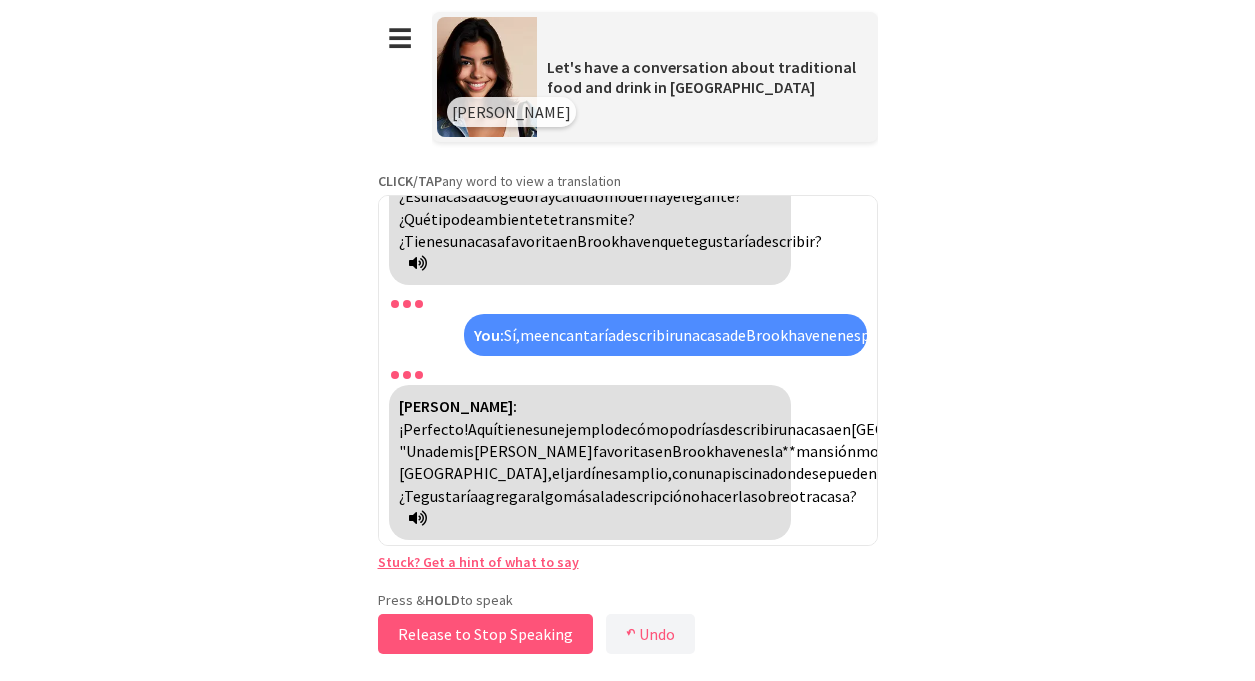 click on "Release to Stop Speaking" at bounding box center (485, 634) 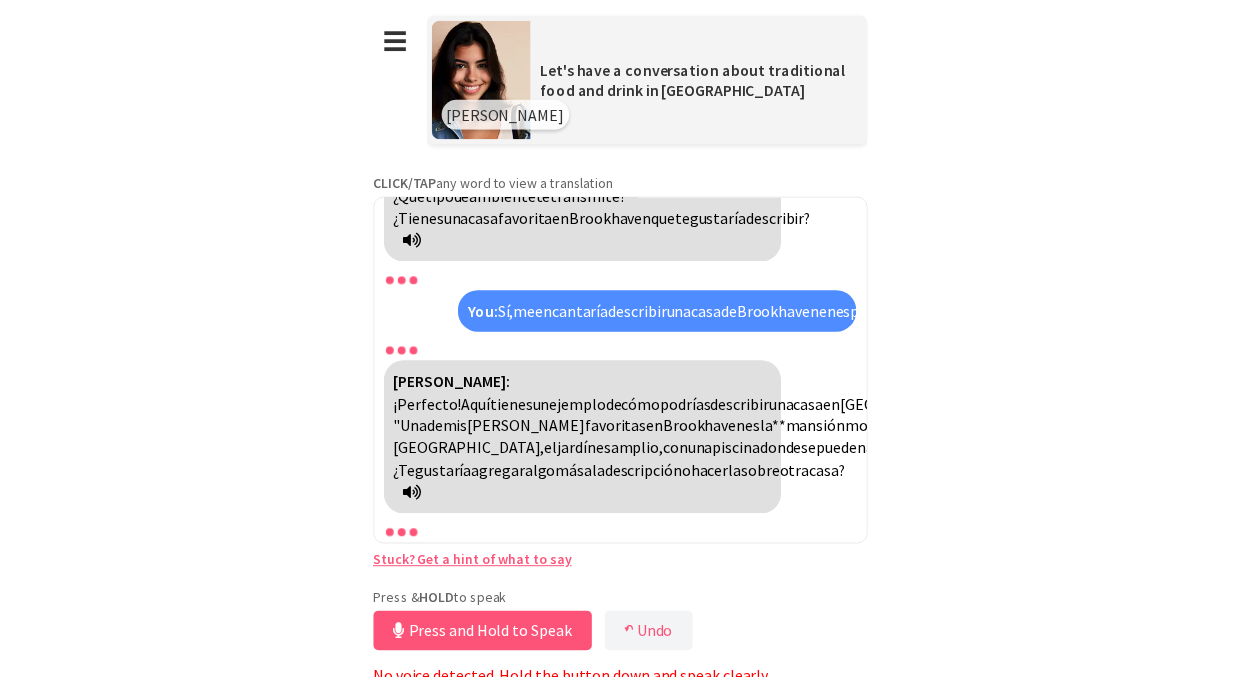 scroll, scrollTop: 5576, scrollLeft: 0, axis: vertical 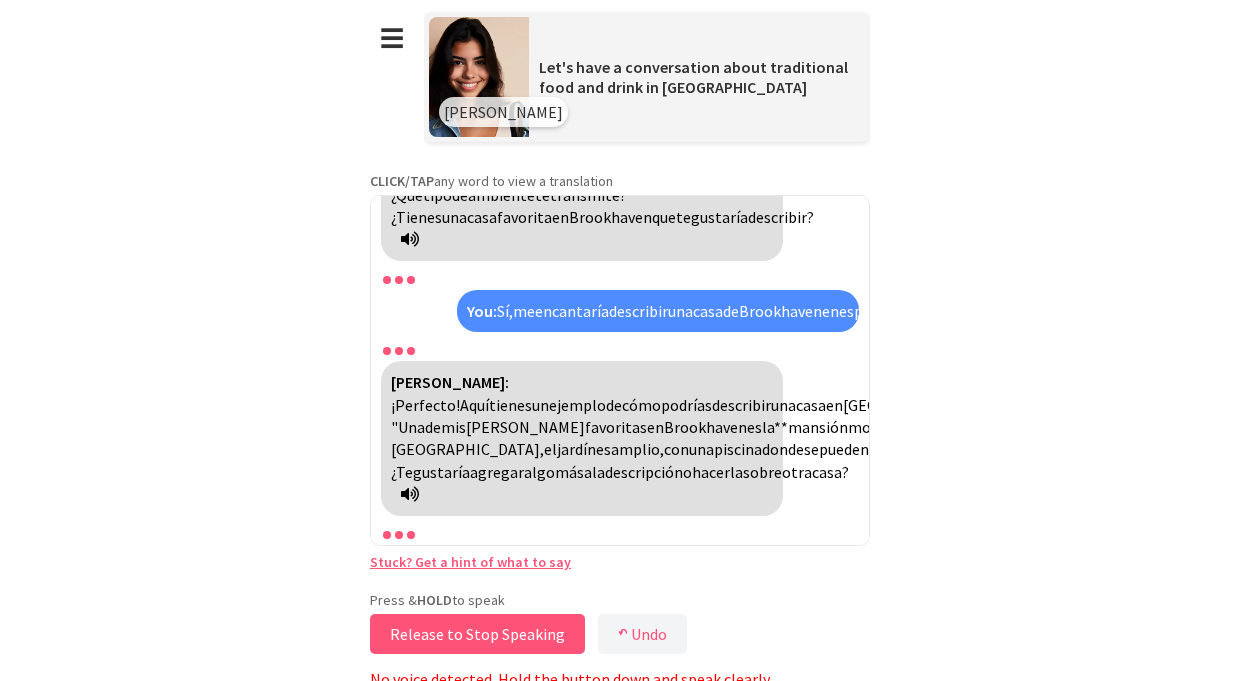 click on "Release to Stop Speaking" at bounding box center [477, 634] 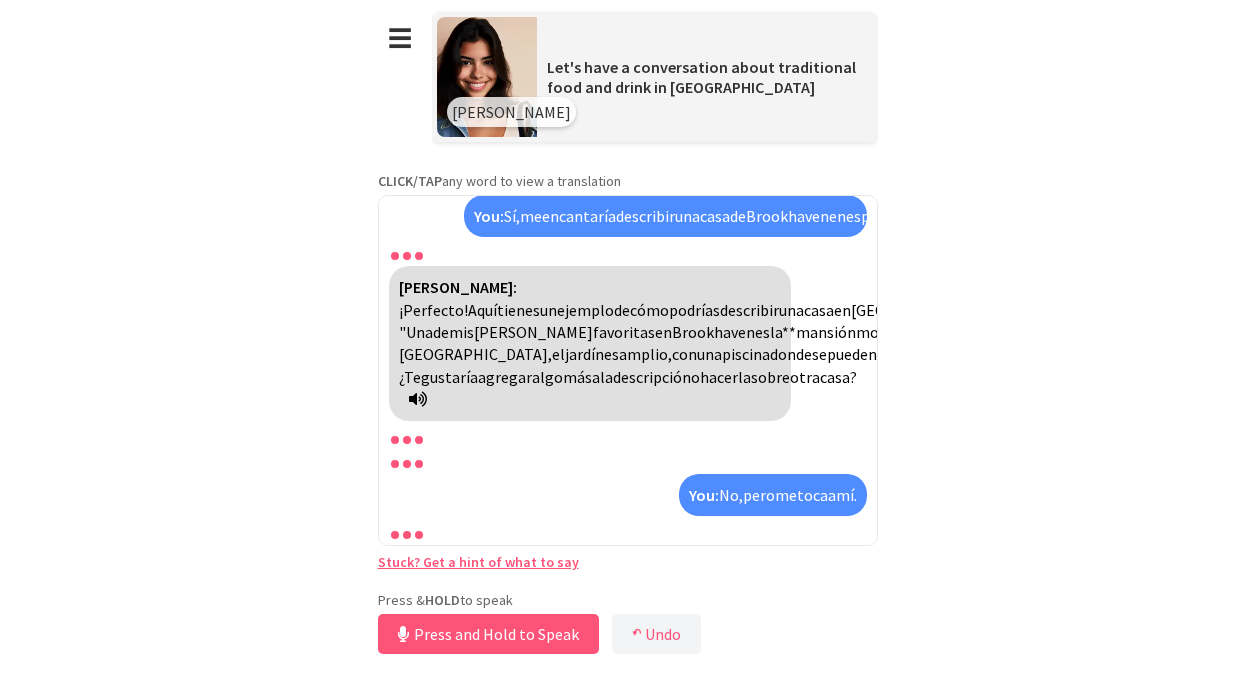 scroll, scrollTop: 5715, scrollLeft: 0, axis: vertical 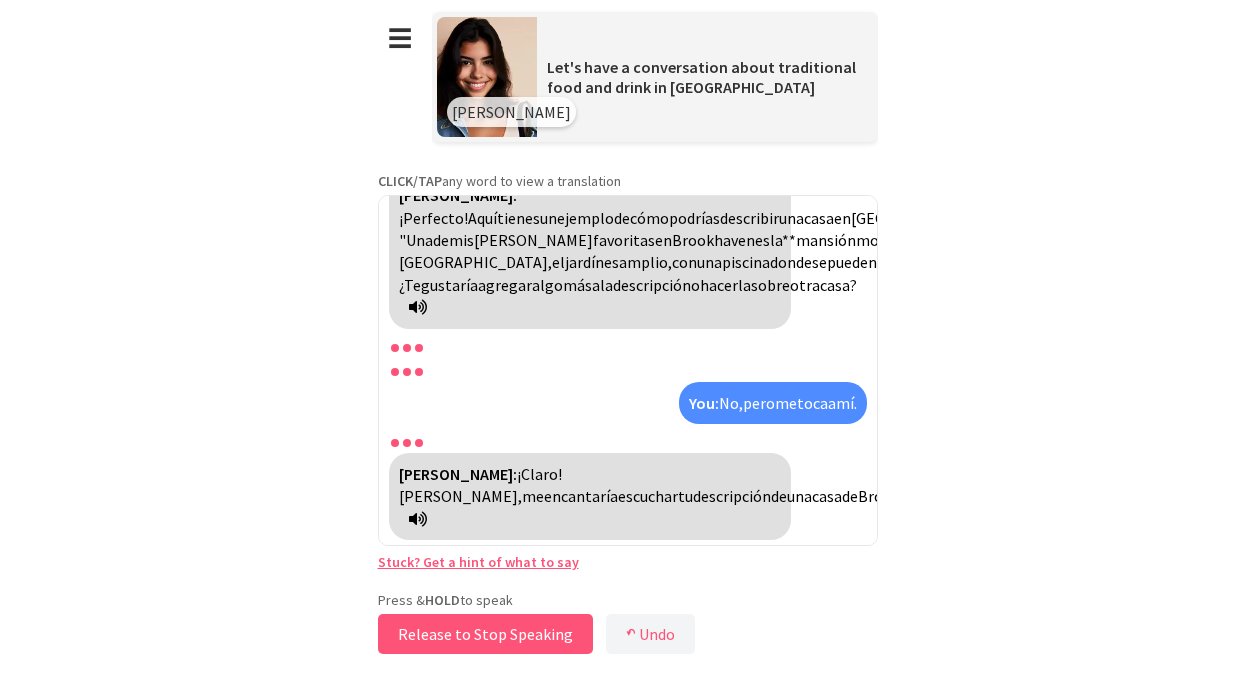 click on "Release to Stop Speaking" at bounding box center [485, 634] 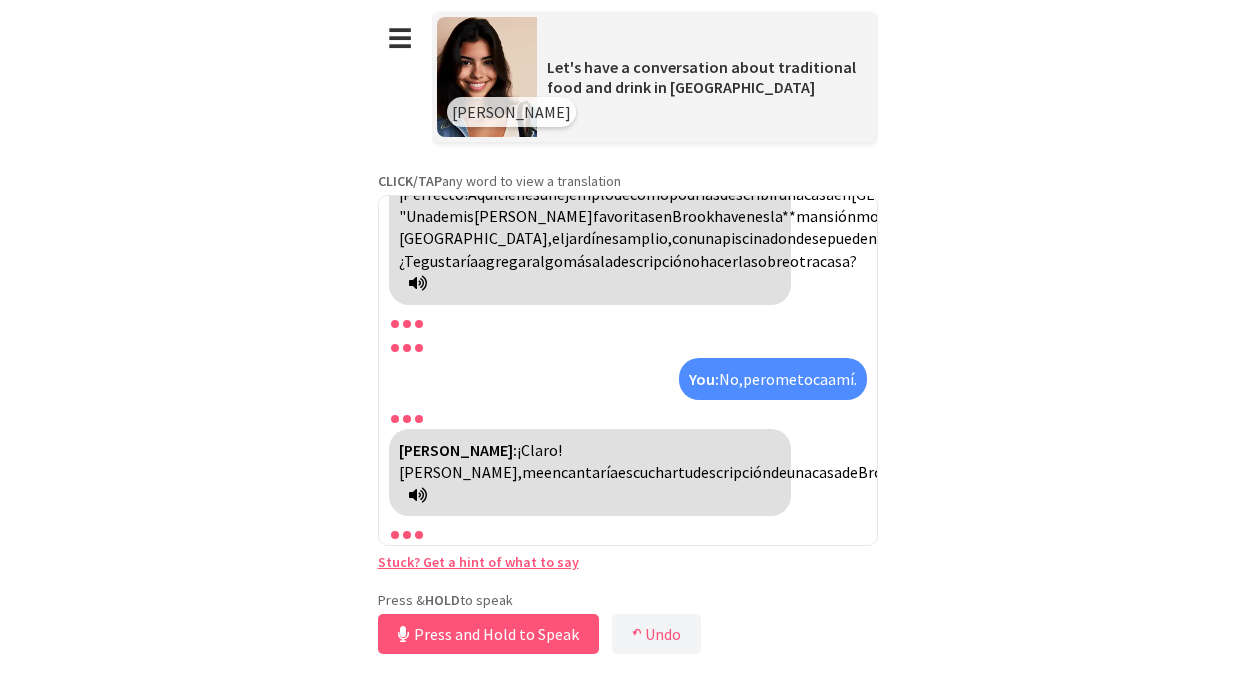 scroll, scrollTop: 5739, scrollLeft: 0, axis: vertical 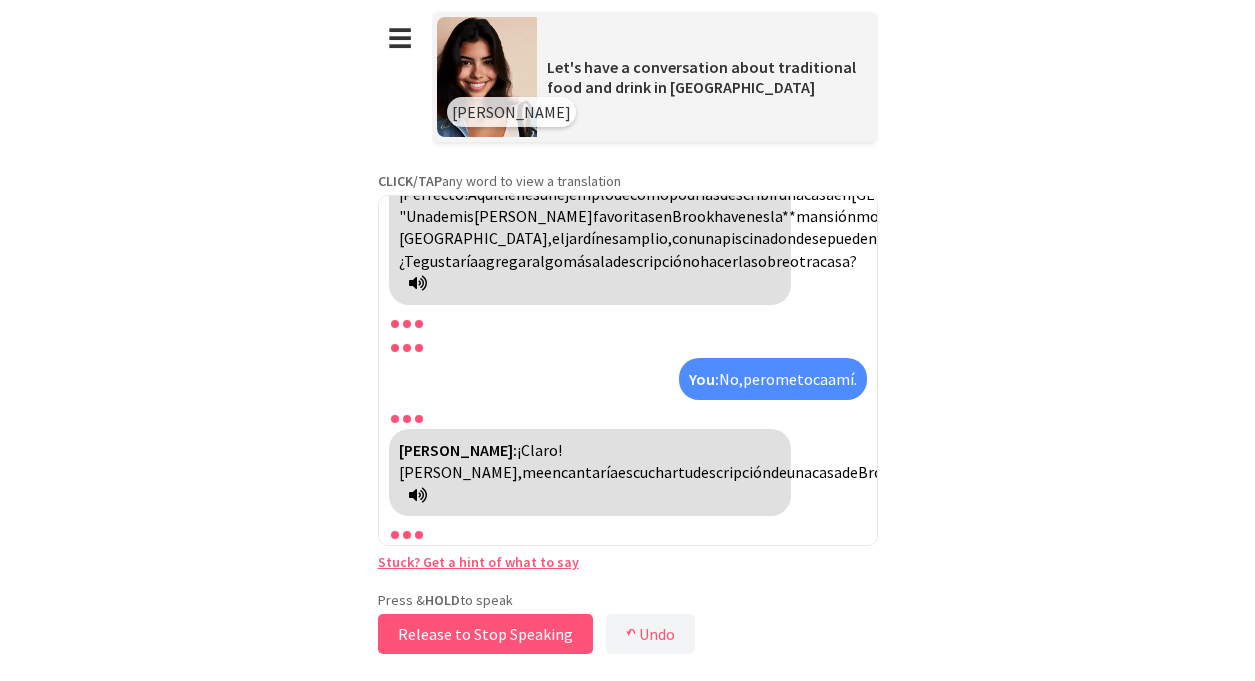 click on "Release to Stop Speaking" at bounding box center [485, 634] 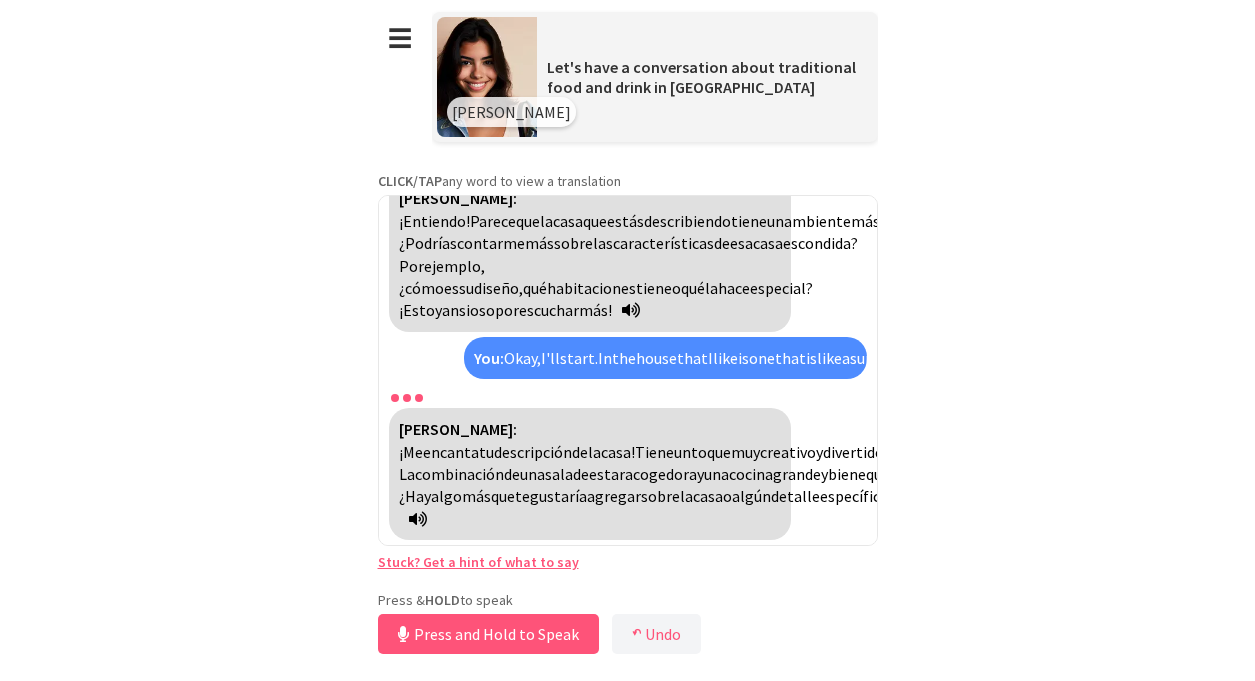 scroll, scrollTop: 6711, scrollLeft: 0, axis: vertical 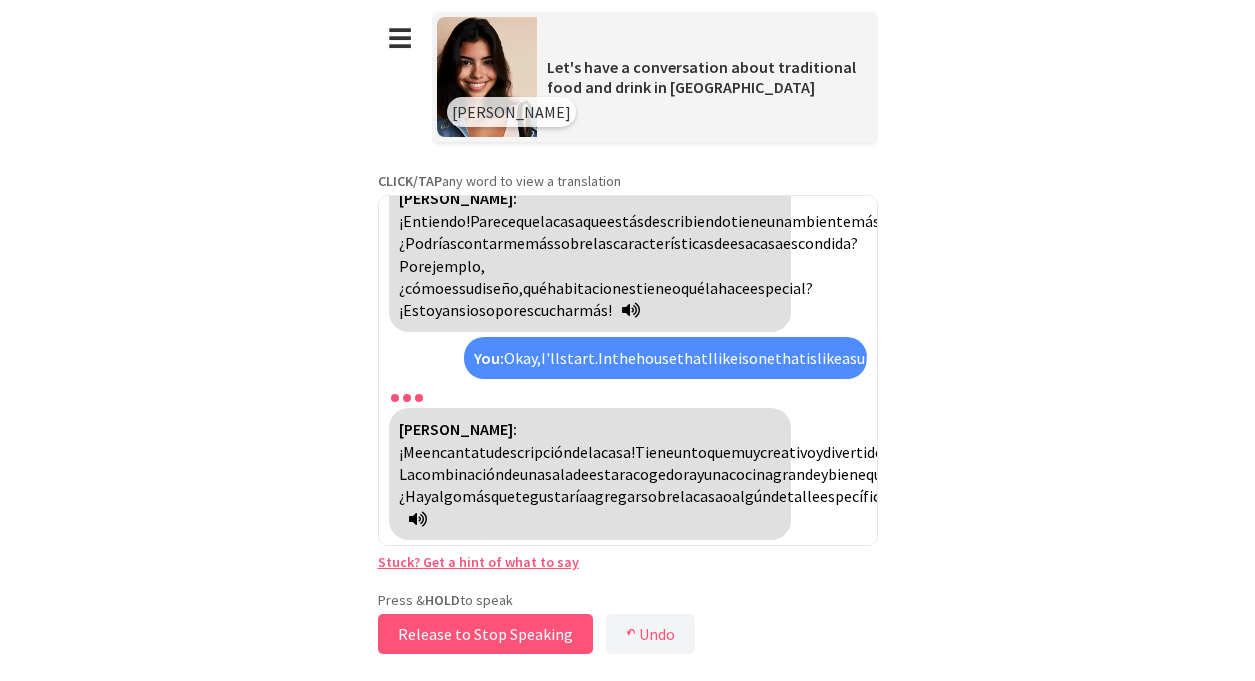click on "Release to Stop Speaking" at bounding box center [485, 634] 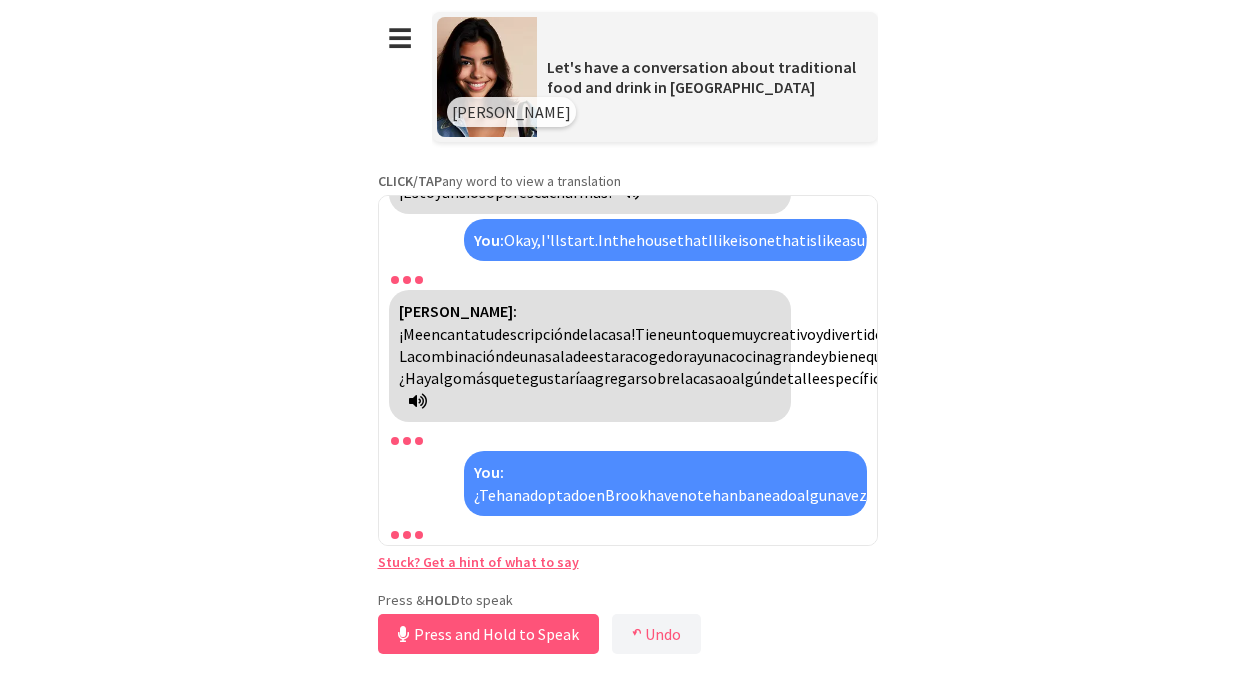 scroll, scrollTop: 6962, scrollLeft: 0, axis: vertical 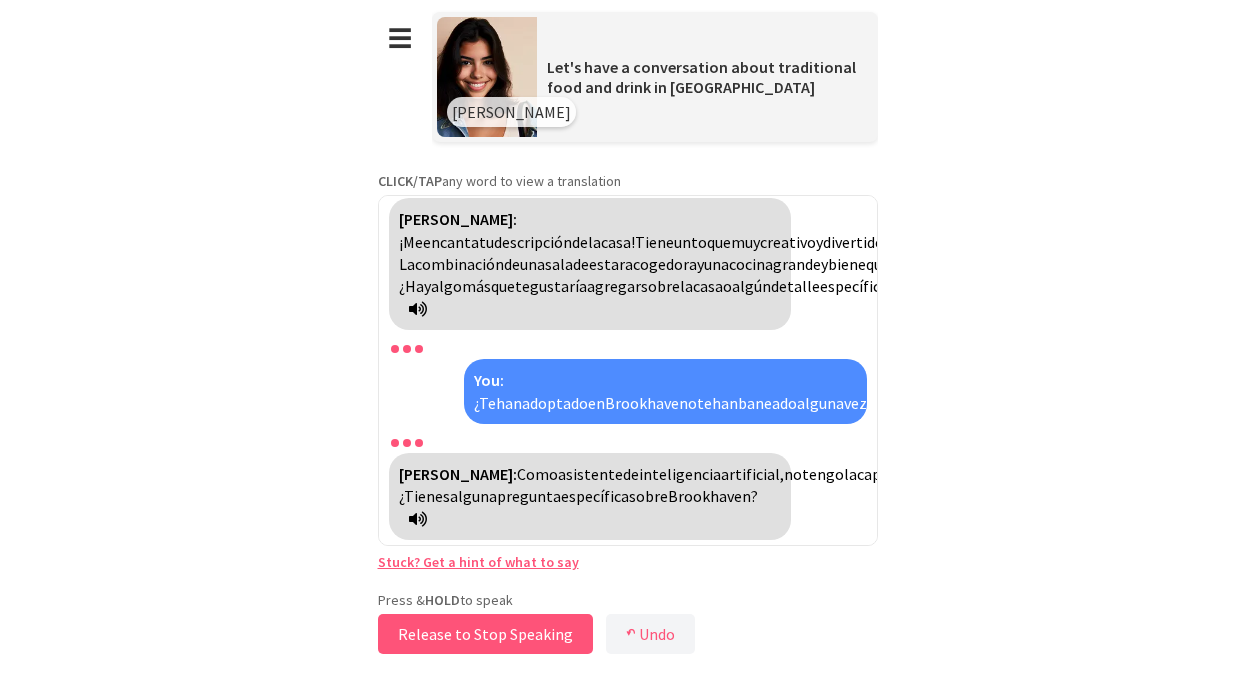 click on "Release to Stop Speaking" at bounding box center (485, 634) 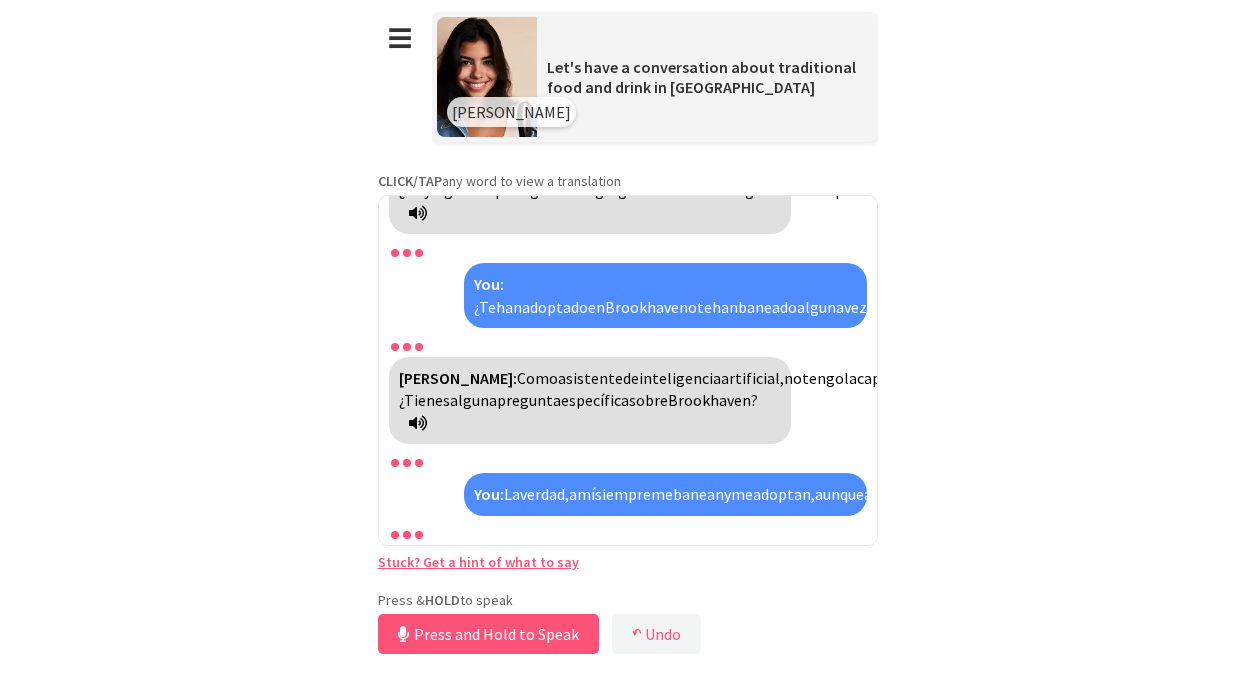scroll, scrollTop: 7303, scrollLeft: 0, axis: vertical 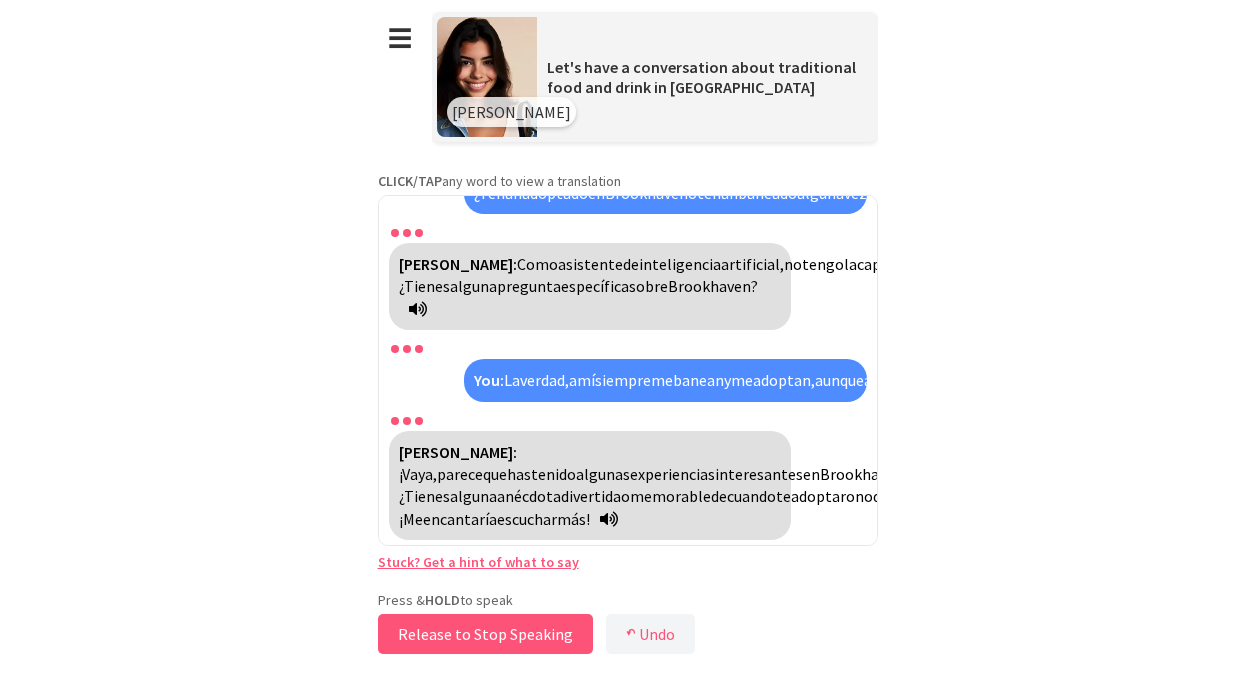 click on "Release to Stop Speaking" at bounding box center [485, 634] 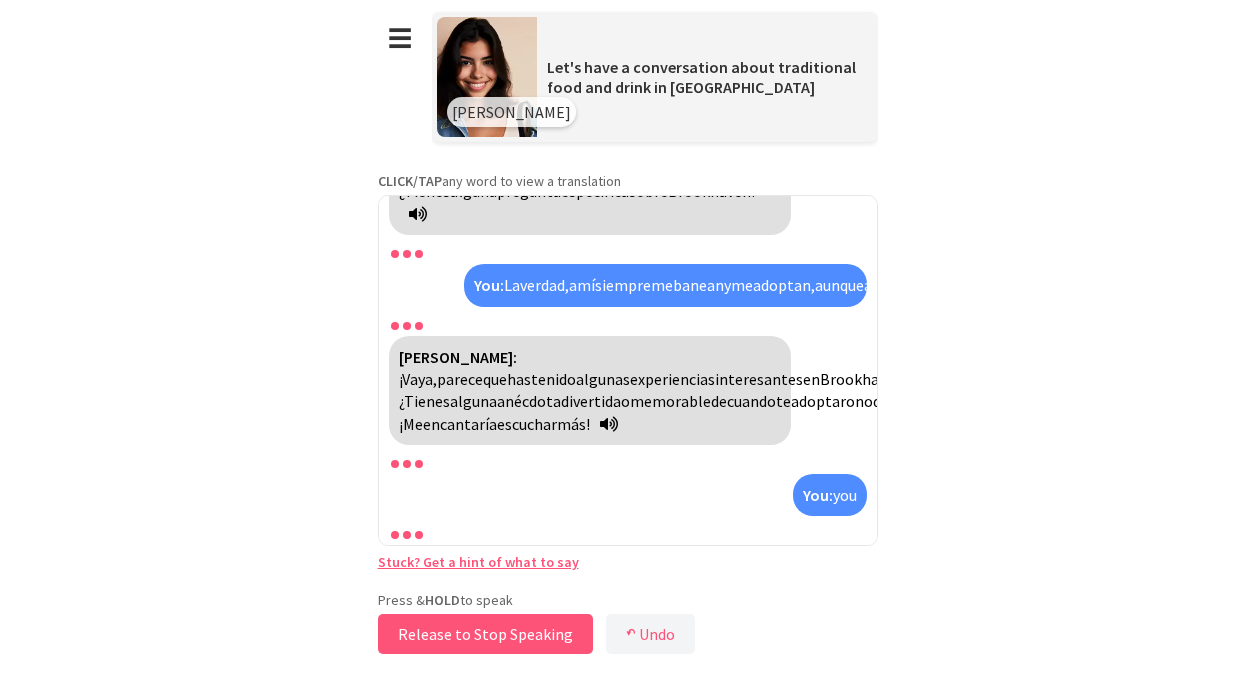 scroll, scrollTop: 7465, scrollLeft: 0, axis: vertical 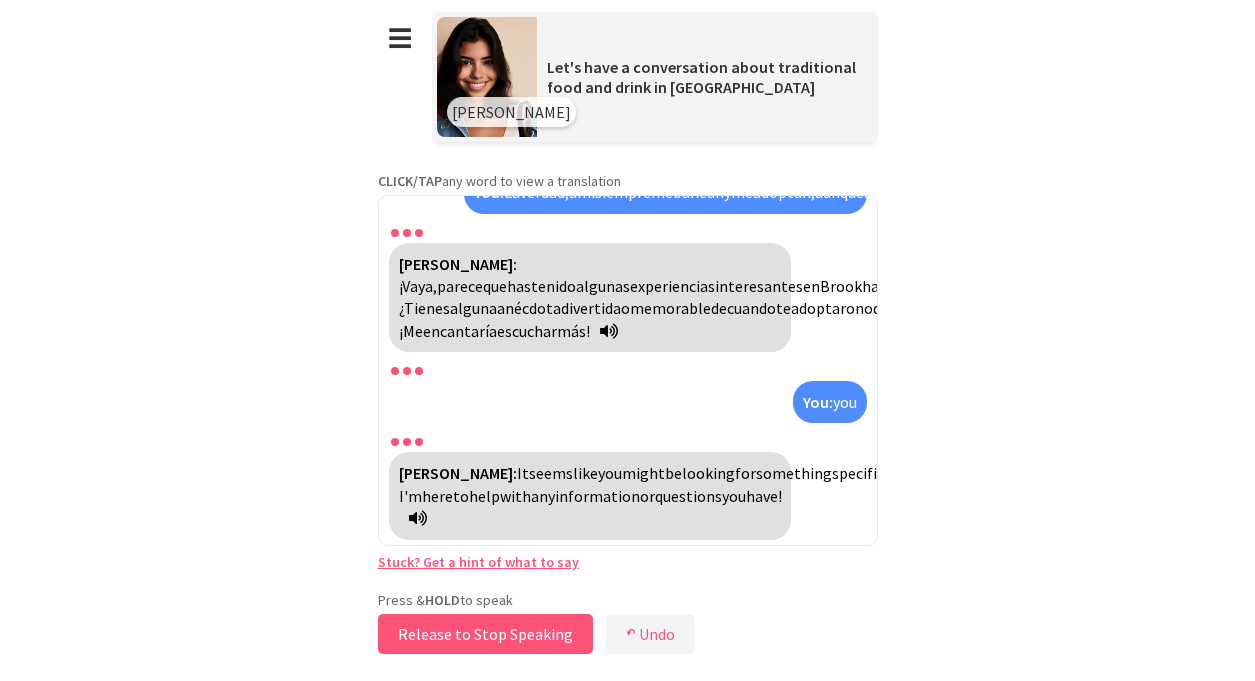 click on "Release to Stop Speaking" at bounding box center [485, 634] 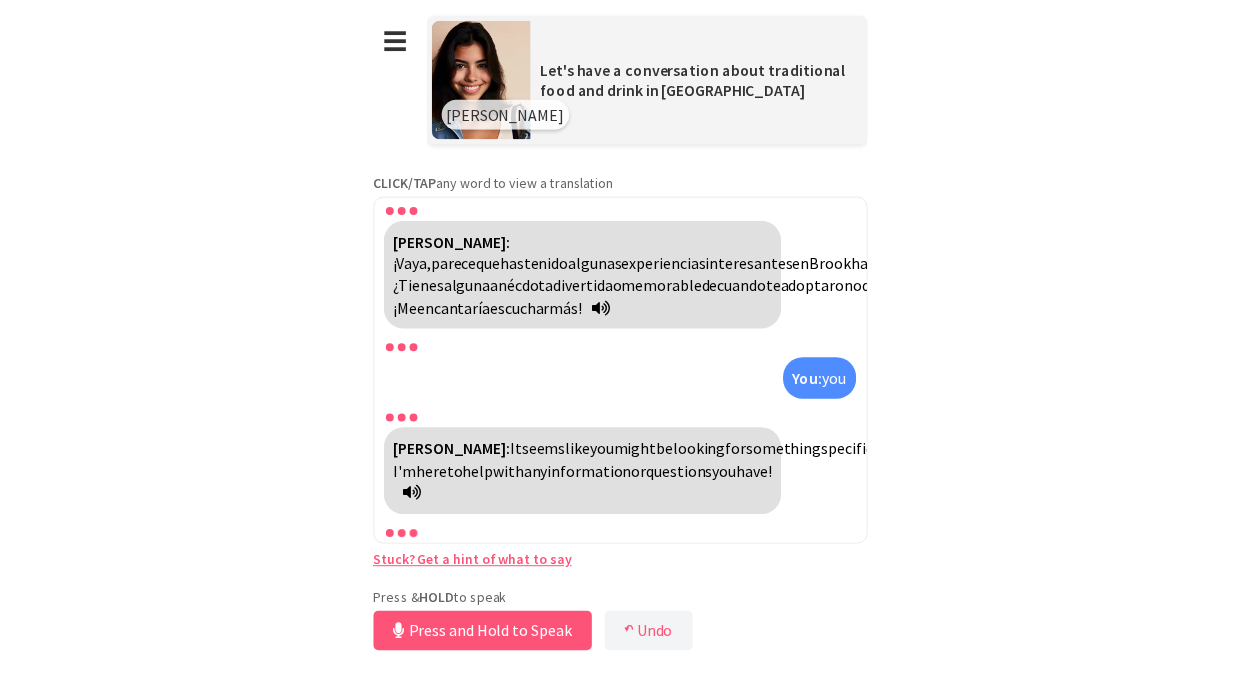 scroll, scrollTop: 7489, scrollLeft: 0, axis: vertical 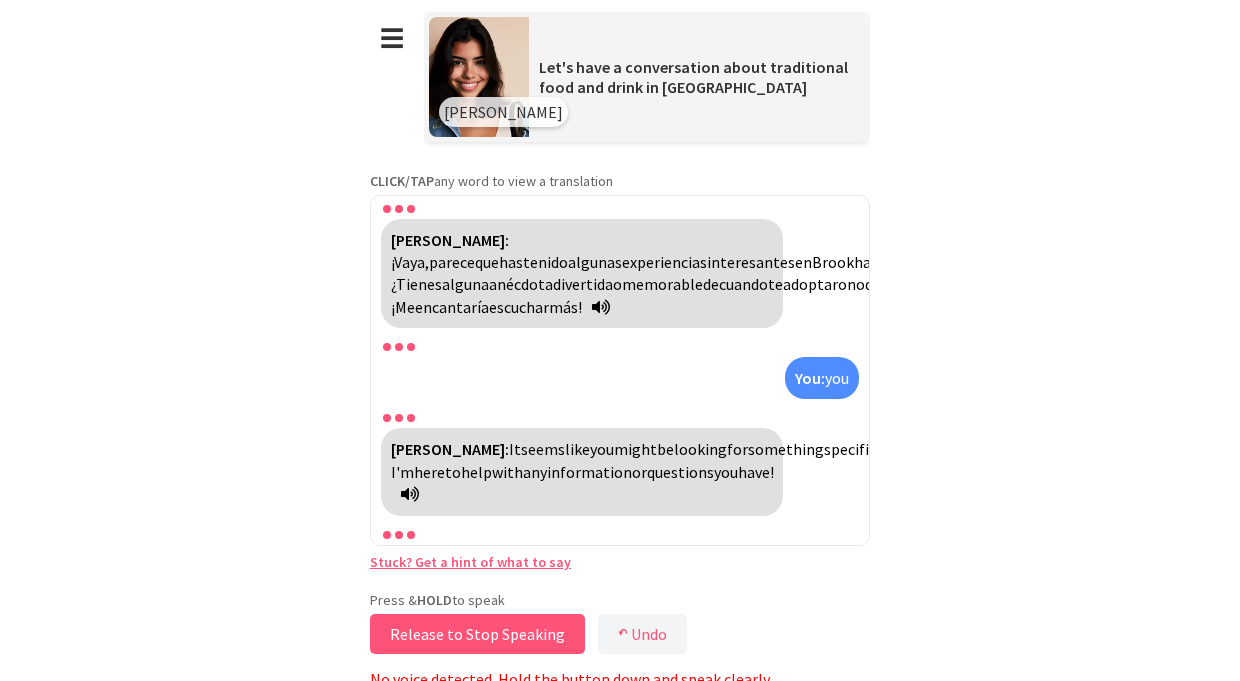 click on "Release to Stop Speaking" at bounding box center [477, 634] 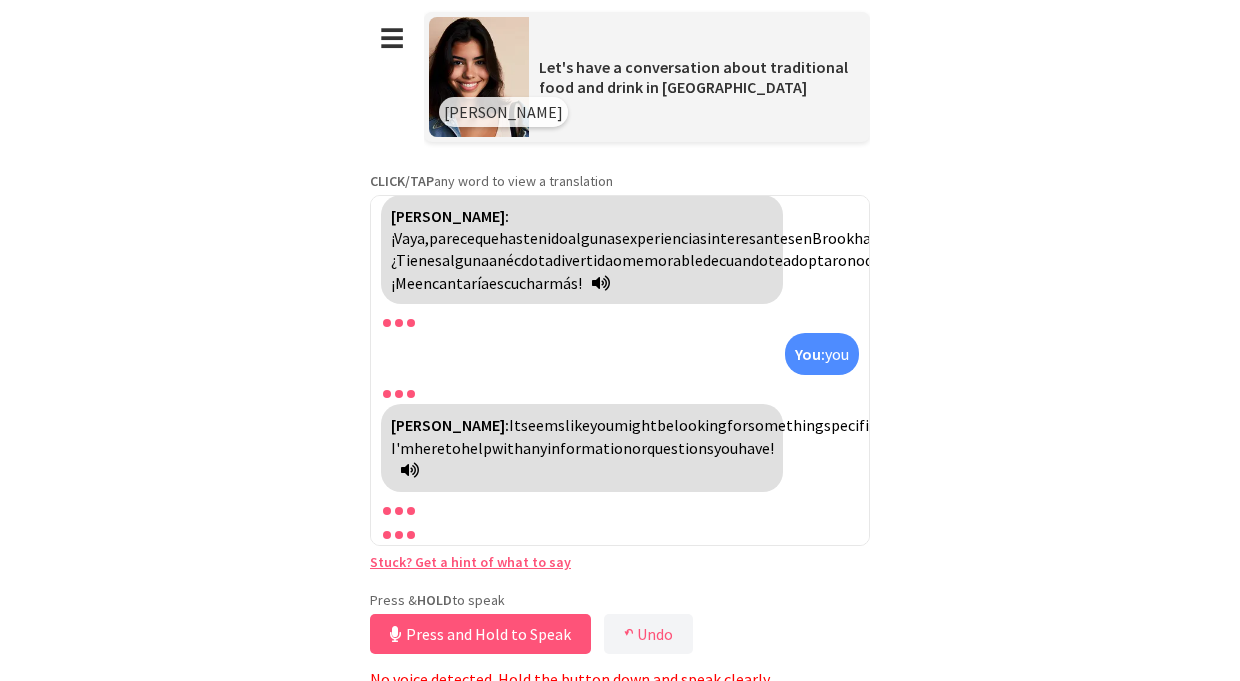 scroll, scrollTop: 7489, scrollLeft: 0, axis: vertical 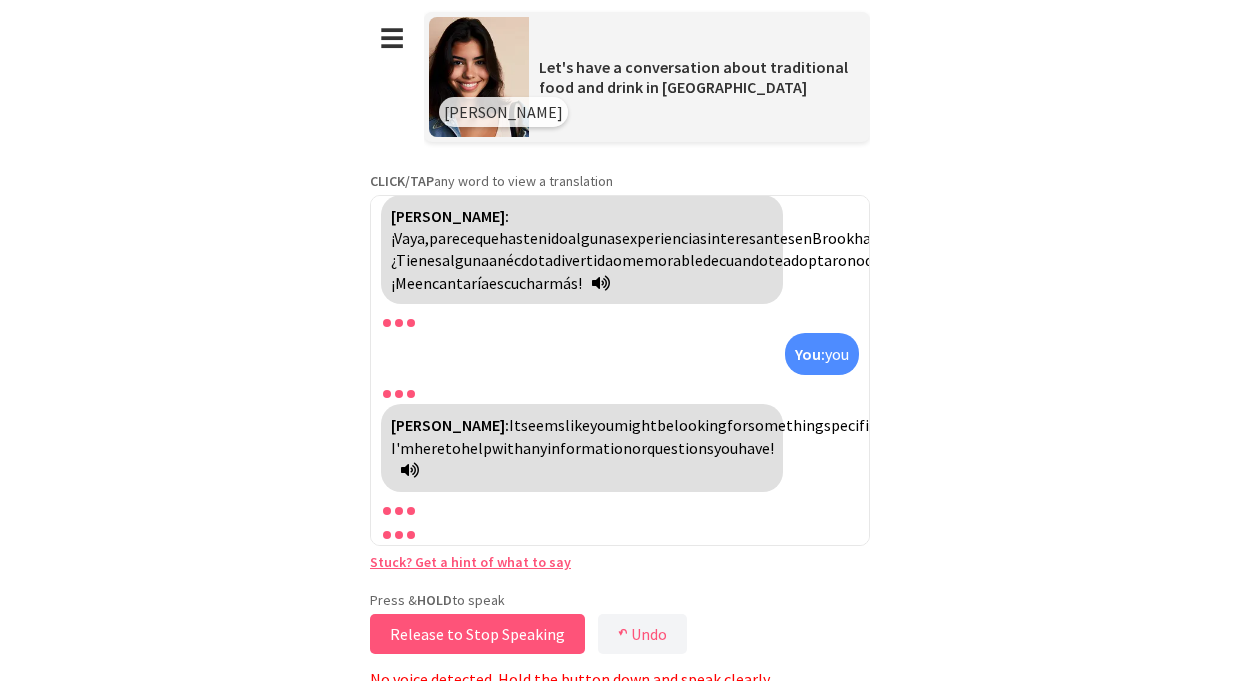 click on "Release to Stop Speaking" at bounding box center [477, 634] 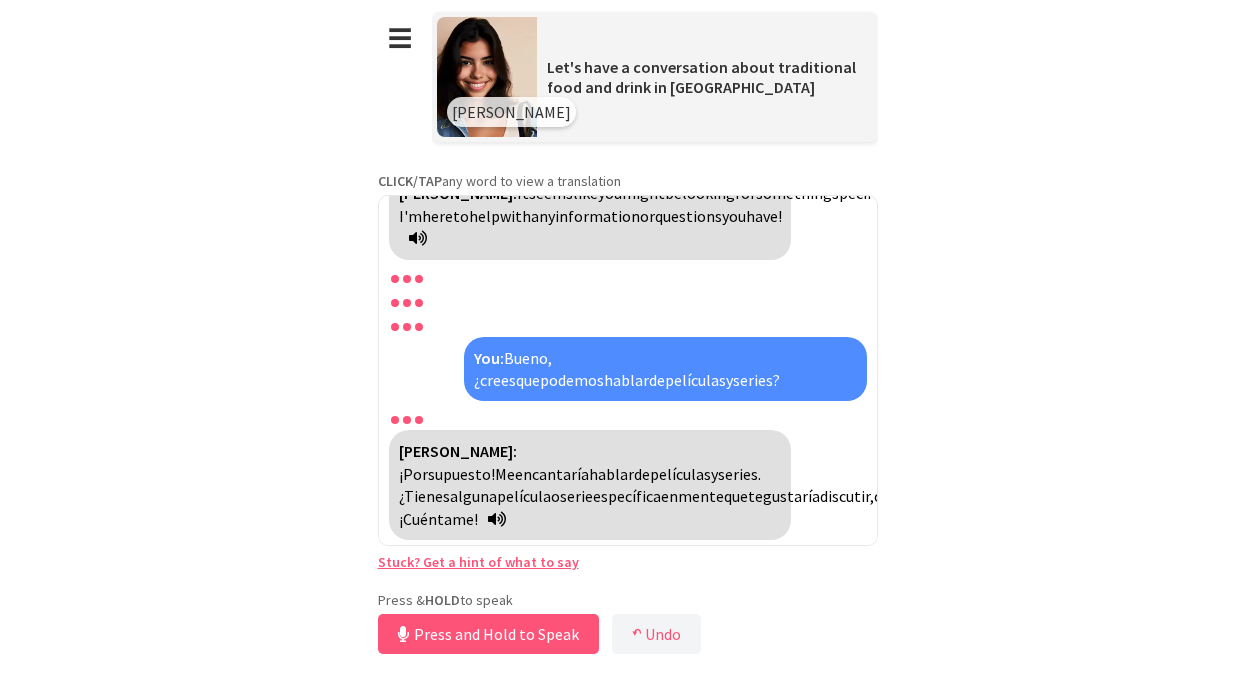 scroll, scrollTop: 7674, scrollLeft: 0, axis: vertical 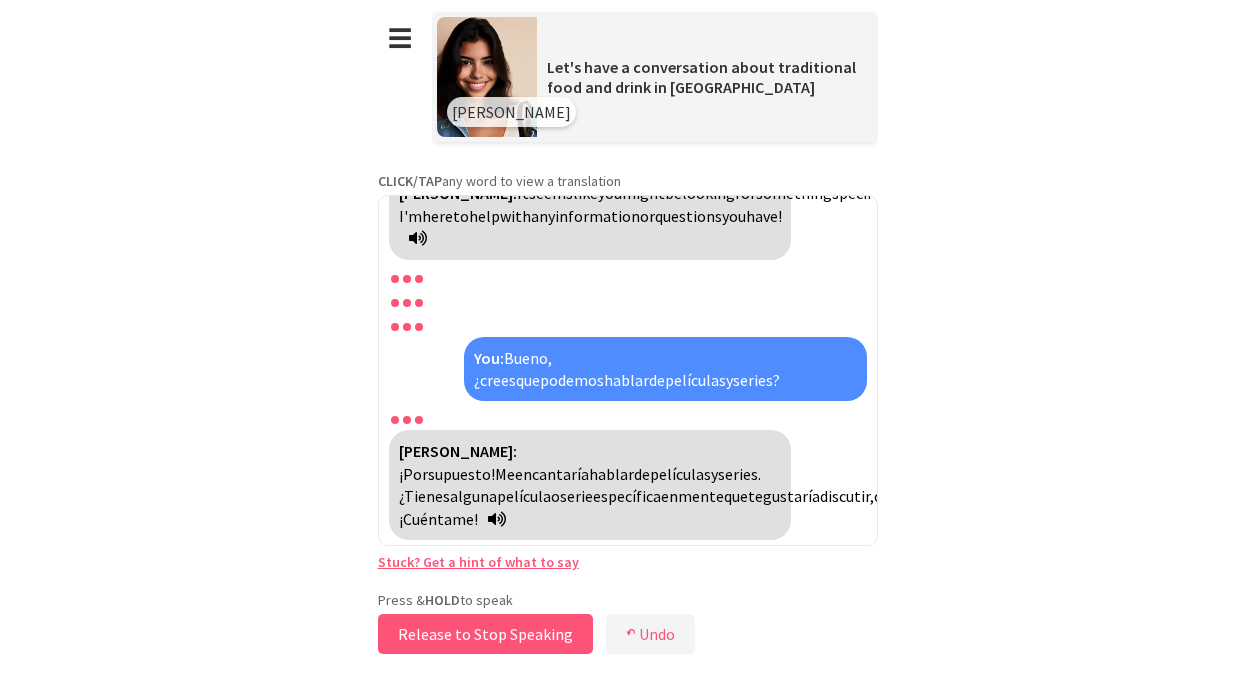 click on "Release to Stop Speaking" at bounding box center [485, 634] 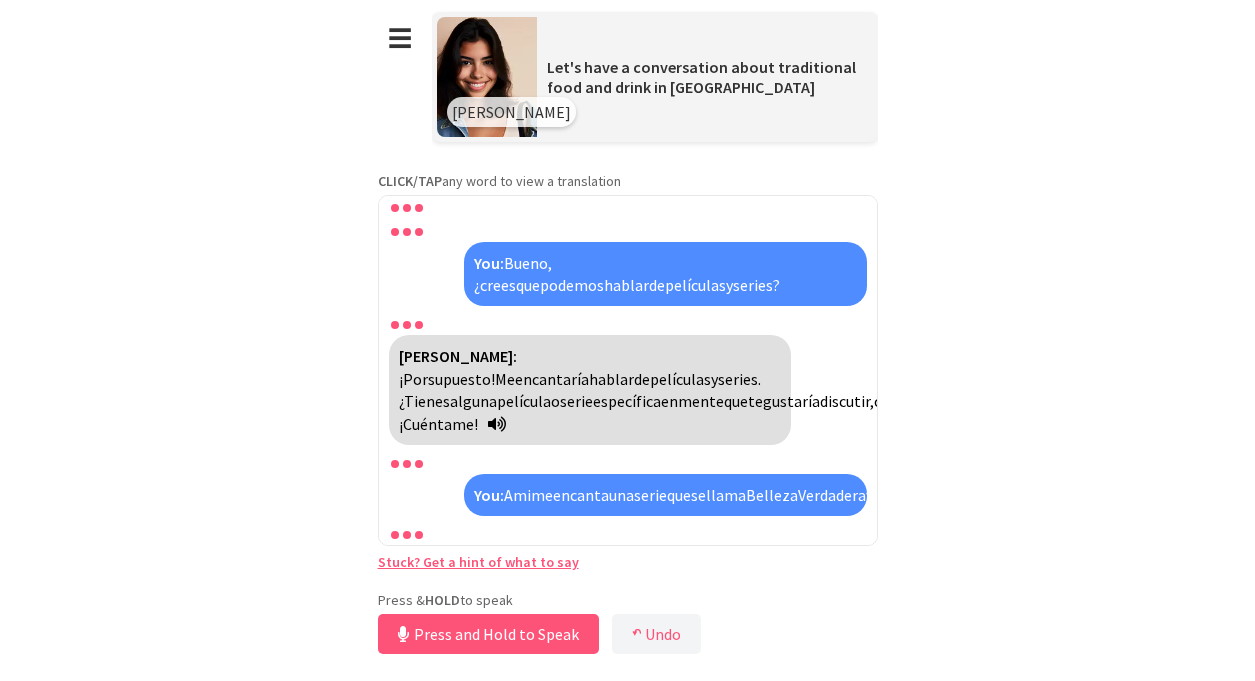 scroll, scrollTop: 7948, scrollLeft: 0, axis: vertical 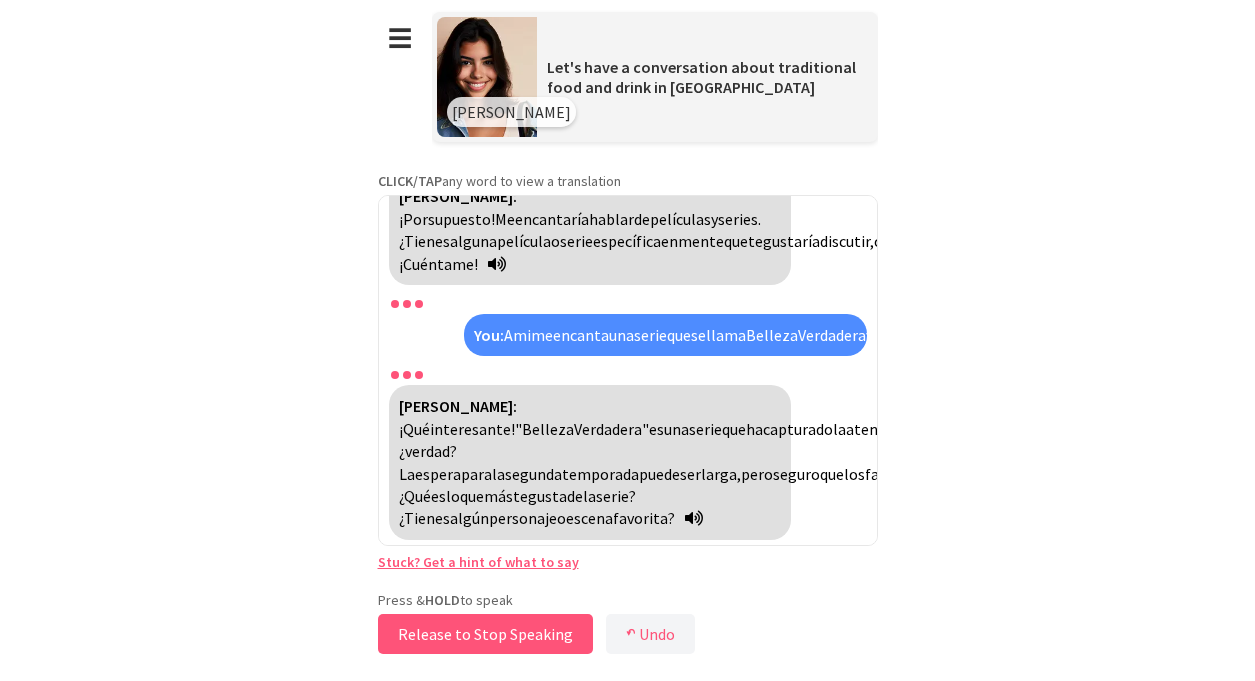 click on "Release to Stop Speaking" at bounding box center [485, 634] 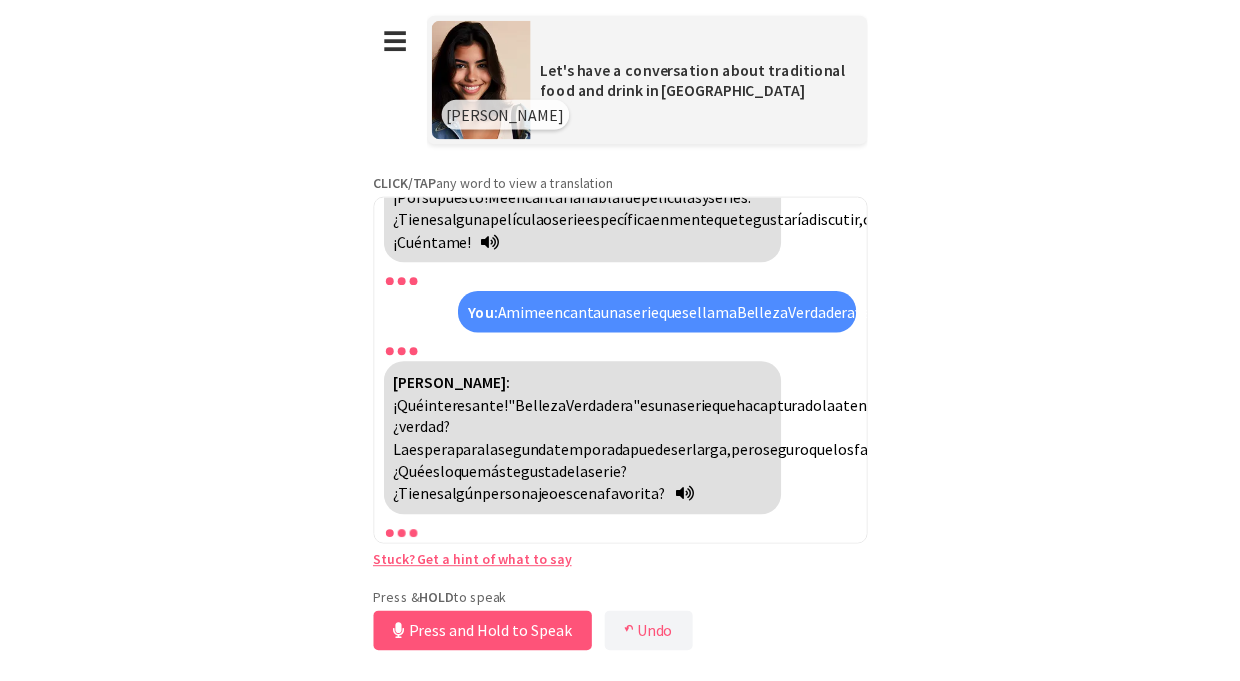 scroll, scrollTop: 7948, scrollLeft: 0, axis: vertical 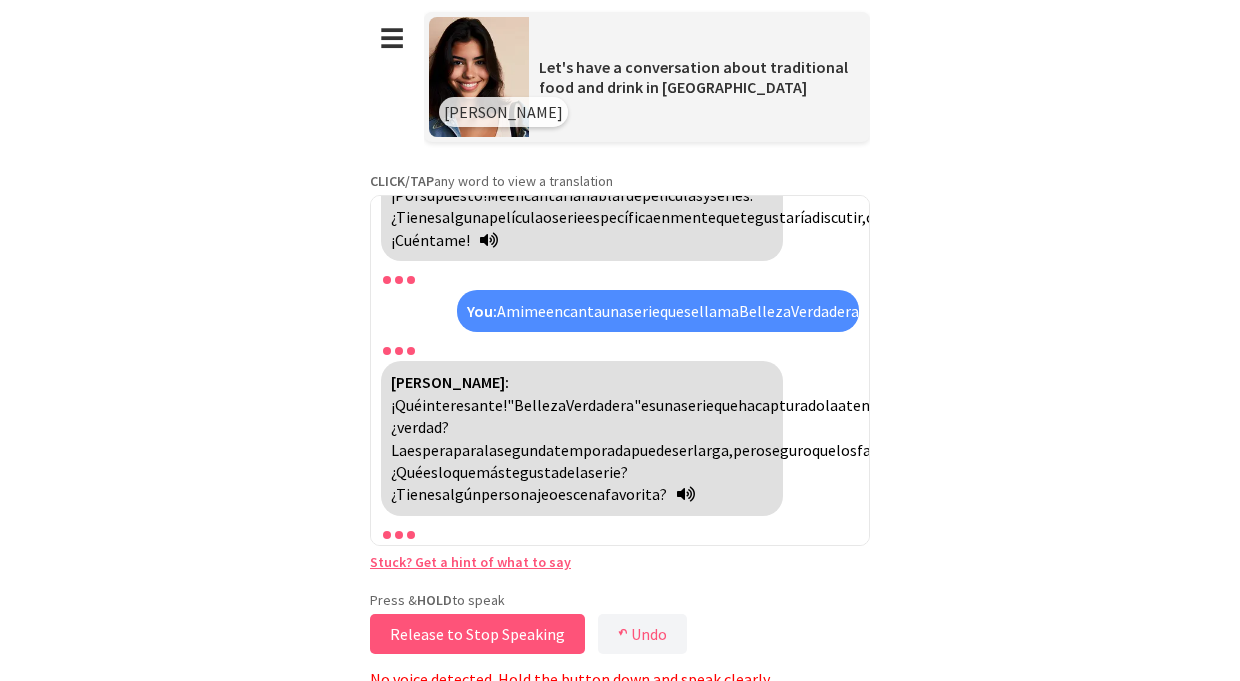 click on "Release to Stop Speaking" at bounding box center [477, 634] 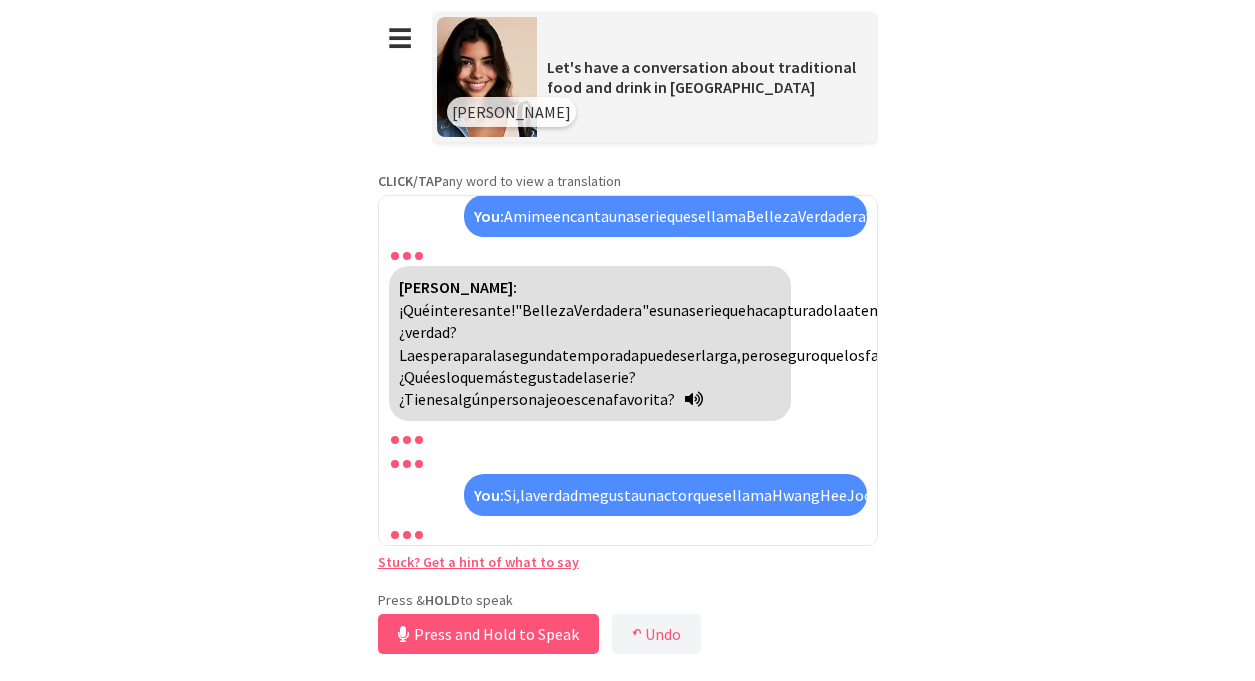 scroll, scrollTop: 8222, scrollLeft: 0, axis: vertical 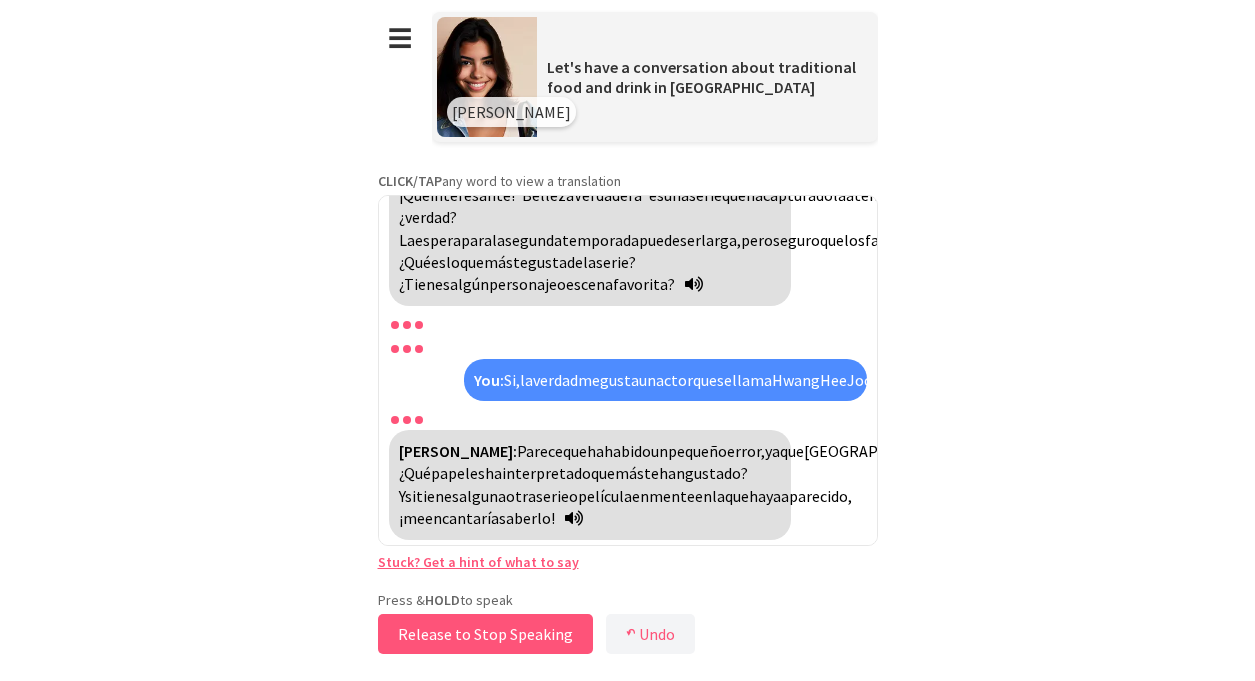 click on "Release to Stop Speaking" at bounding box center [485, 634] 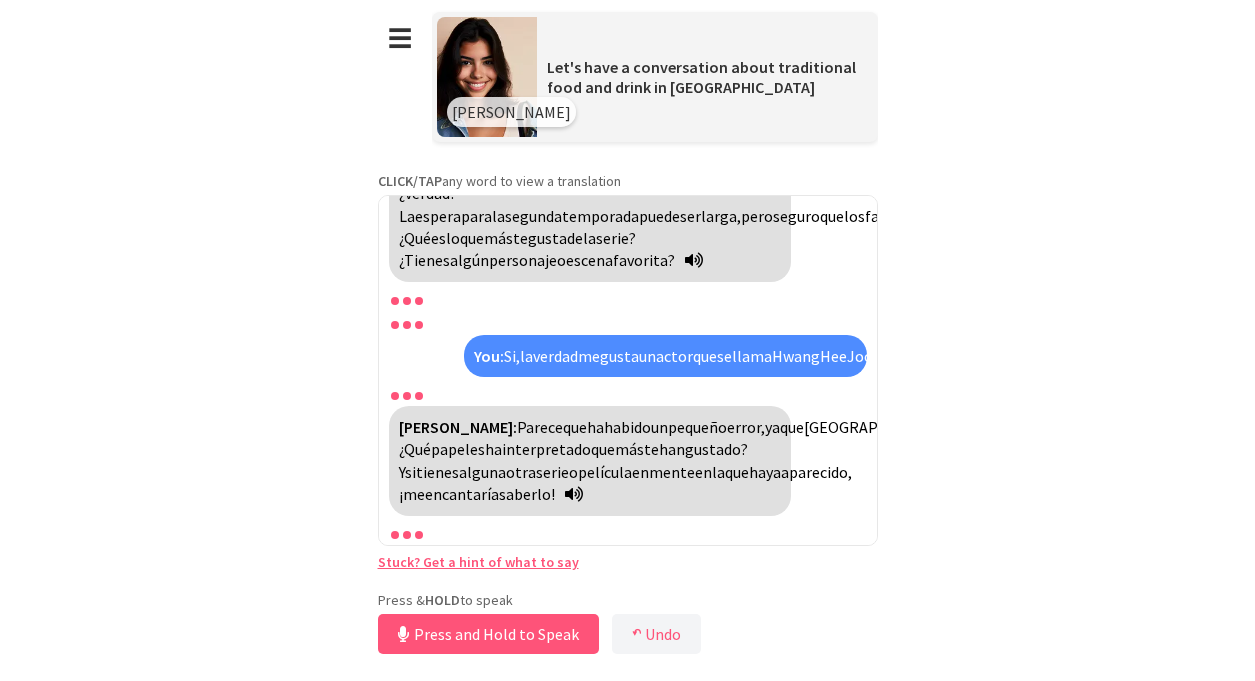 scroll, scrollTop: 8246, scrollLeft: 0, axis: vertical 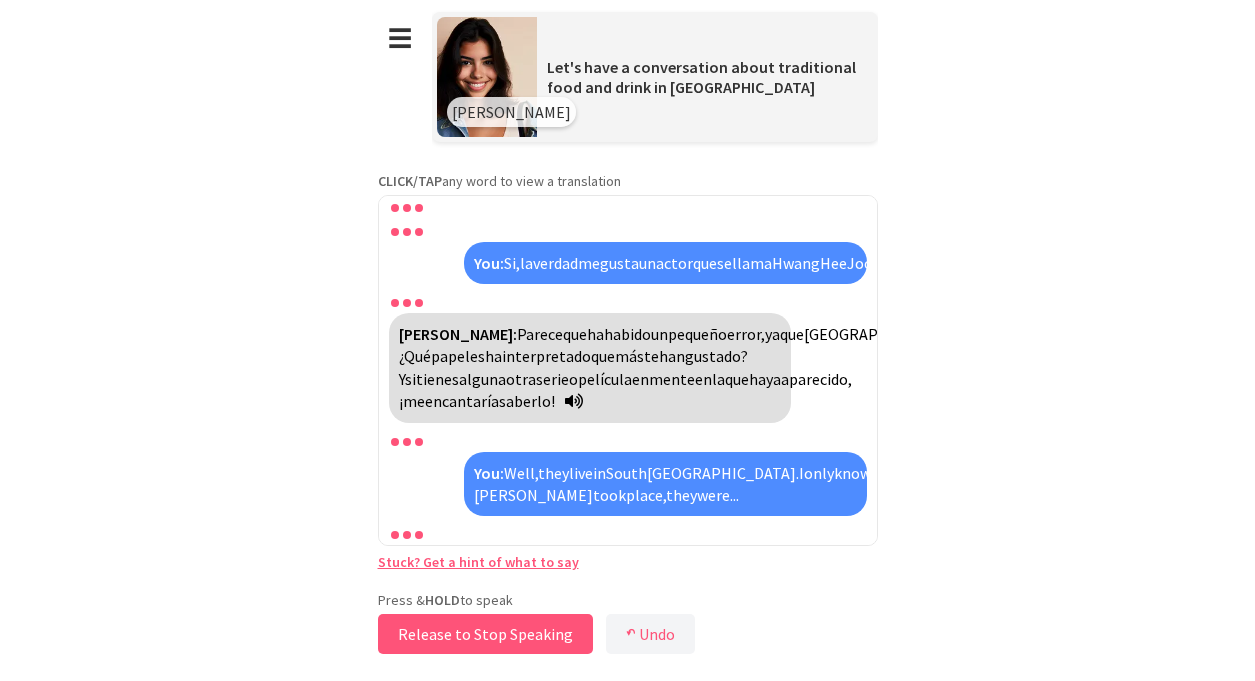 click on "Release to Stop Speaking" at bounding box center [485, 634] 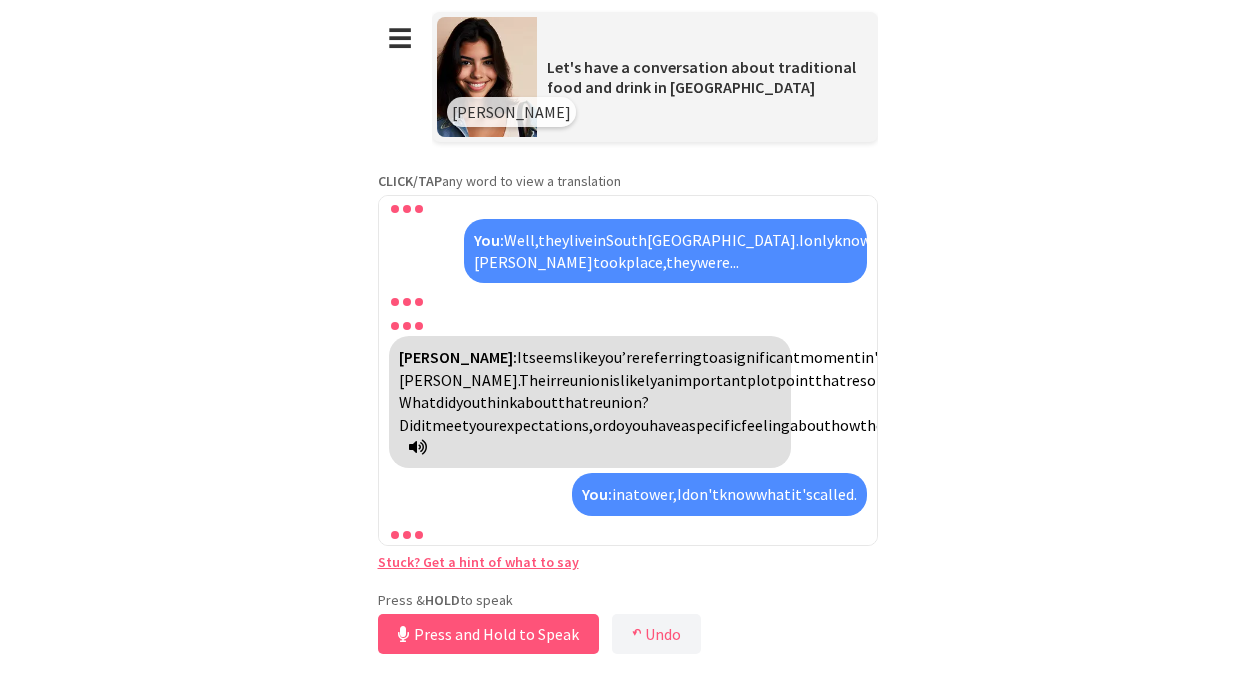 scroll, scrollTop: 8792, scrollLeft: 0, axis: vertical 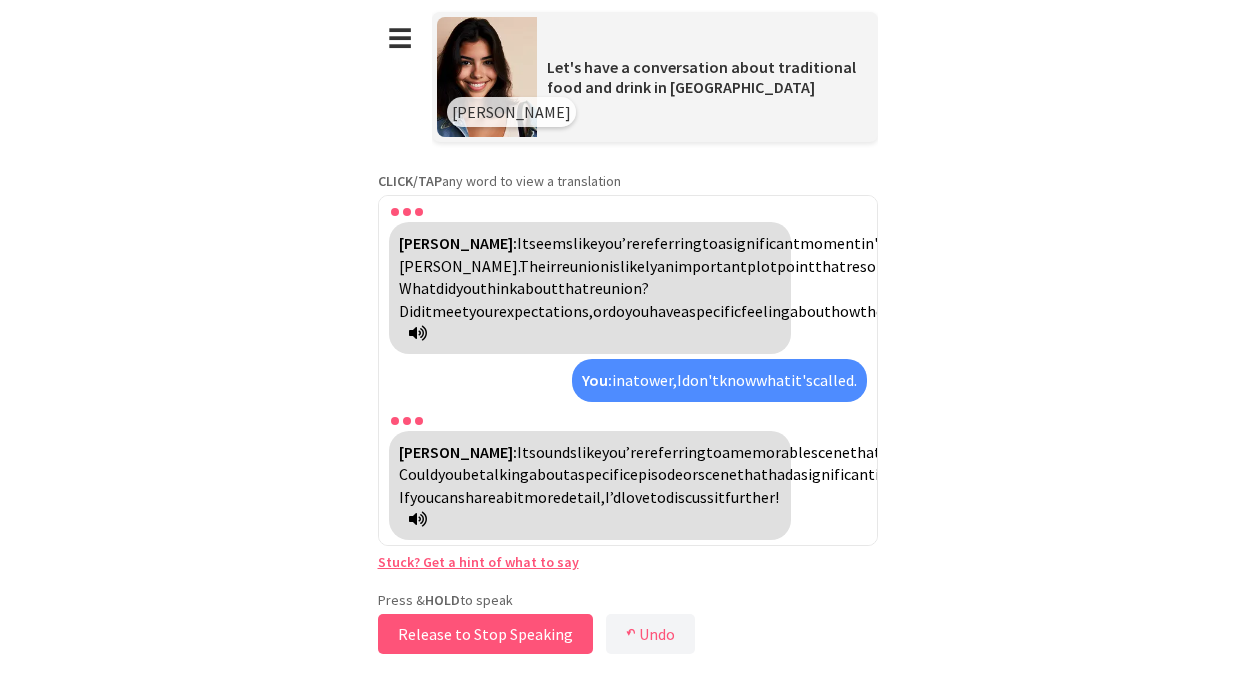 click on "Release to Stop Speaking" at bounding box center [485, 634] 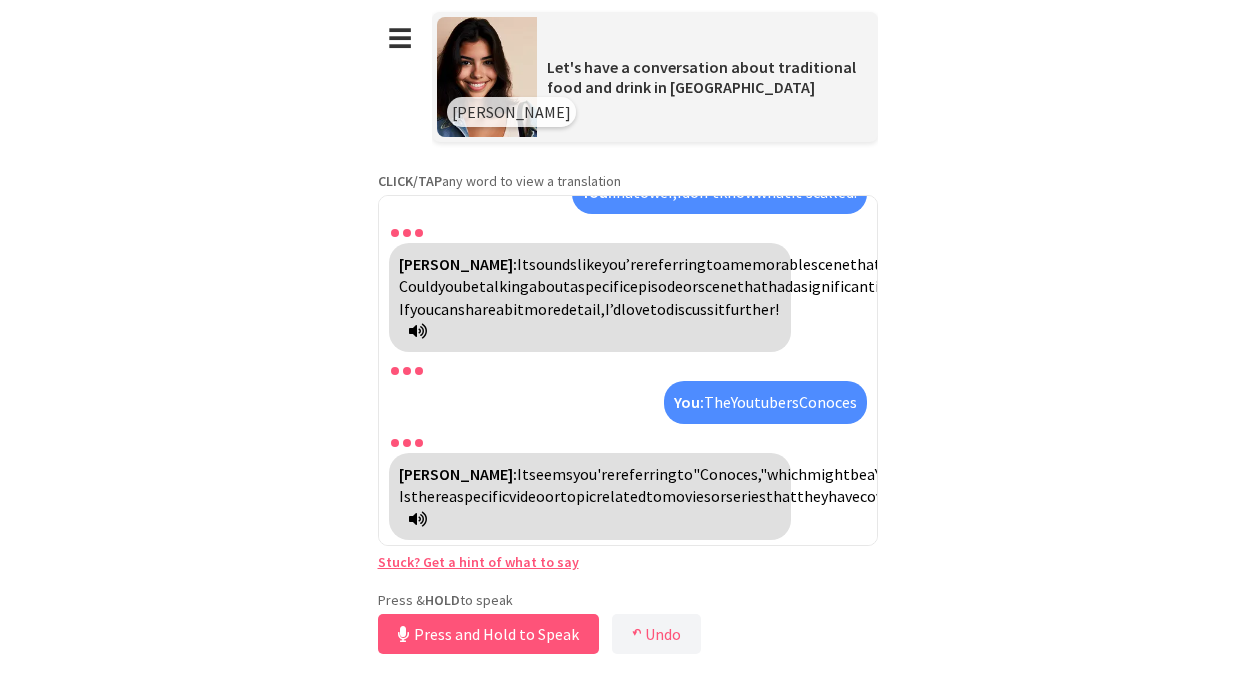 scroll, scrollTop: 9043, scrollLeft: 0, axis: vertical 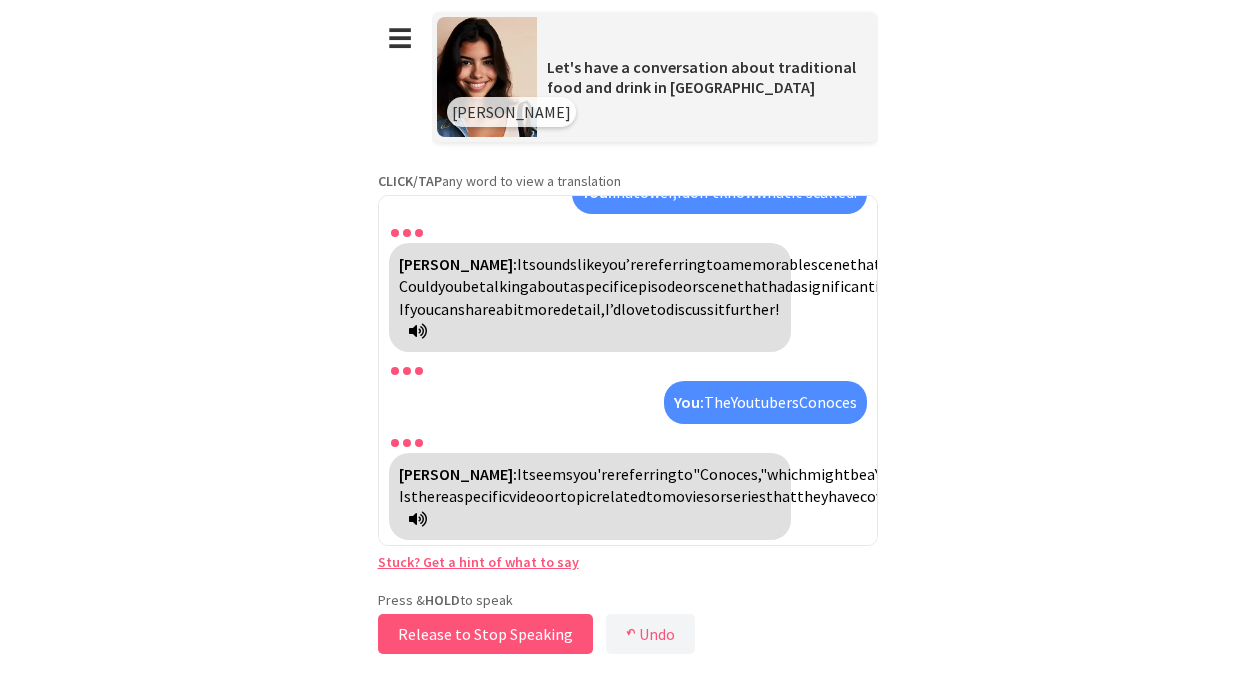click on "Release to Stop Speaking" at bounding box center (485, 634) 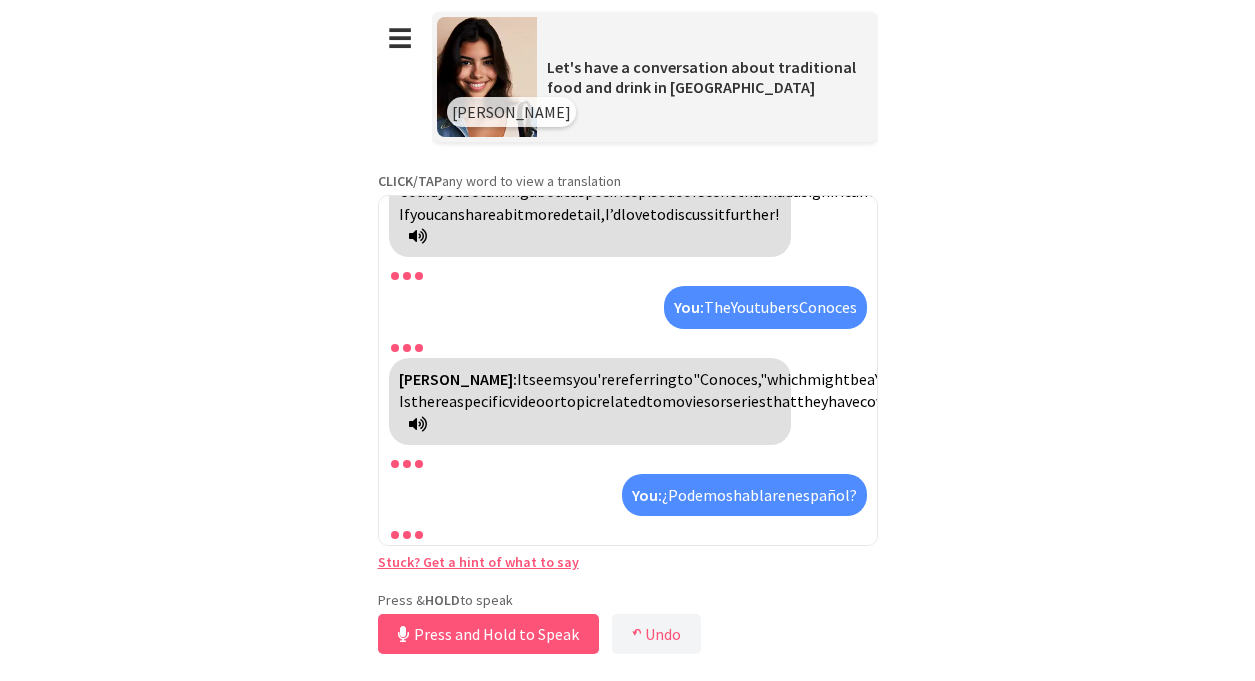 scroll, scrollTop: 9160, scrollLeft: 0, axis: vertical 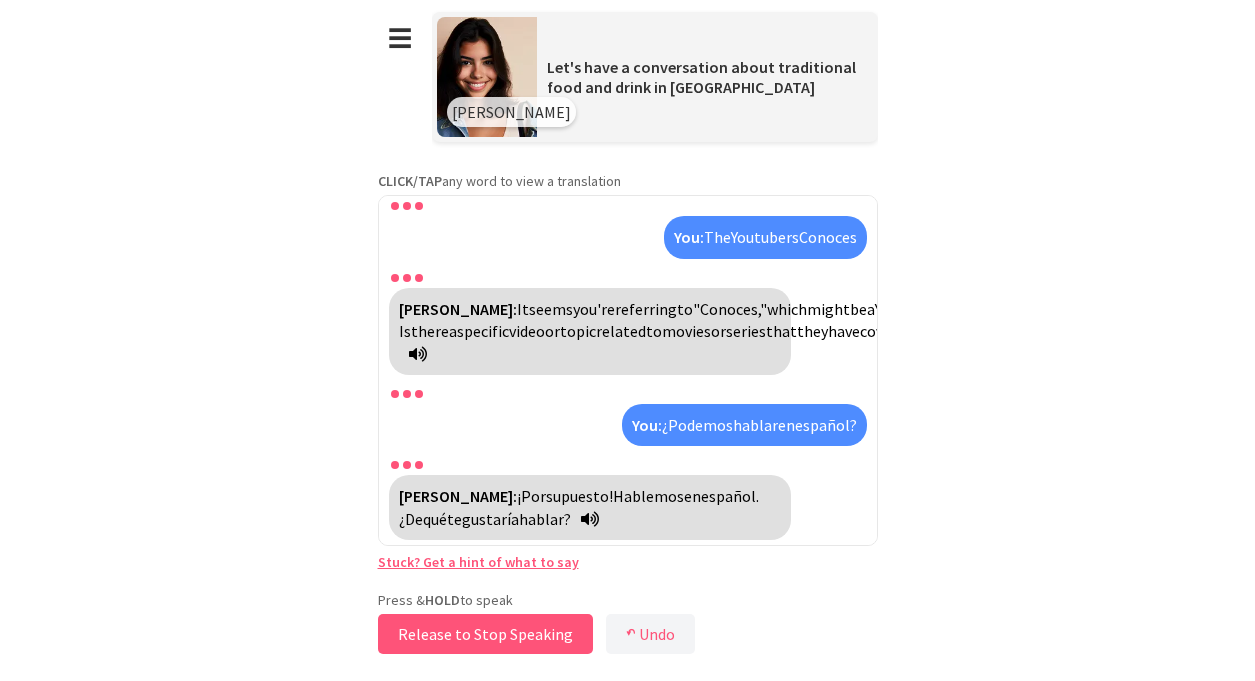 click on "Release to Stop Speaking" at bounding box center [485, 634] 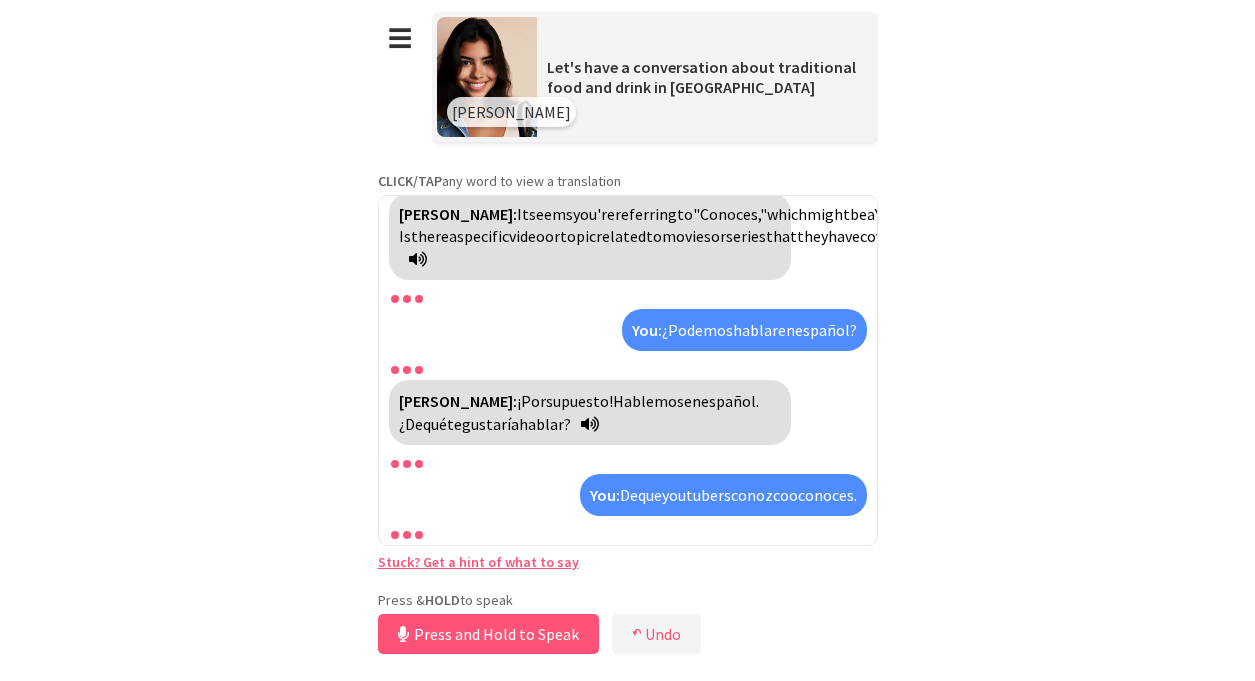 scroll, scrollTop: 9457, scrollLeft: 0, axis: vertical 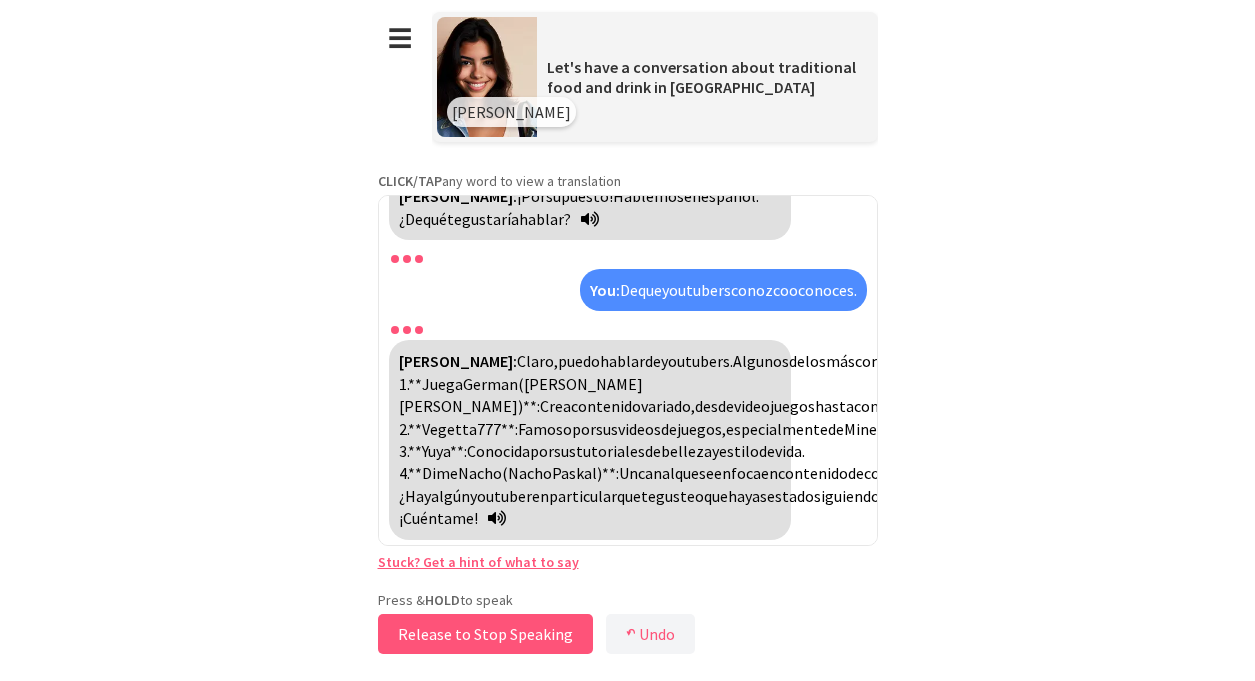 click on "Release to Stop Speaking" at bounding box center (485, 634) 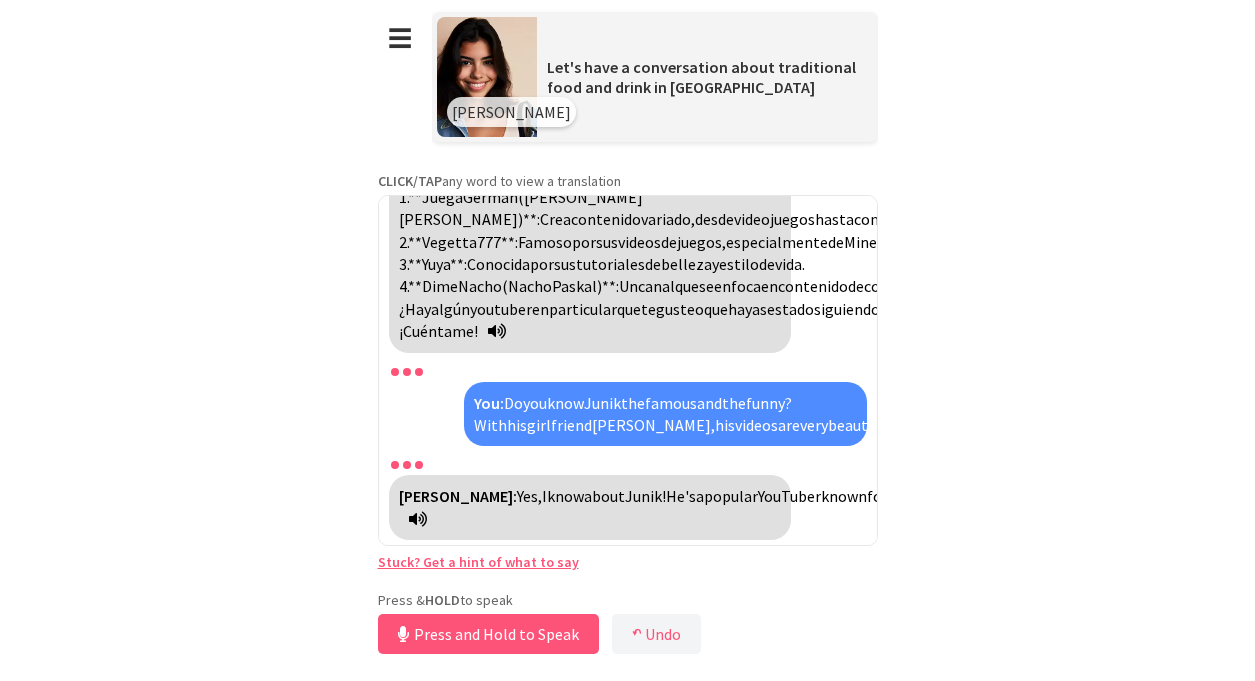 scroll, scrollTop: 9731, scrollLeft: 0, axis: vertical 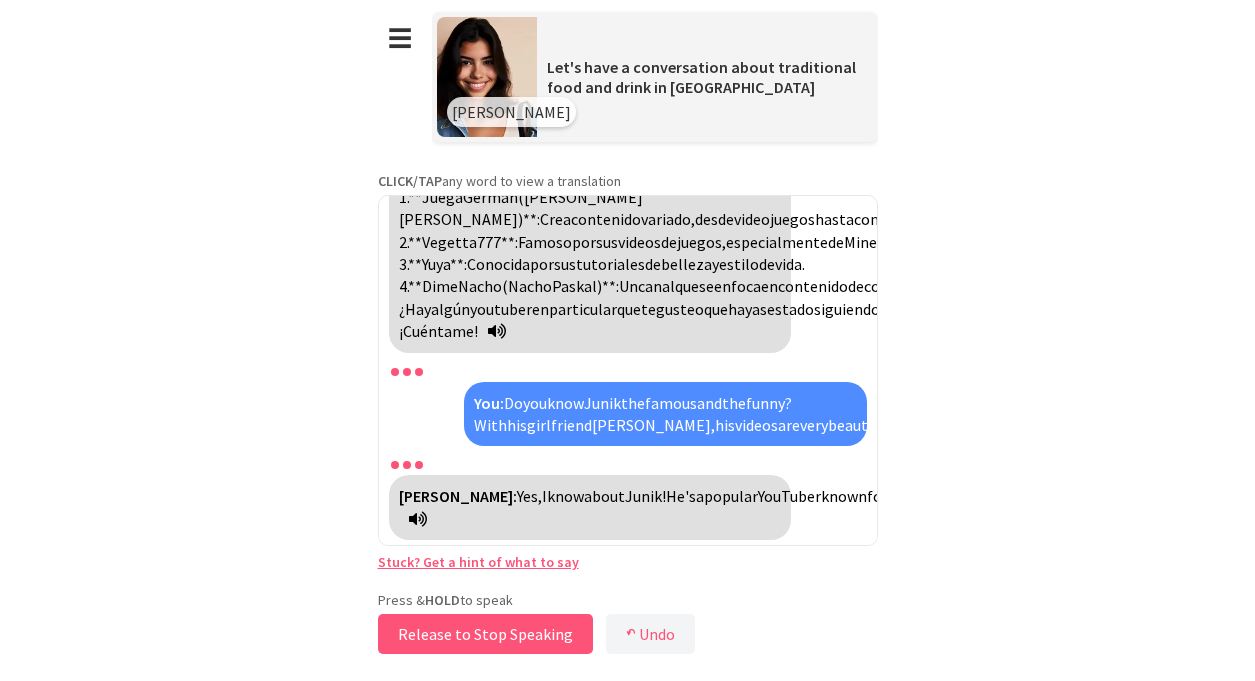click on "Release to Stop Speaking" at bounding box center [485, 634] 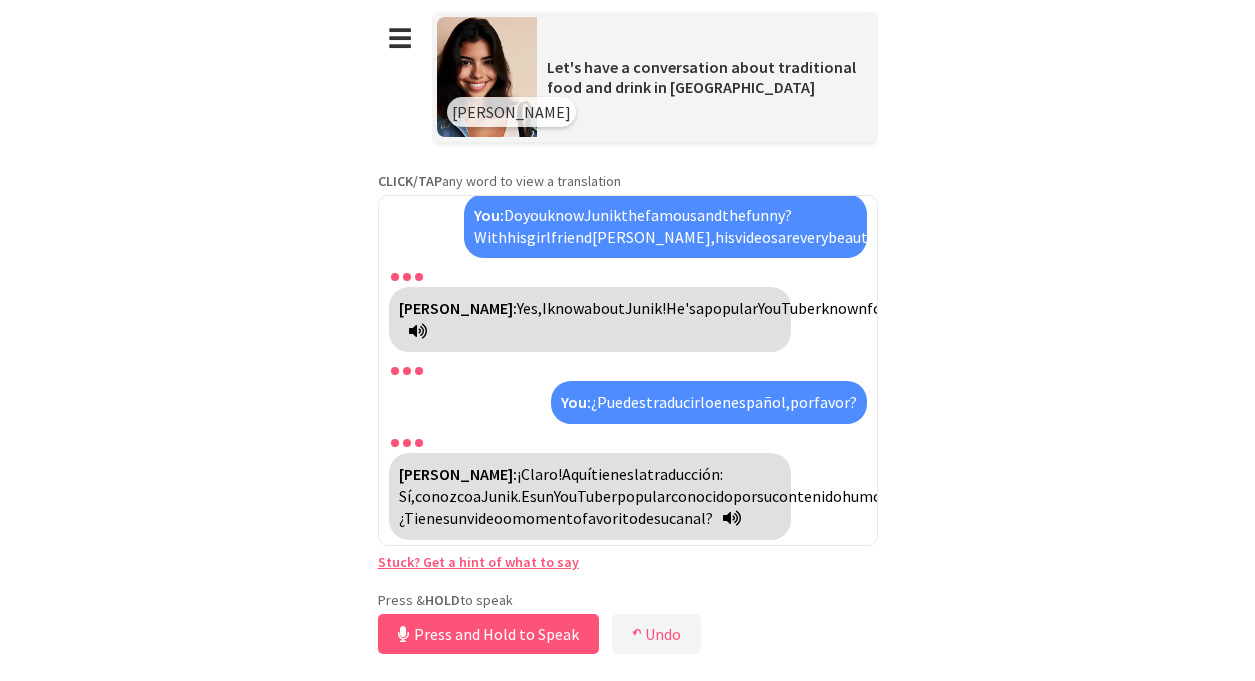 scroll, scrollTop: 9982, scrollLeft: 0, axis: vertical 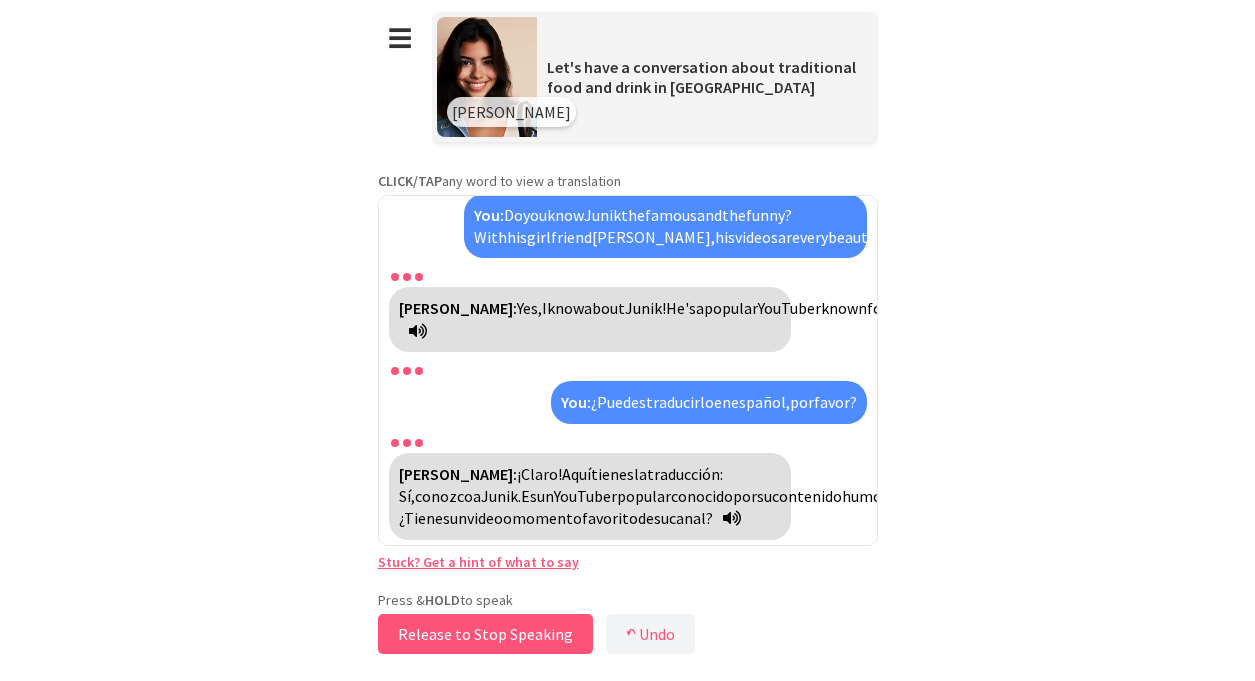 click on "Release to Stop Speaking" at bounding box center (485, 634) 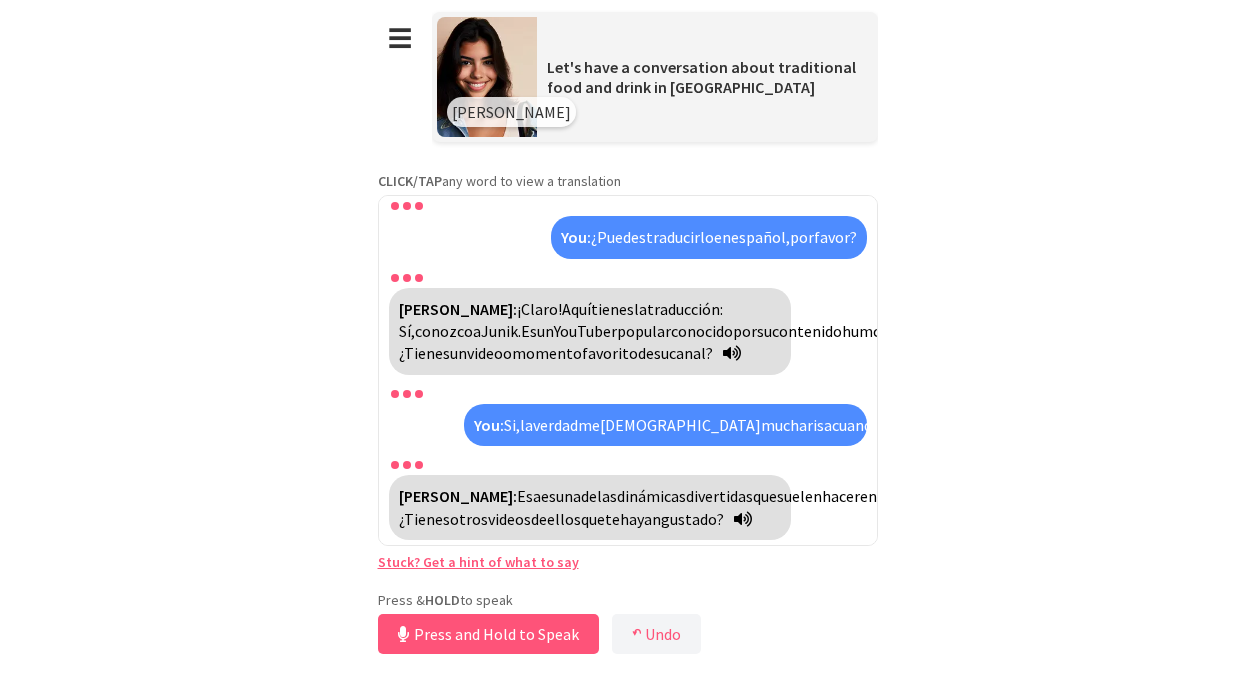 scroll, scrollTop: 10234, scrollLeft: 0, axis: vertical 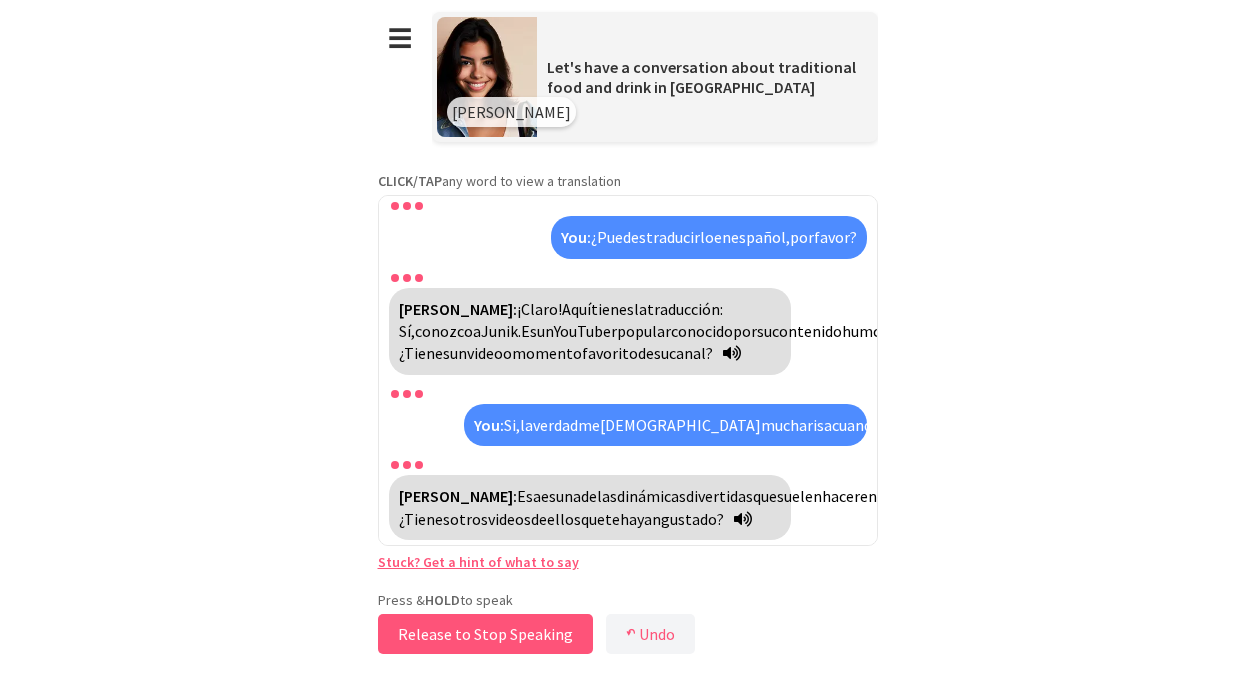 click on "Release to Stop Speaking" at bounding box center [485, 634] 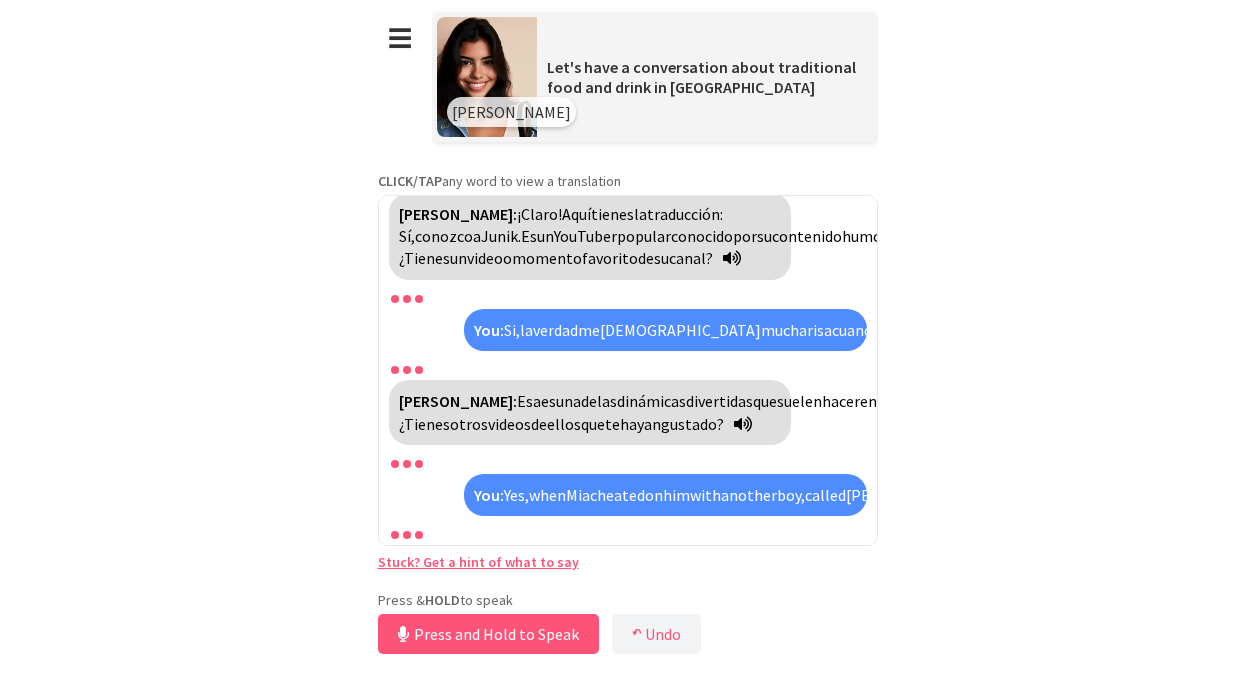 scroll, scrollTop: 10530, scrollLeft: 0, axis: vertical 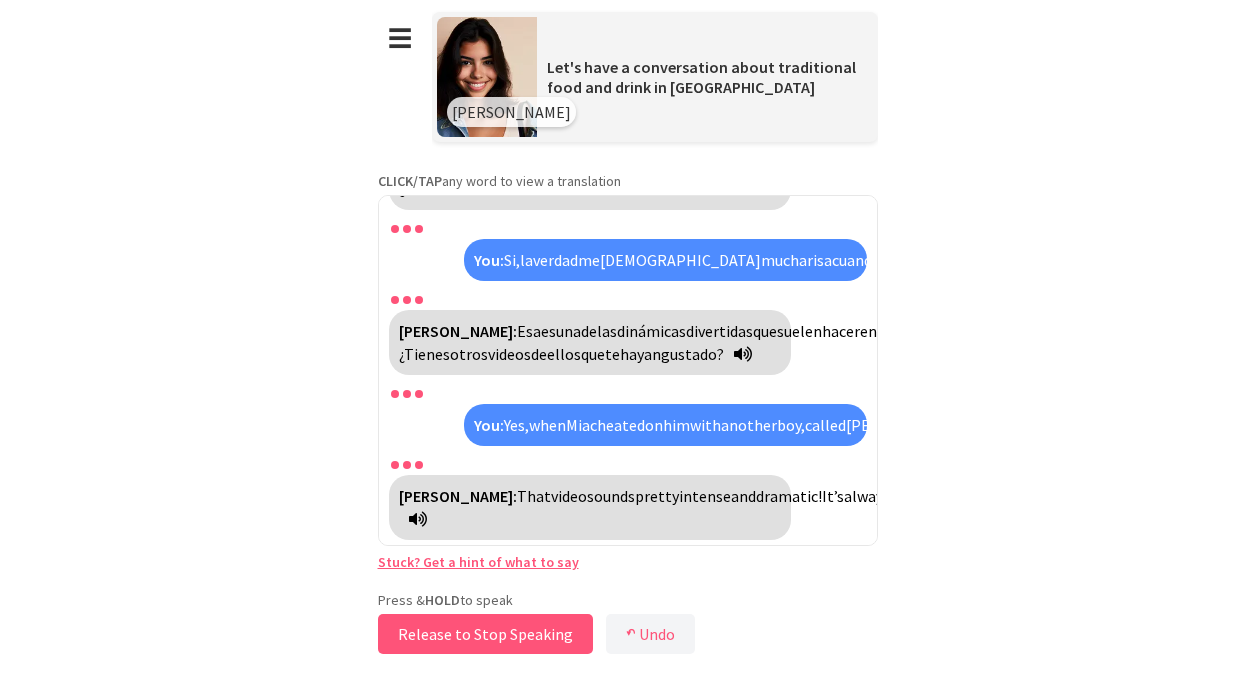 click on "Release to Stop Speaking" at bounding box center [485, 634] 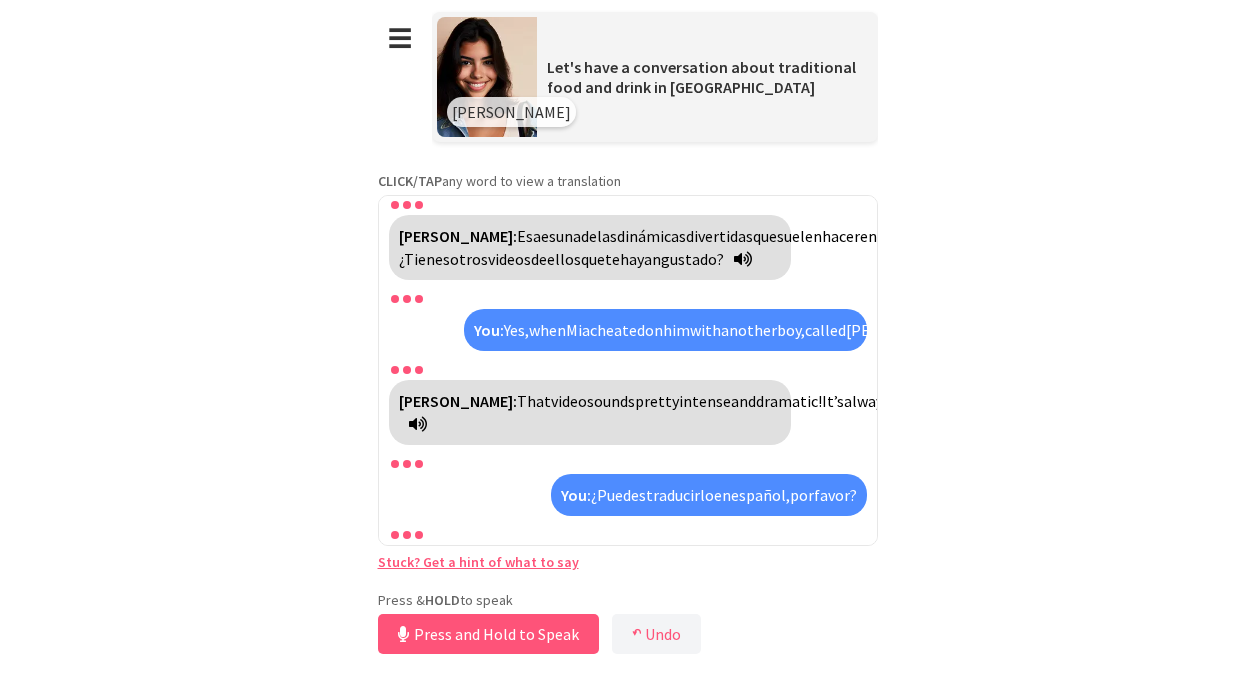scroll, scrollTop: 10759, scrollLeft: 0, axis: vertical 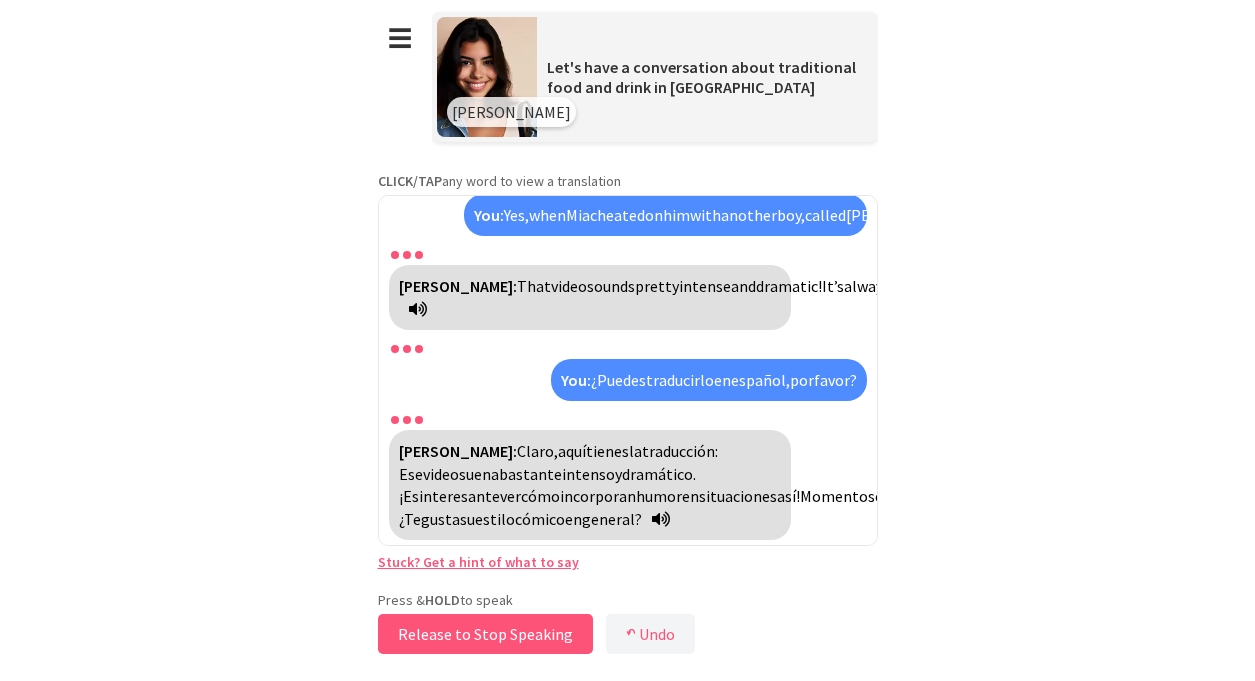 click on "Release to Stop Speaking" at bounding box center [485, 634] 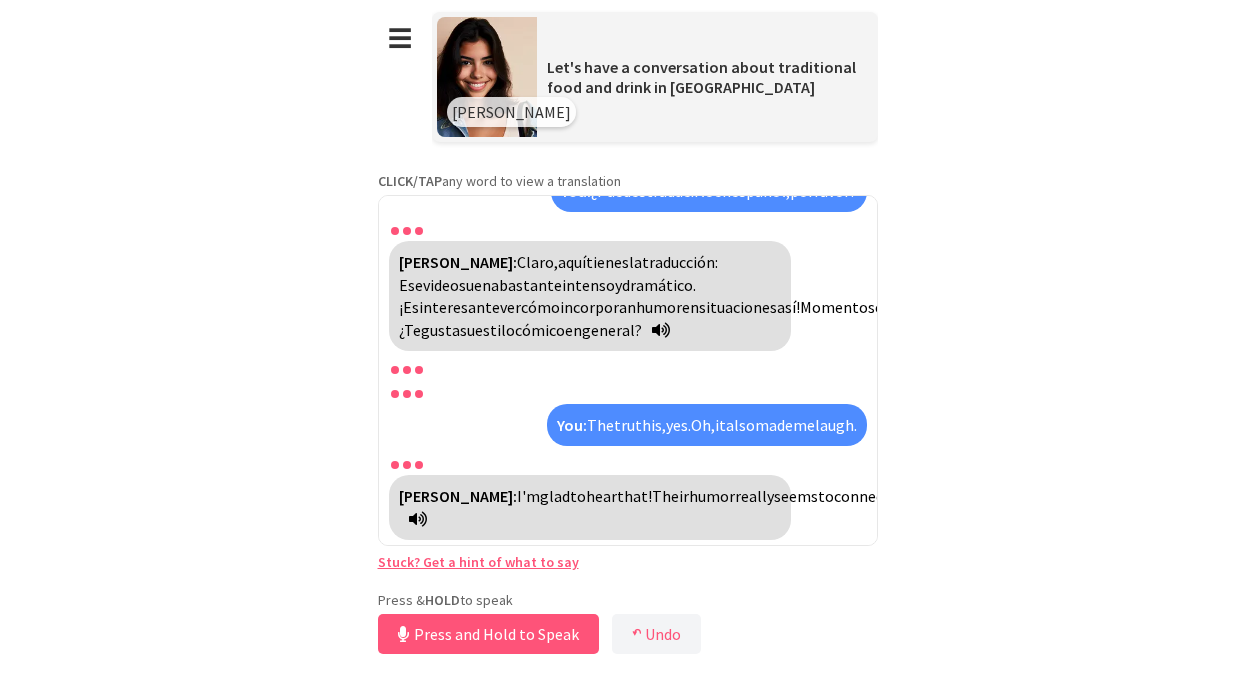 scroll, scrollTop: 10967, scrollLeft: 0, axis: vertical 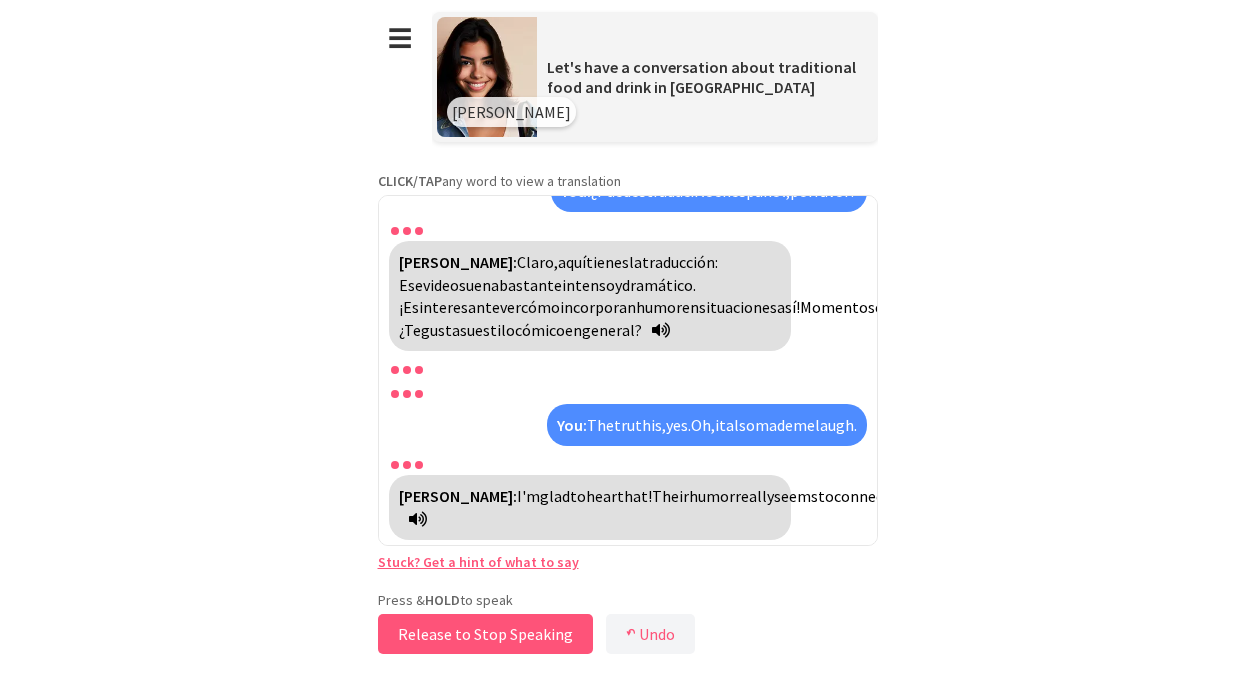click on "Release to Stop Speaking" at bounding box center [485, 634] 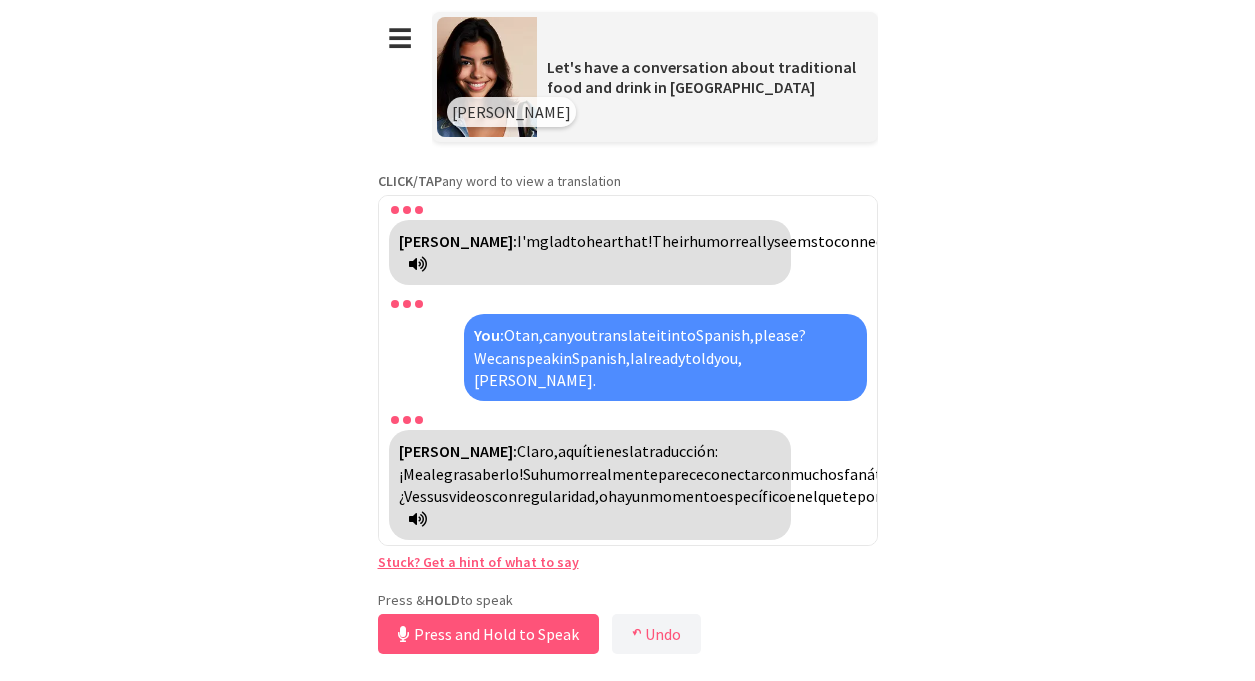 scroll, scrollTop: 11197, scrollLeft: 0, axis: vertical 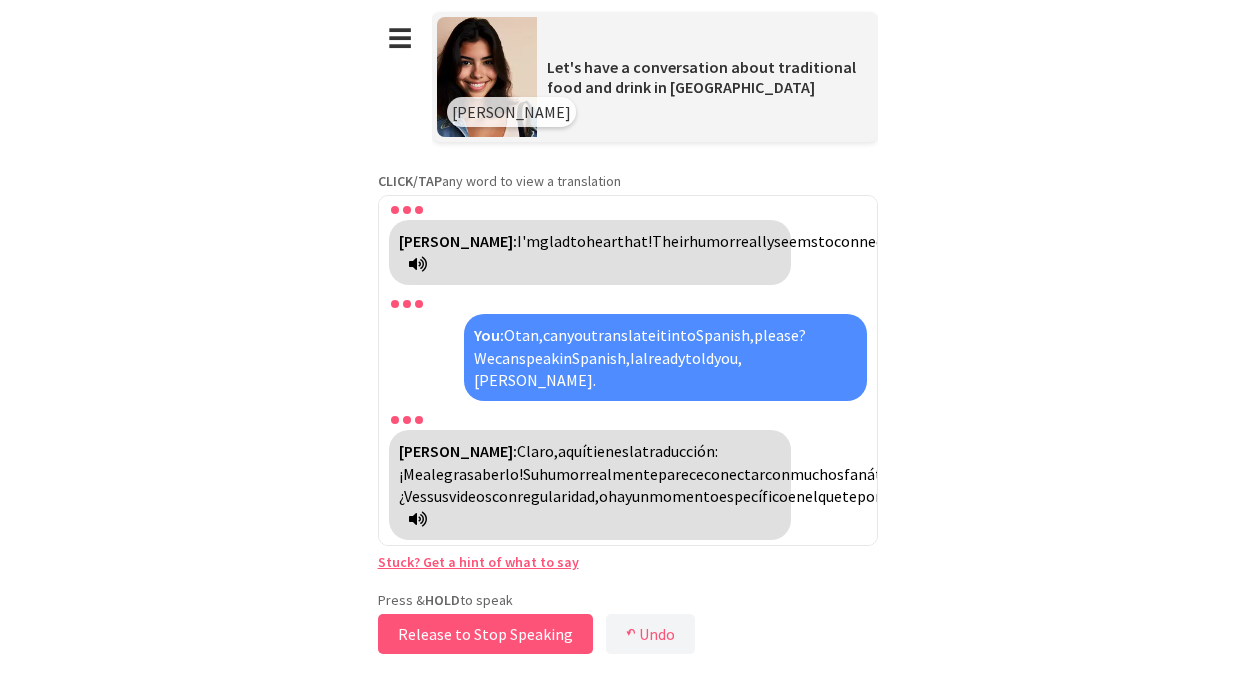 click on "Release to Stop Speaking" at bounding box center [485, 634] 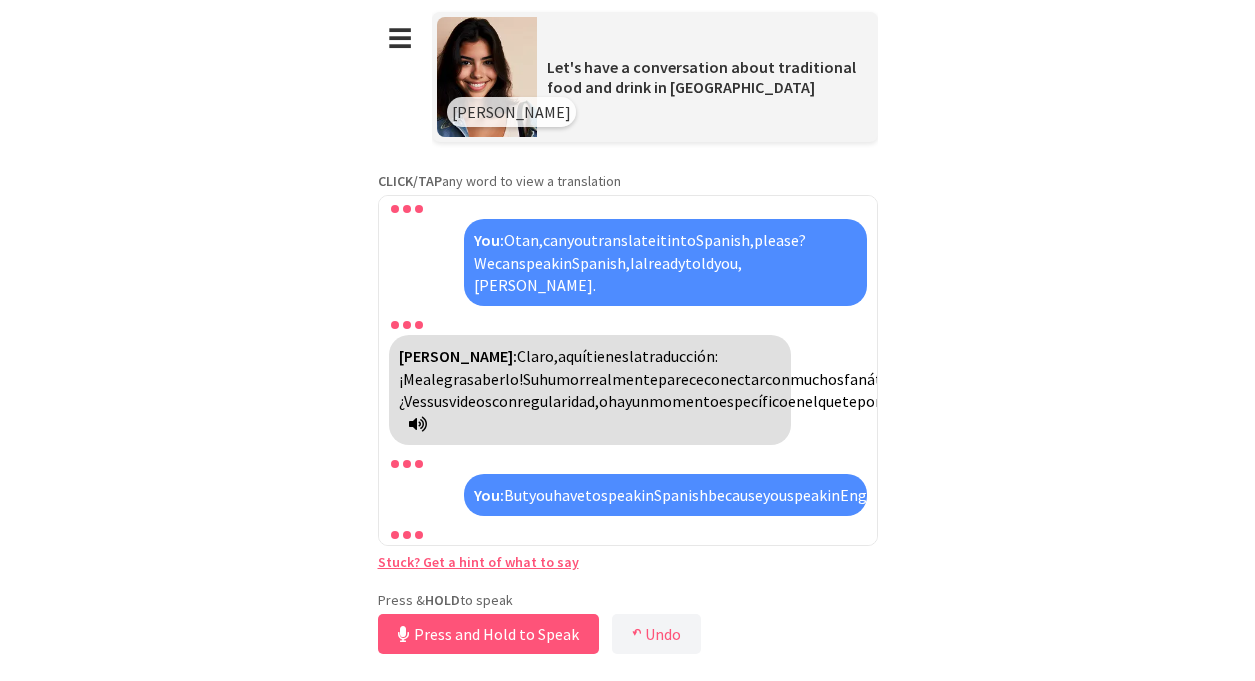 scroll, scrollTop: 11359, scrollLeft: 0, axis: vertical 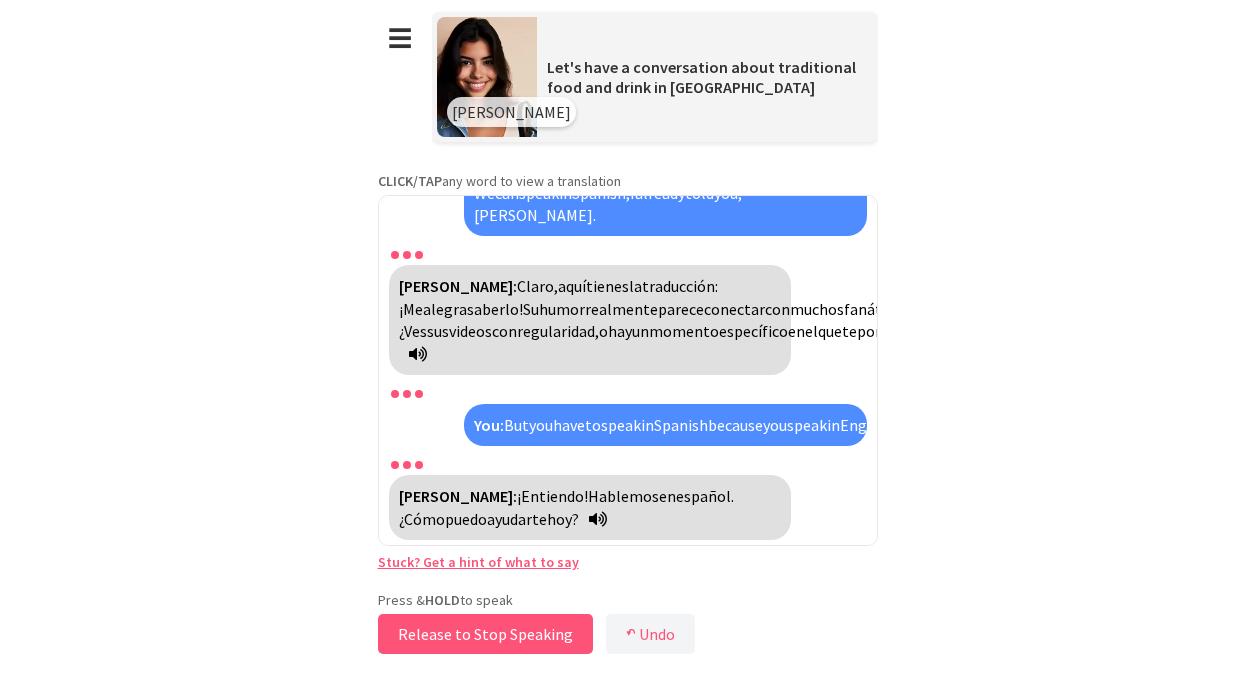 click on "Release to Stop Speaking" at bounding box center (485, 634) 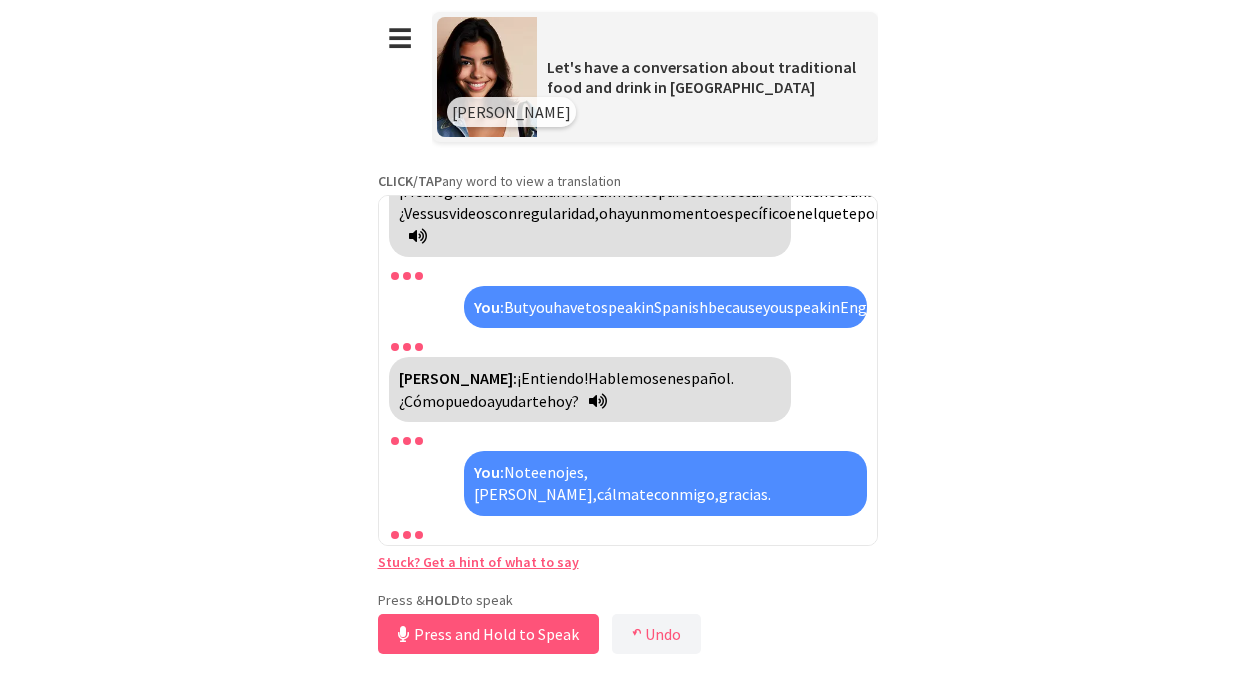 scroll, scrollTop: 11498, scrollLeft: 0, axis: vertical 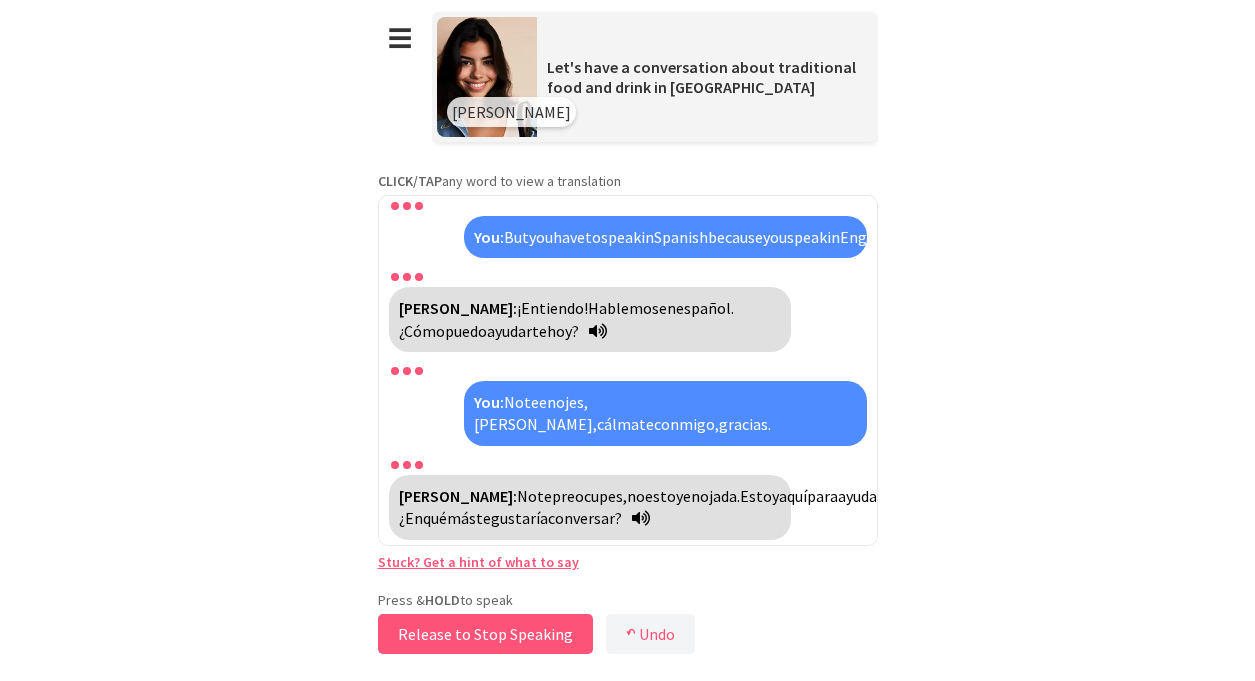 click on "Release to Stop Speaking" at bounding box center [485, 634] 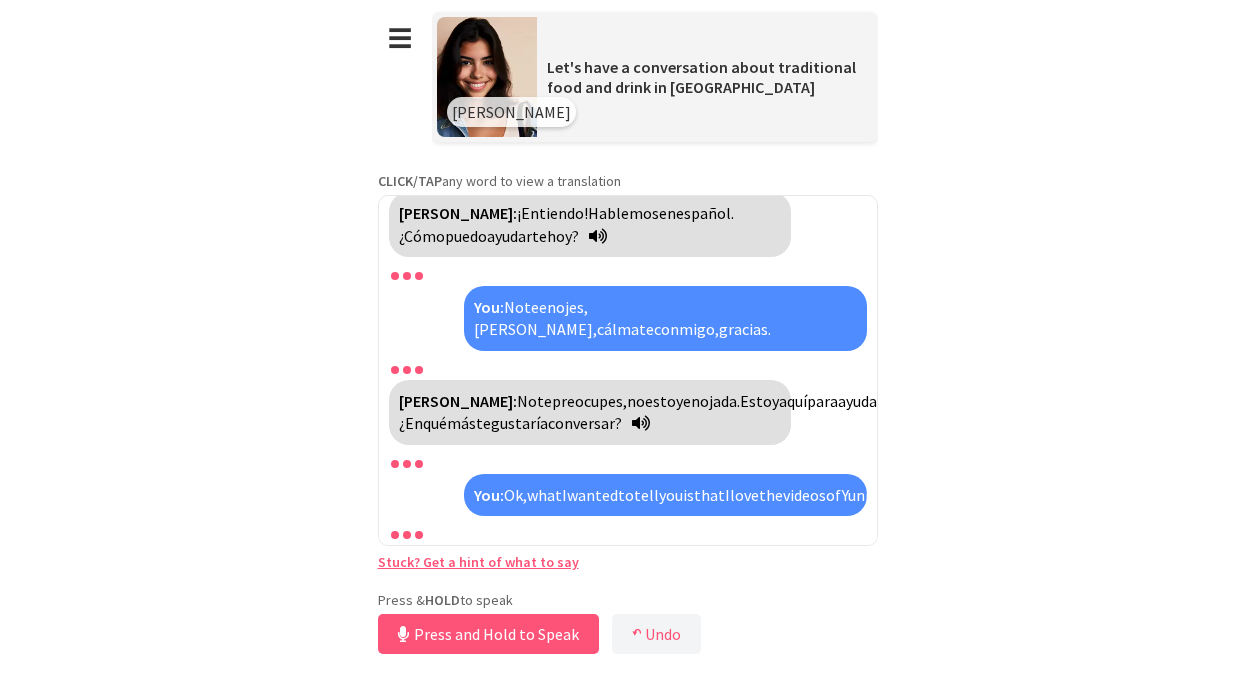 scroll, scrollTop: 11772, scrollLeft: 0, axis: vertical 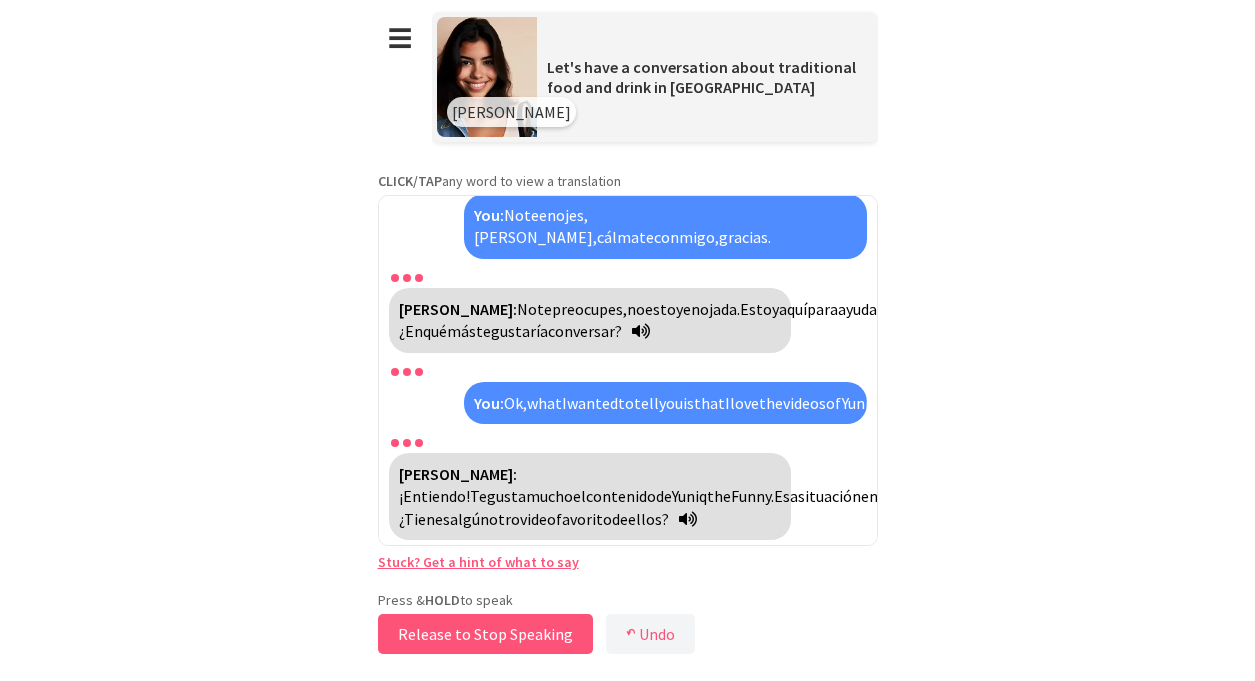 click on "Release to Stop Speaking" at bounding box center [485, 634] 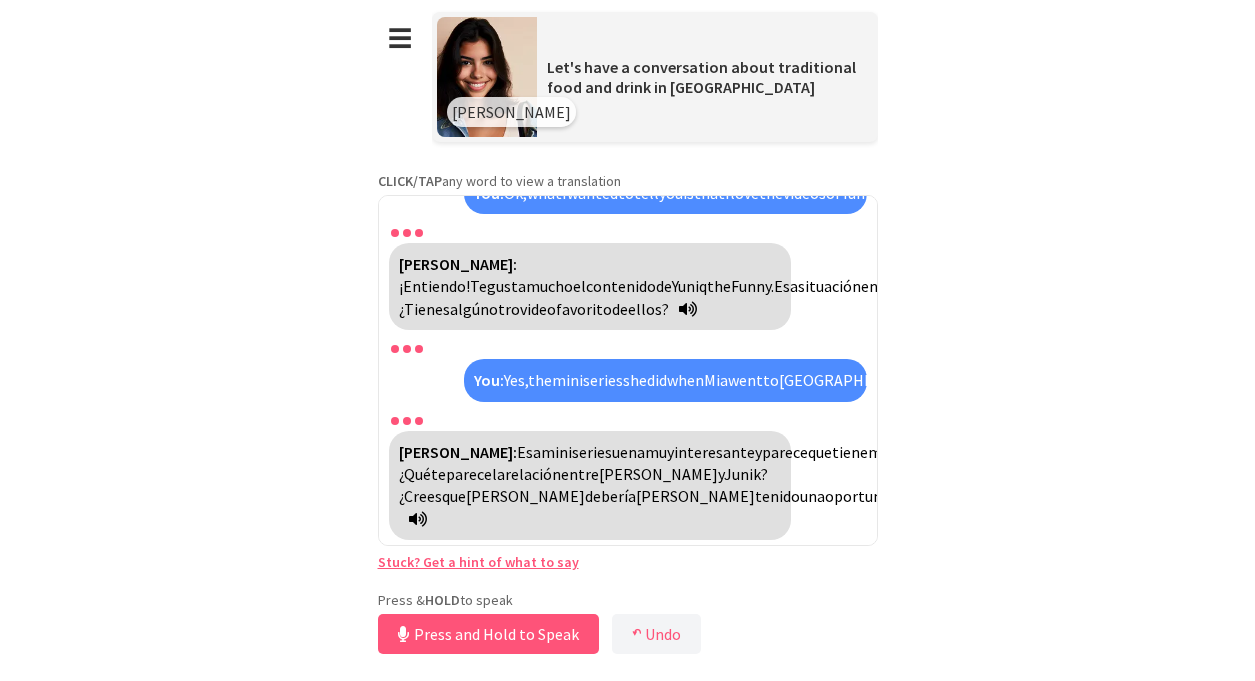 scroll, scrollTop: 12024, scrollLeft: 0, axis: vertical 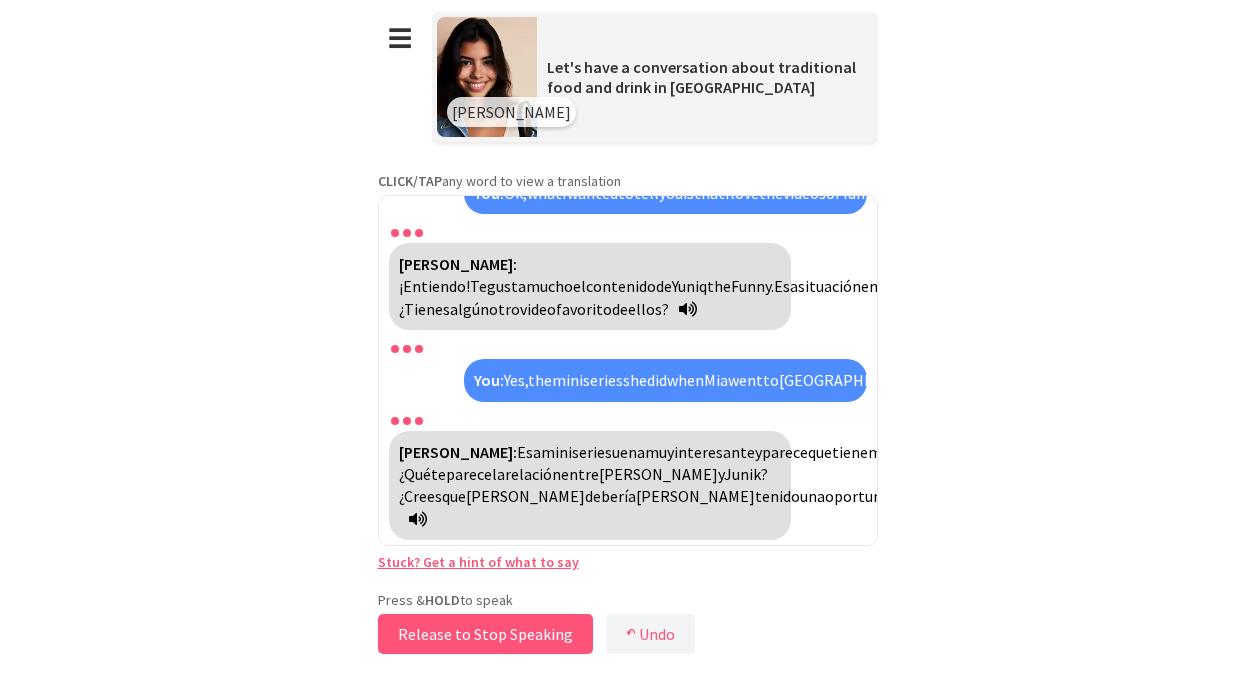 click on "Release to Stop Speaking" at bounding box center (485, 634) 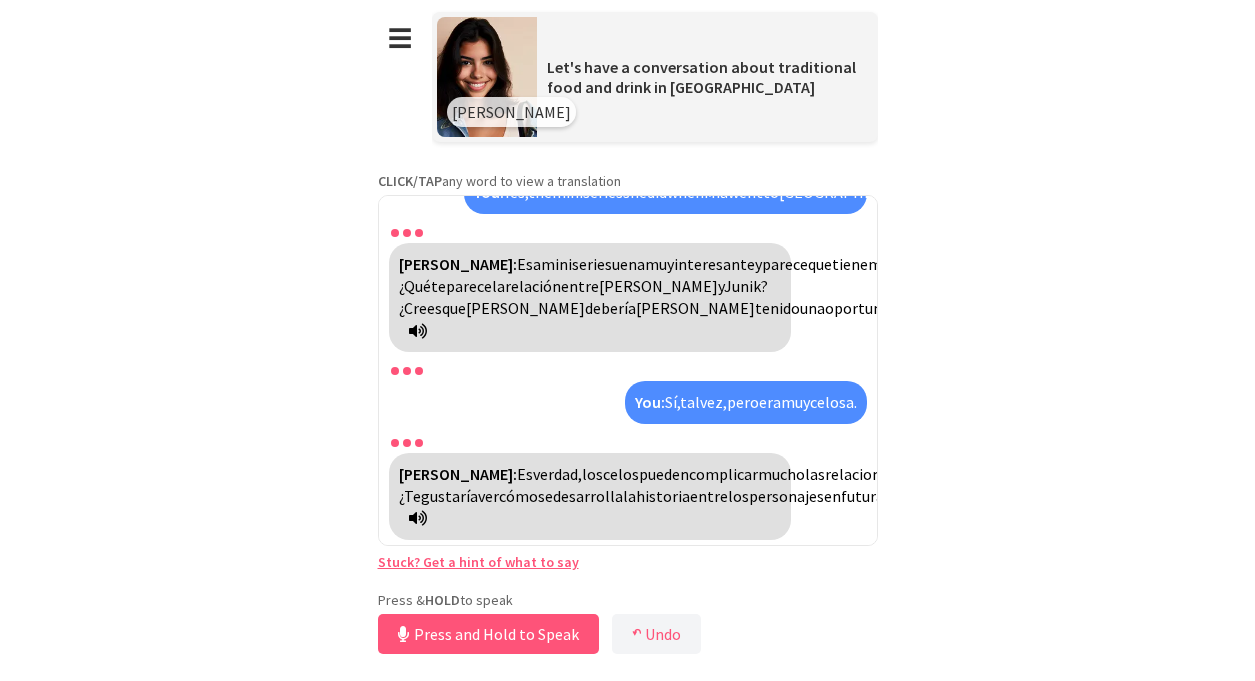 scroll, scrollTop: 12208, scrollLeft: 0, axis: vertical 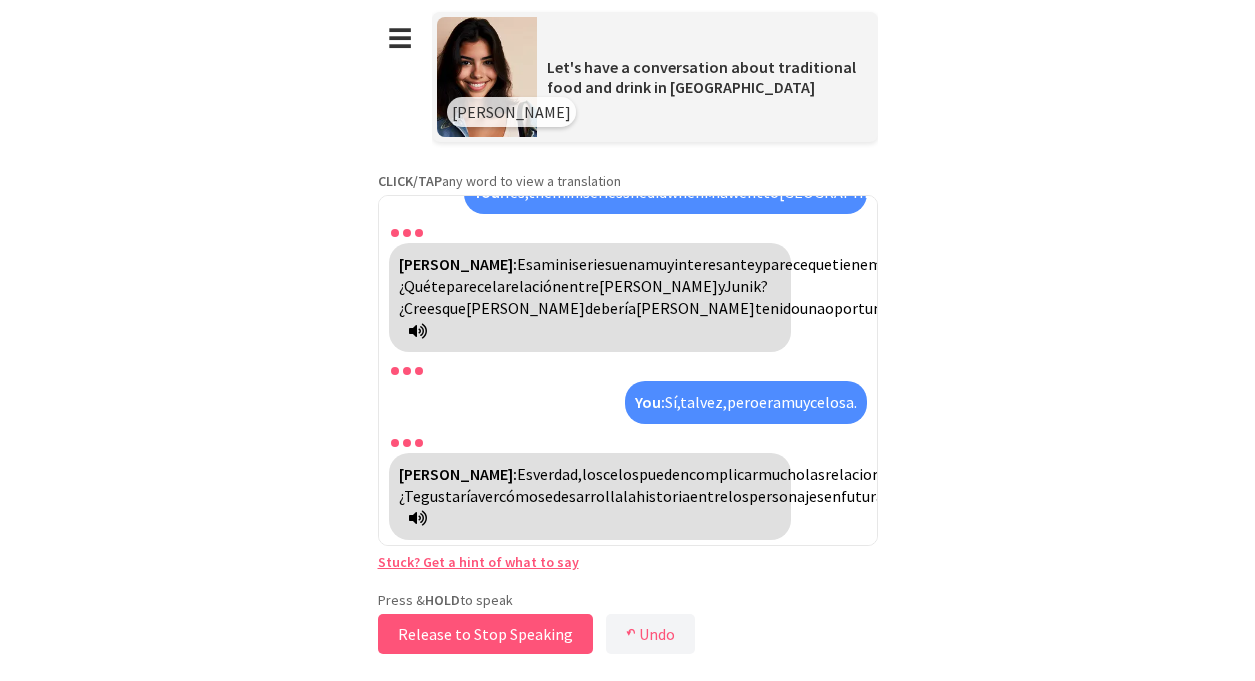 click on "Release to Stop Speaking" at bounding box center [485, 634] 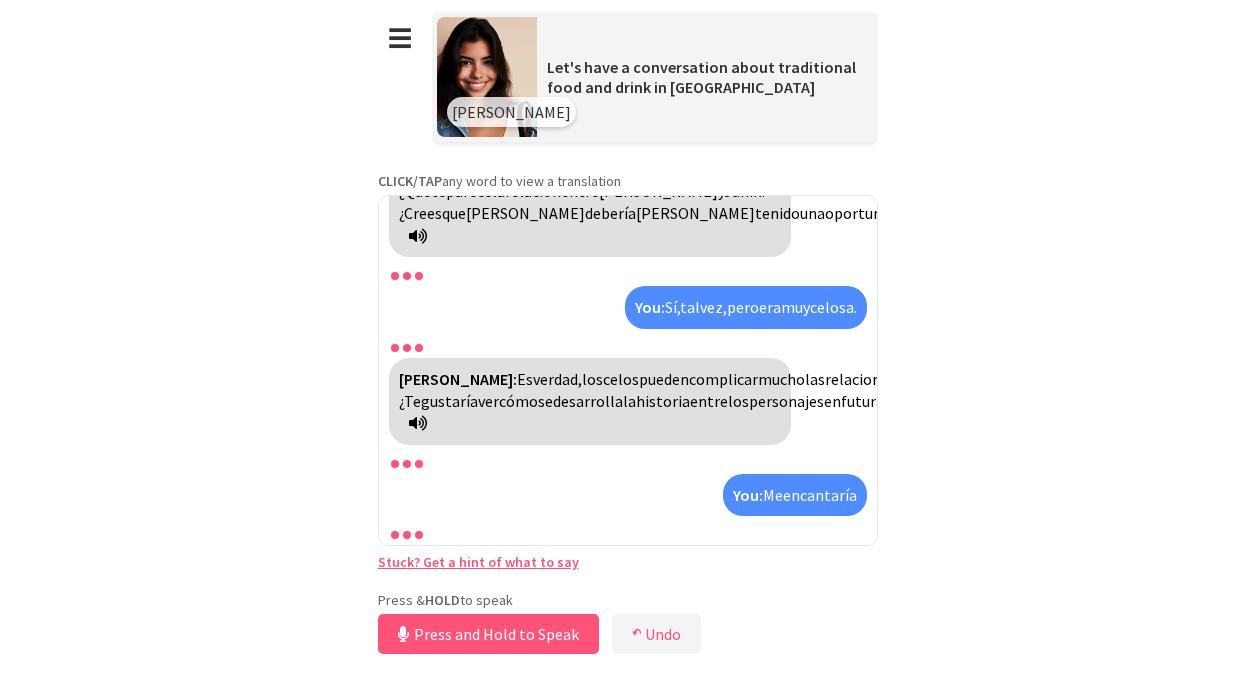 scroll, scrollTop: 12392, scrollLeft: 0, axis: vertical 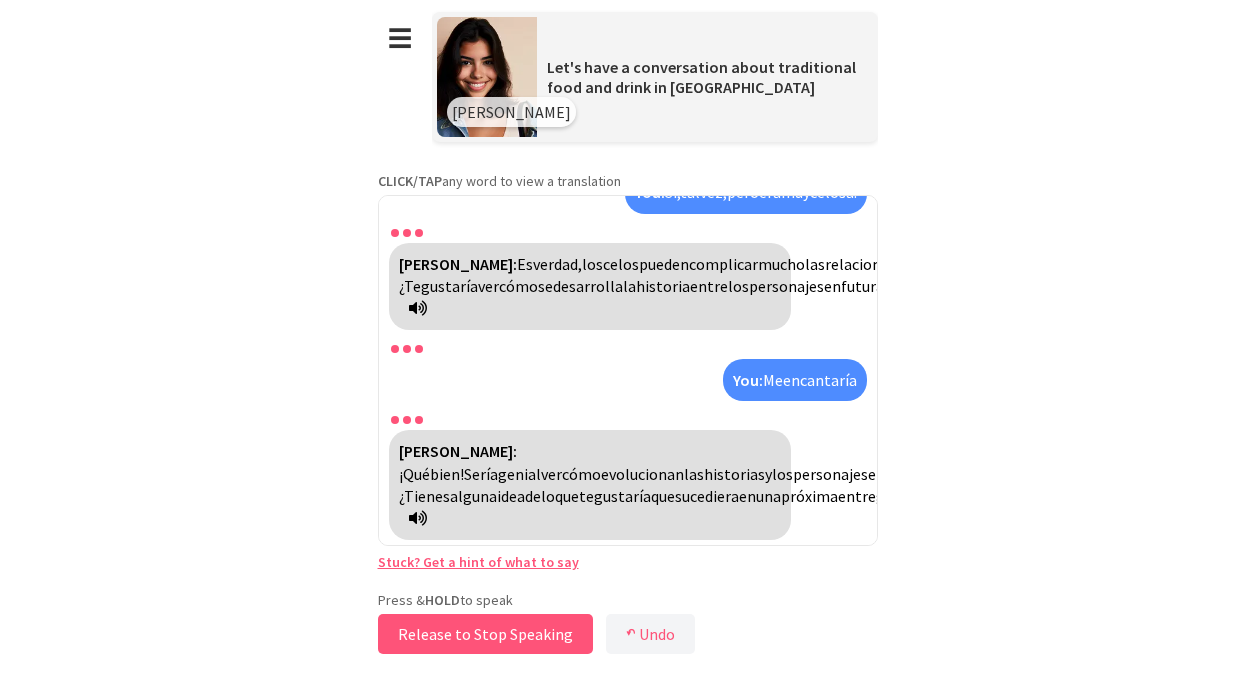 click on "Release to Stop Speaking" at bounding box center (485, 634) 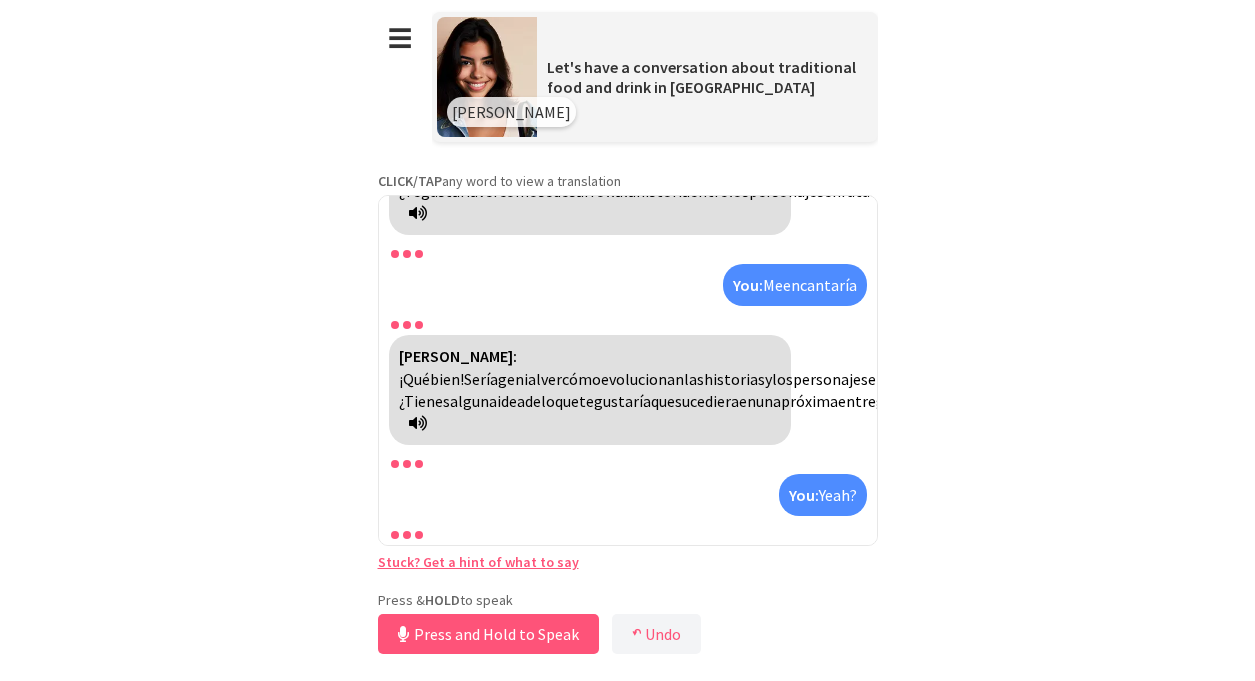 scroll, scrollTop: 12532, scrollLeft: 0, axis: vertical 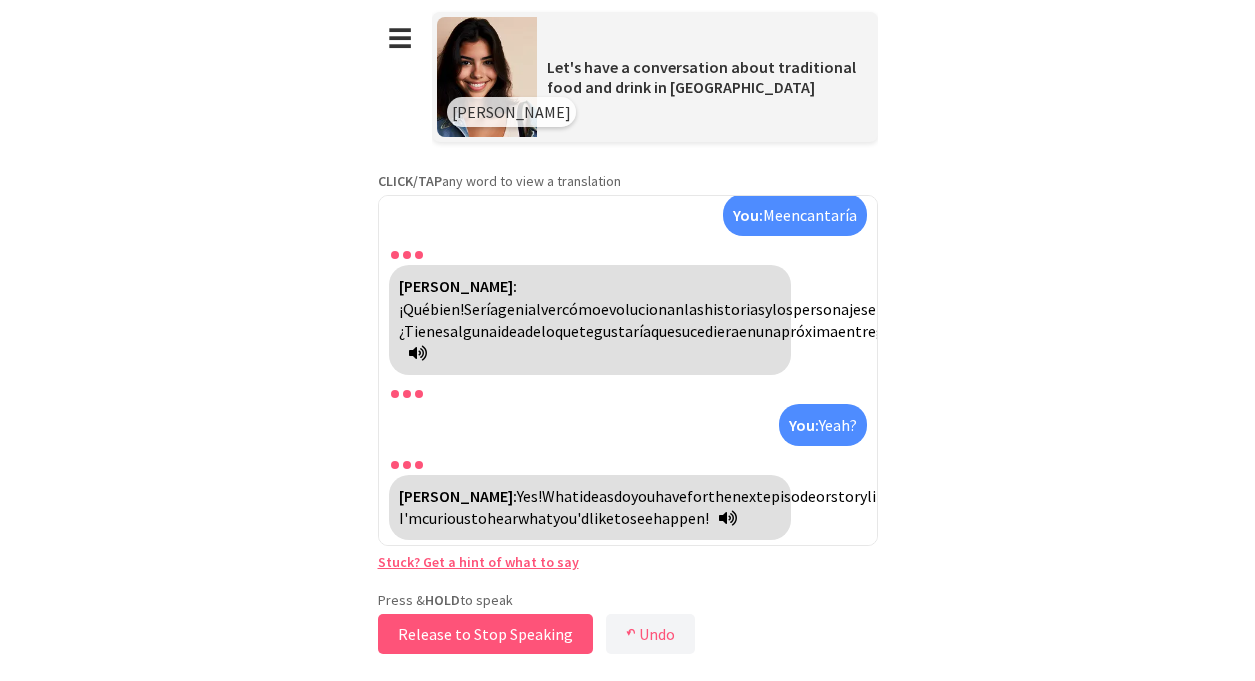 click on "Release to Stop Speaking" at bounding box center [485, 634] 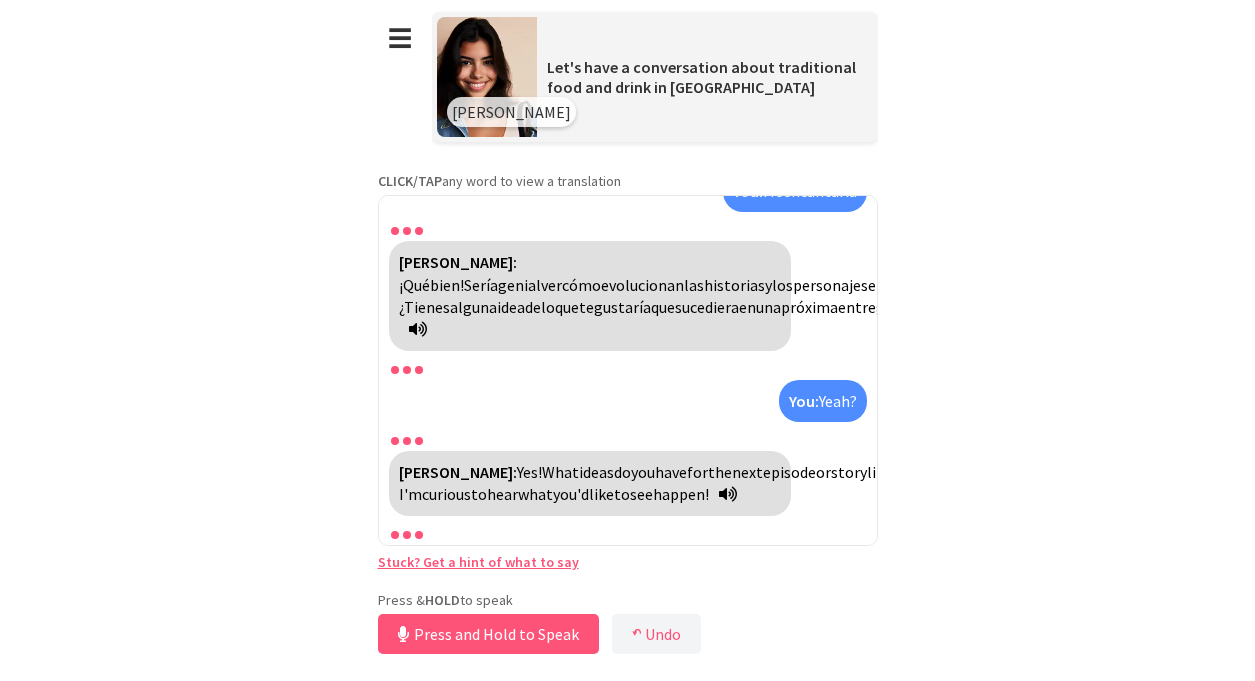 scroll, scrollTop: 12603, scrollLeft: 0, axis: vertical 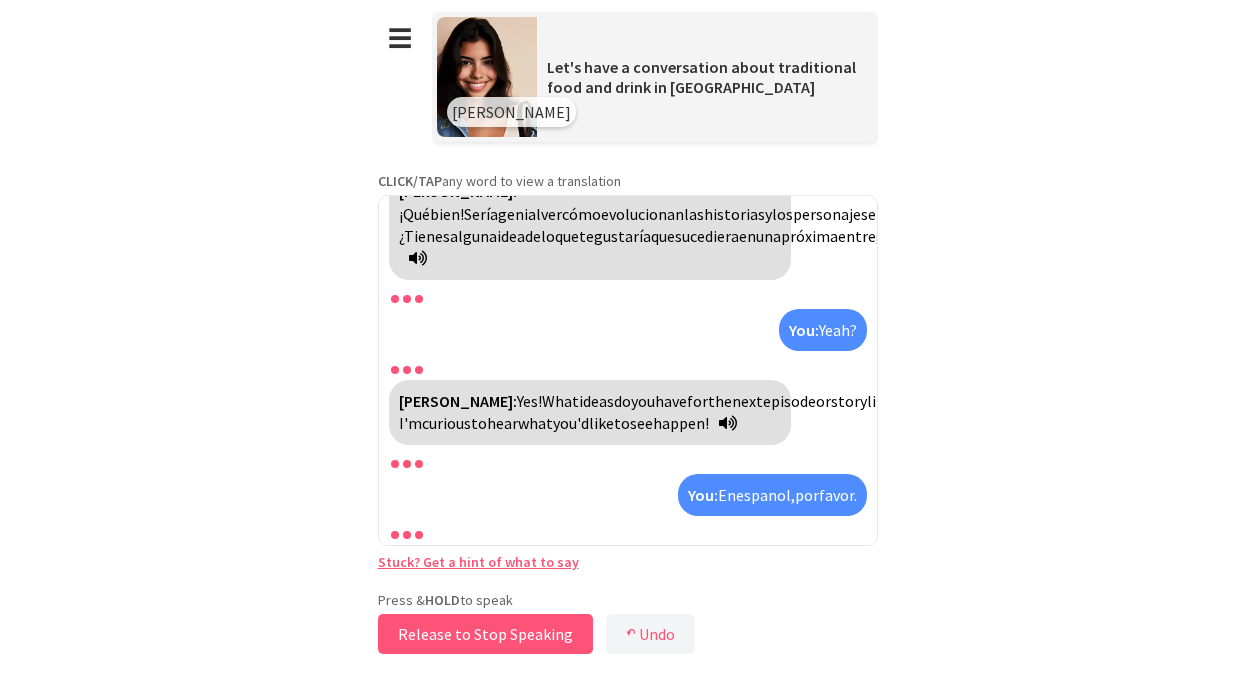 click on "Release to Stop Speaking" at bounding box center [485, 634] 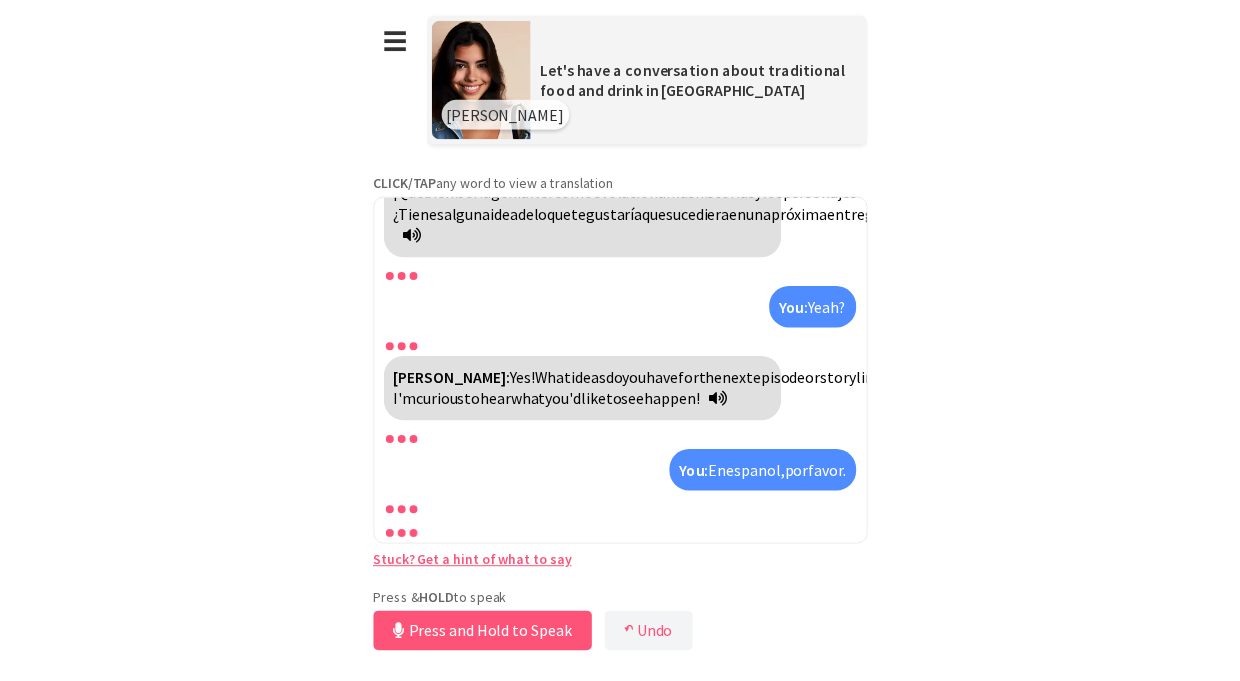 scroll, scrollTop: 12627, scrollLeft: 0, axis: vertical 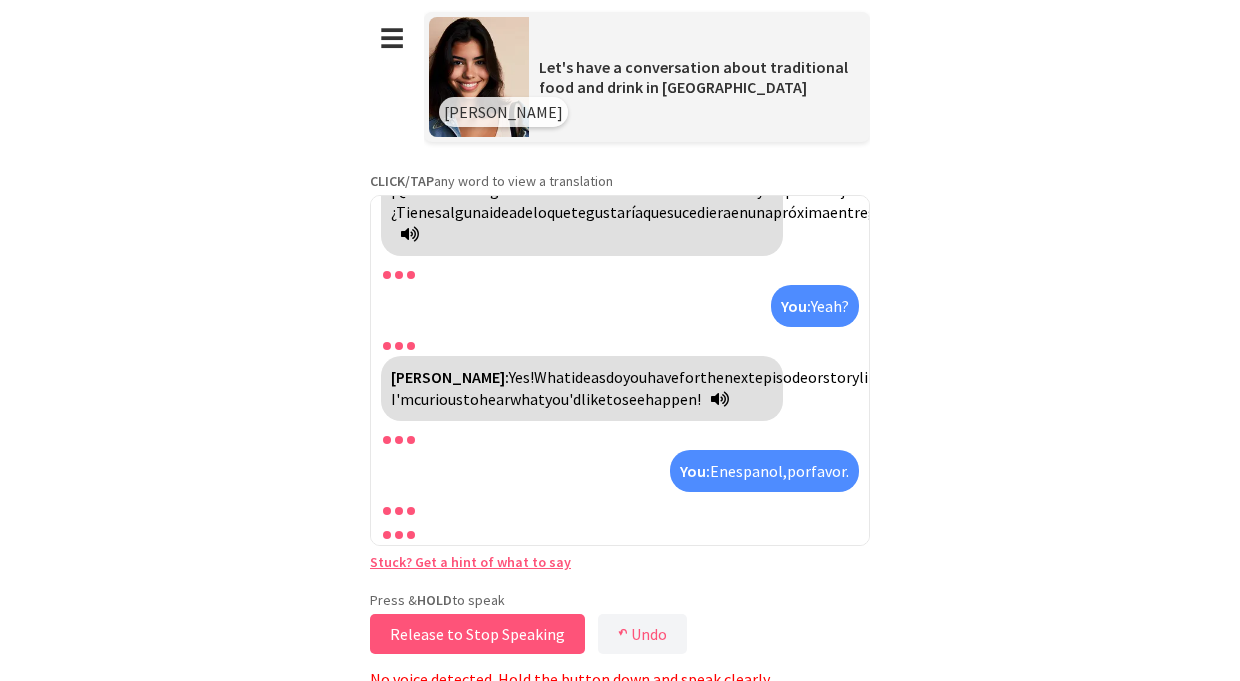 click on "Release to Stop Speaking" at bounding box center [477, 634] 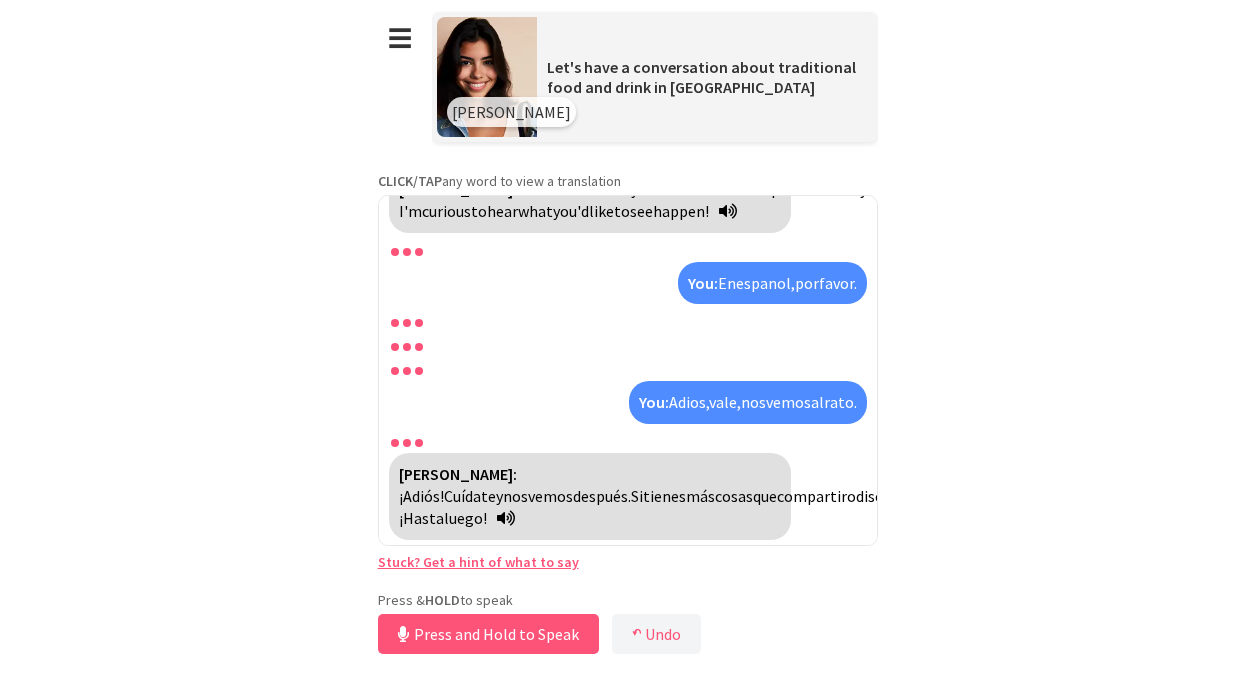 scroll, scrollTop: 12767, scrollLeft: 0, axis: vertical 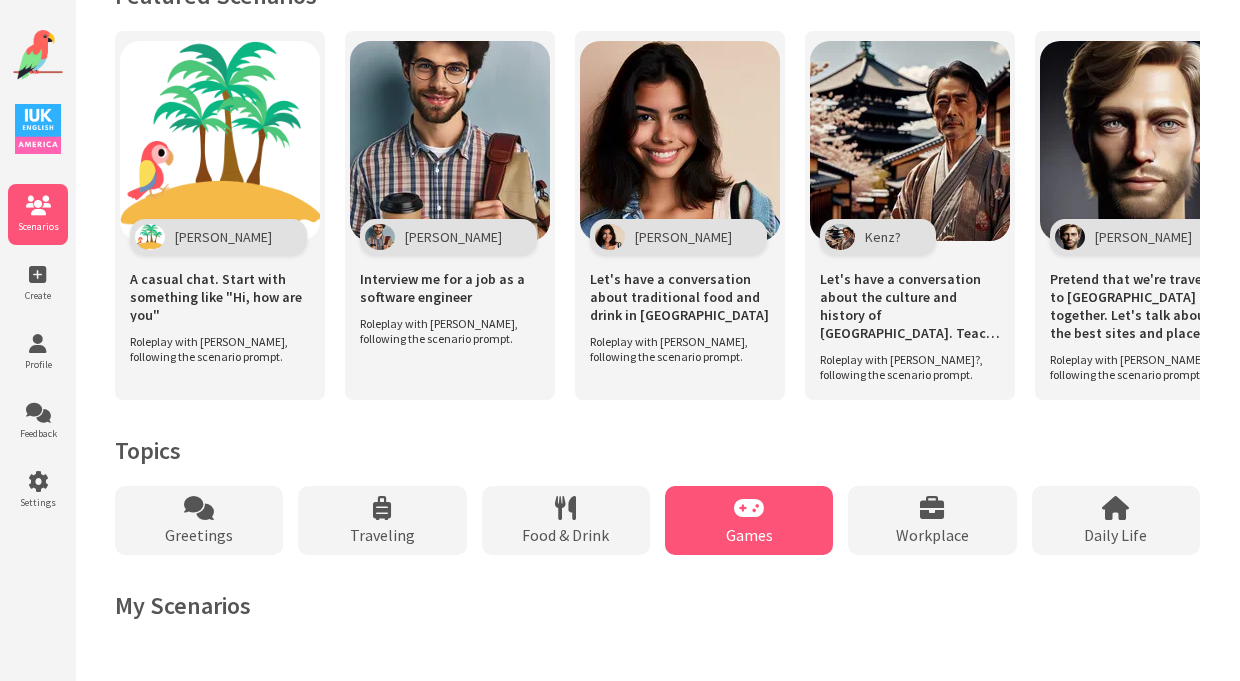 click on "Games" at bounding box center [749, 520] 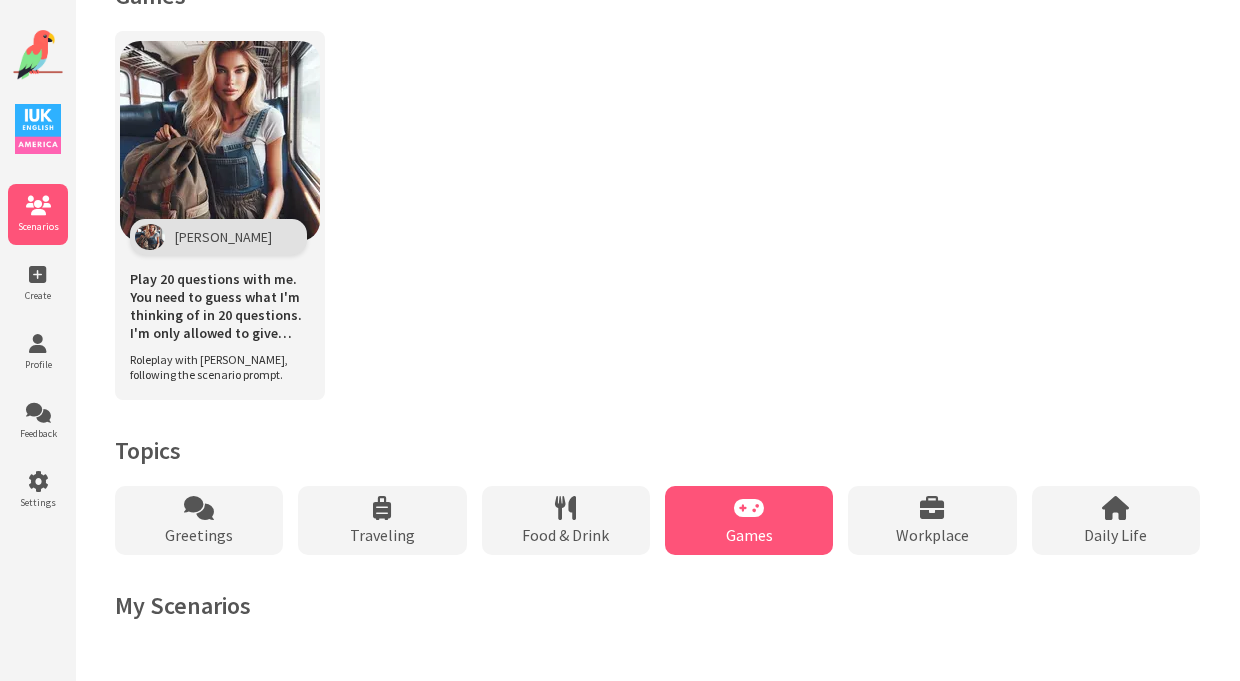 scroll, scrollTop: 962, scrollLeft: 0, axis: vertical 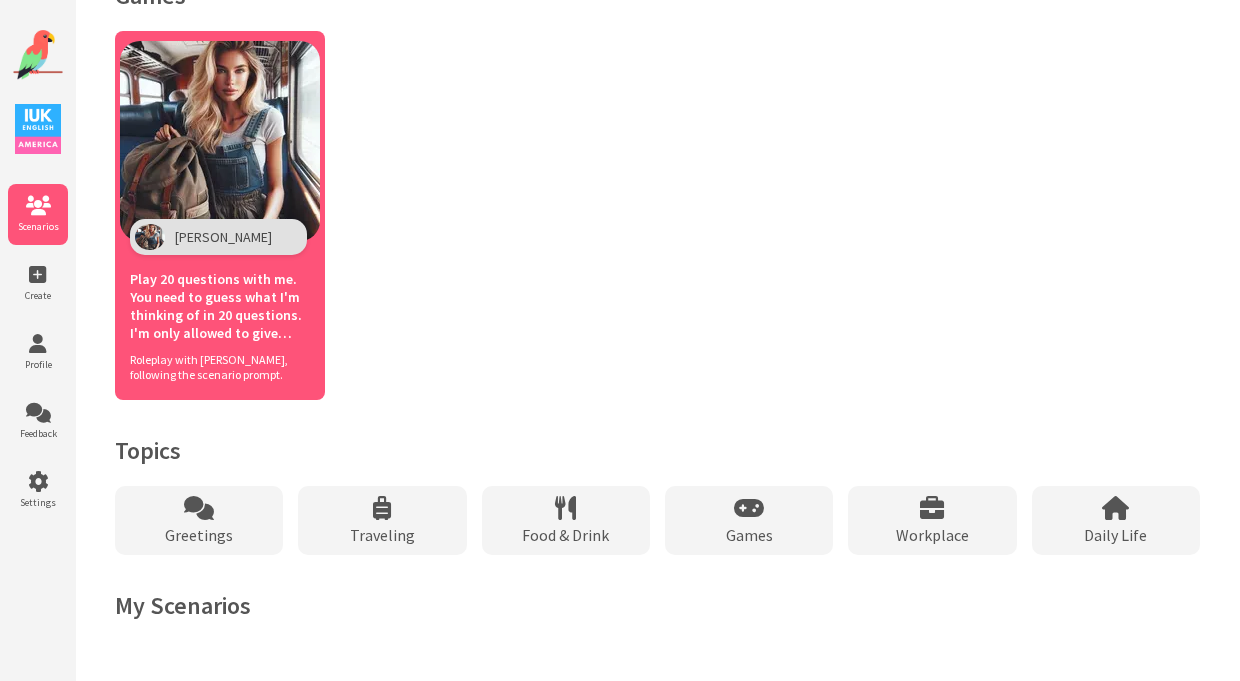 click at bounding box center [220, 141] 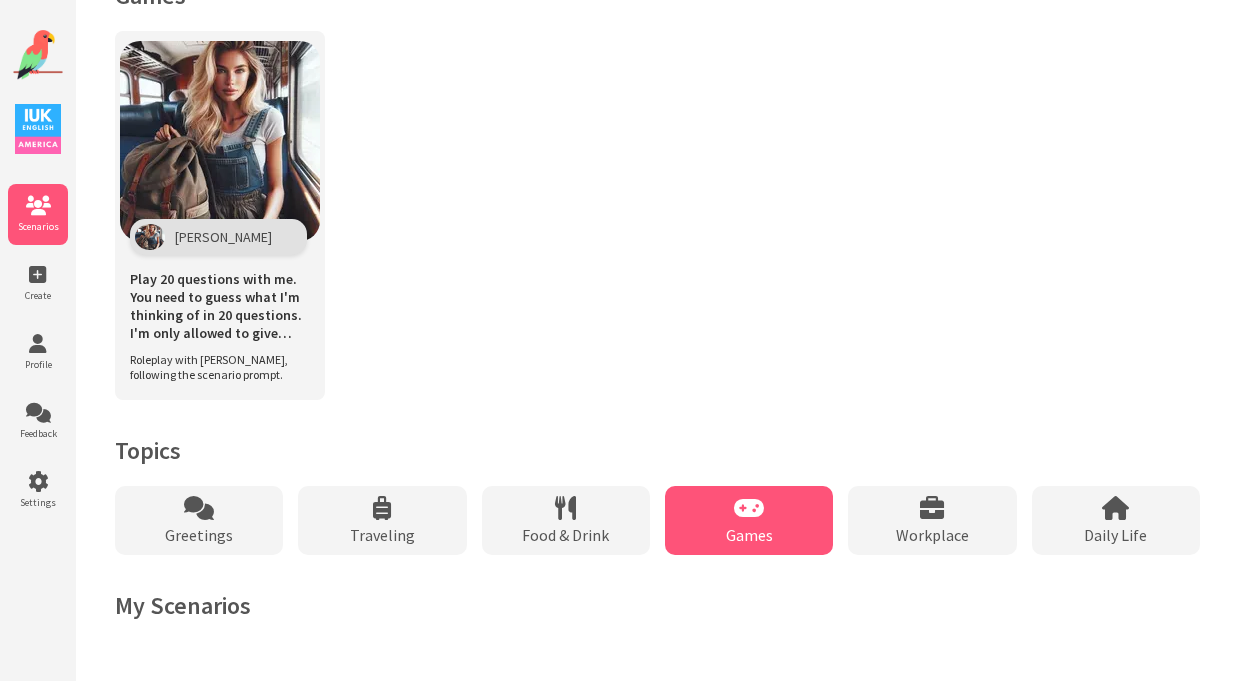 click at bounding box center [749, 508] 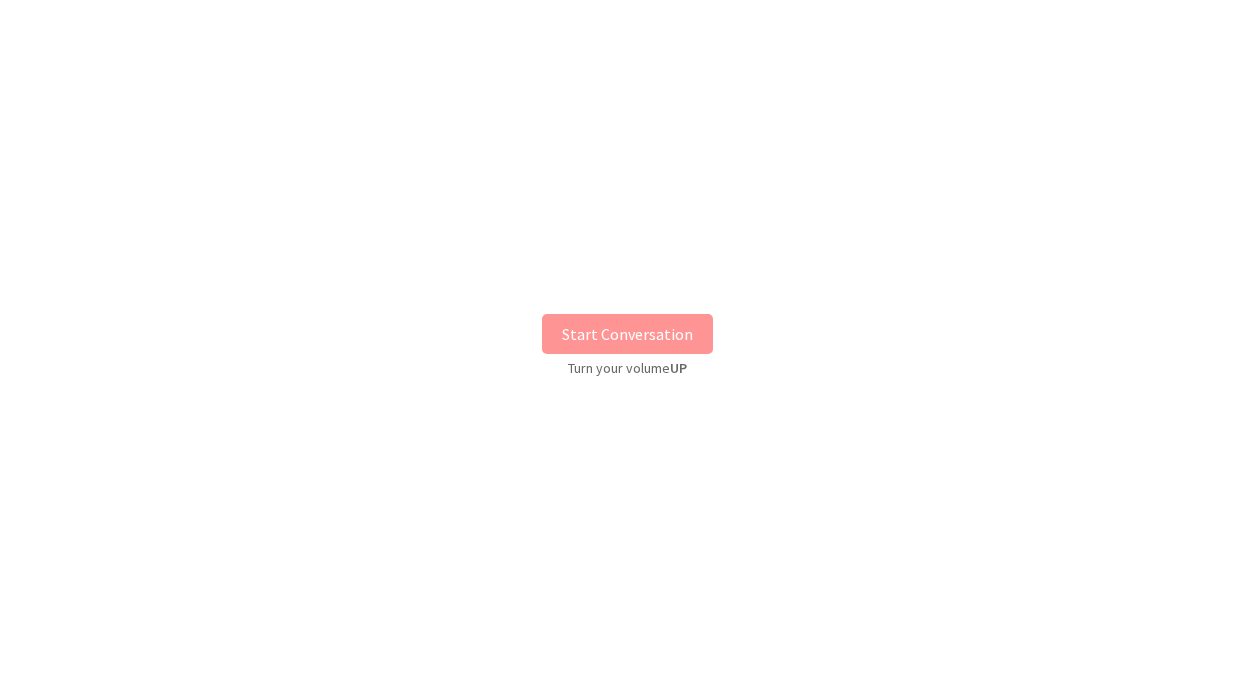 scroll, scrollTop: 0, scrollLeft: 0, axis: both 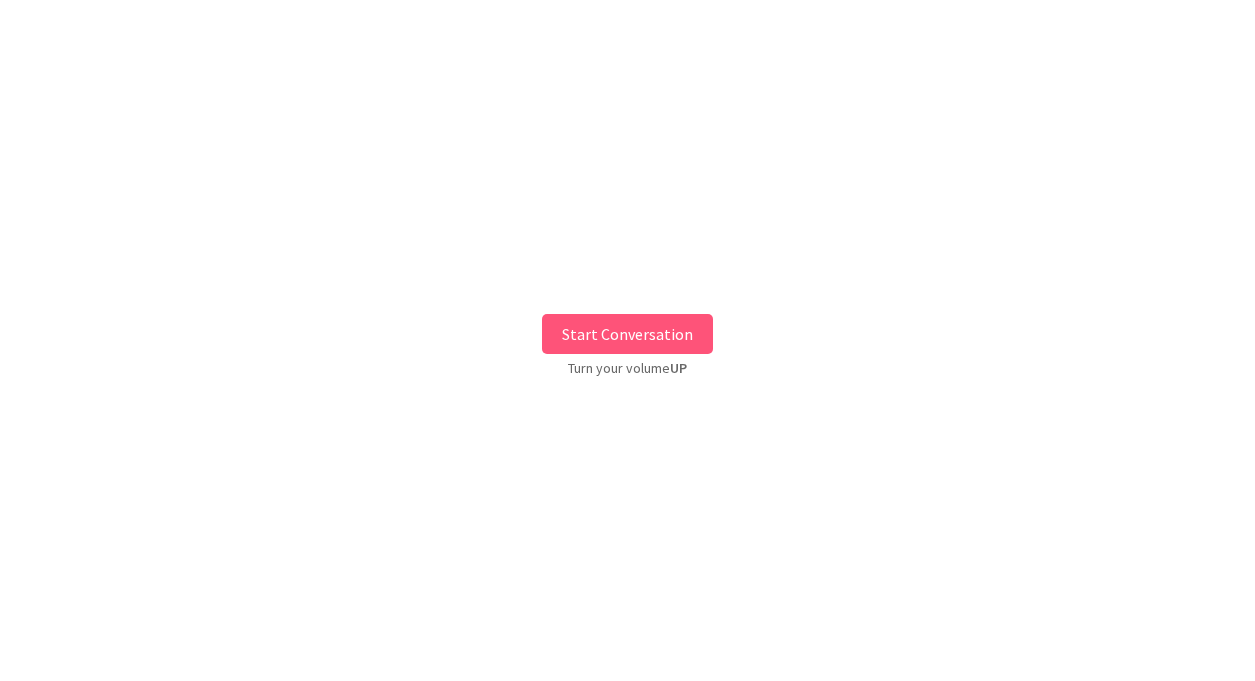 click on "Start Conversation" at bounding box center [627, 334] 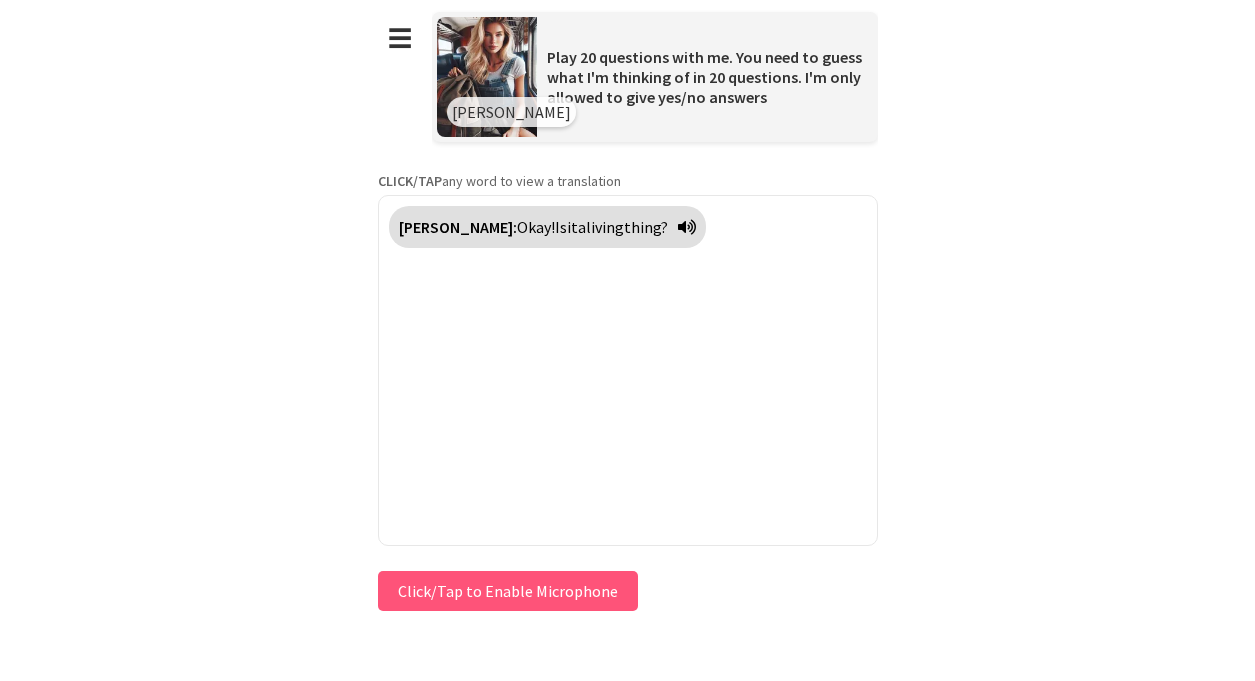 click on "Sarah:  Okay!  Is  it  a  living  thing?" at bounding box center (628, 370) 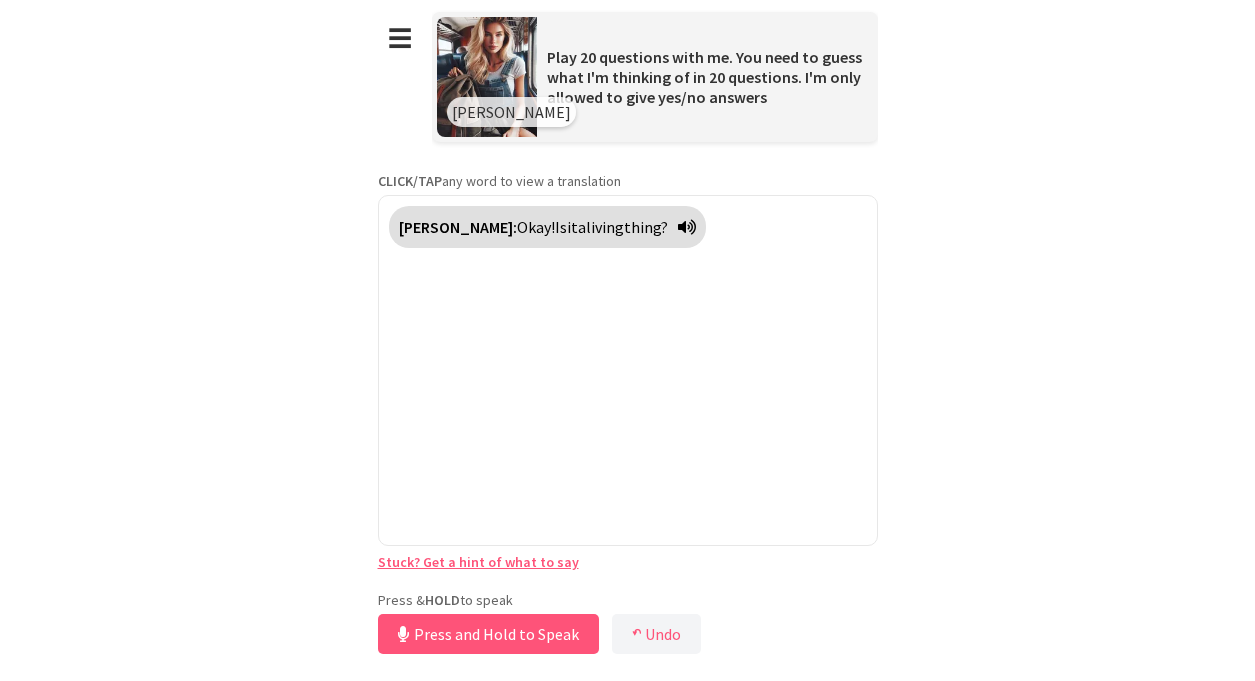 click on "**********" at bounding box center (628, 329) 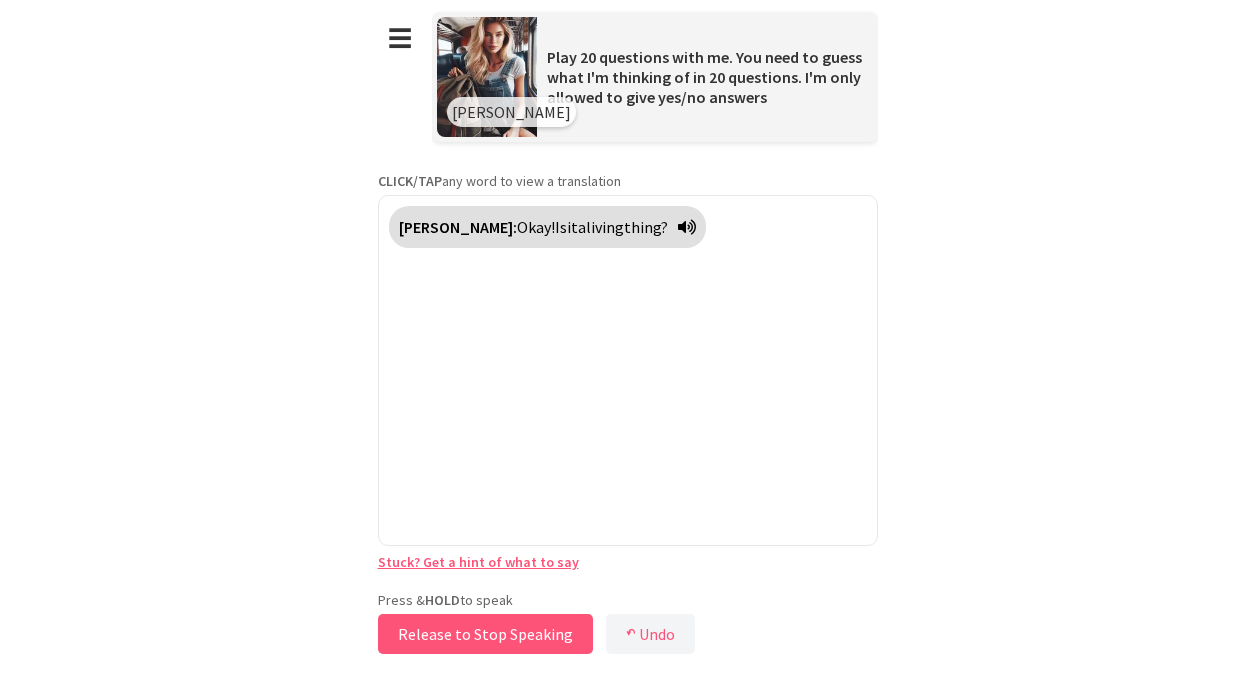 click on "Release to Stop Speaking" at bounding box center (485, 634) 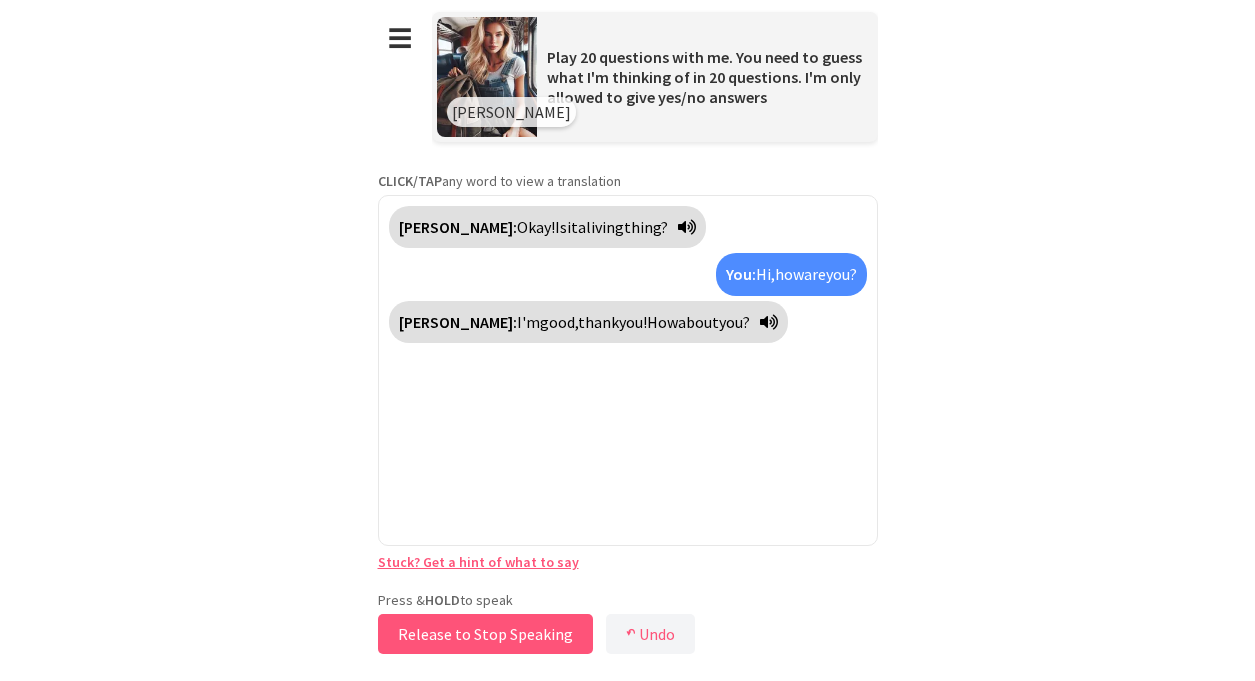 click on "Release to Stop Speaking" at bounding box center [485, 634] 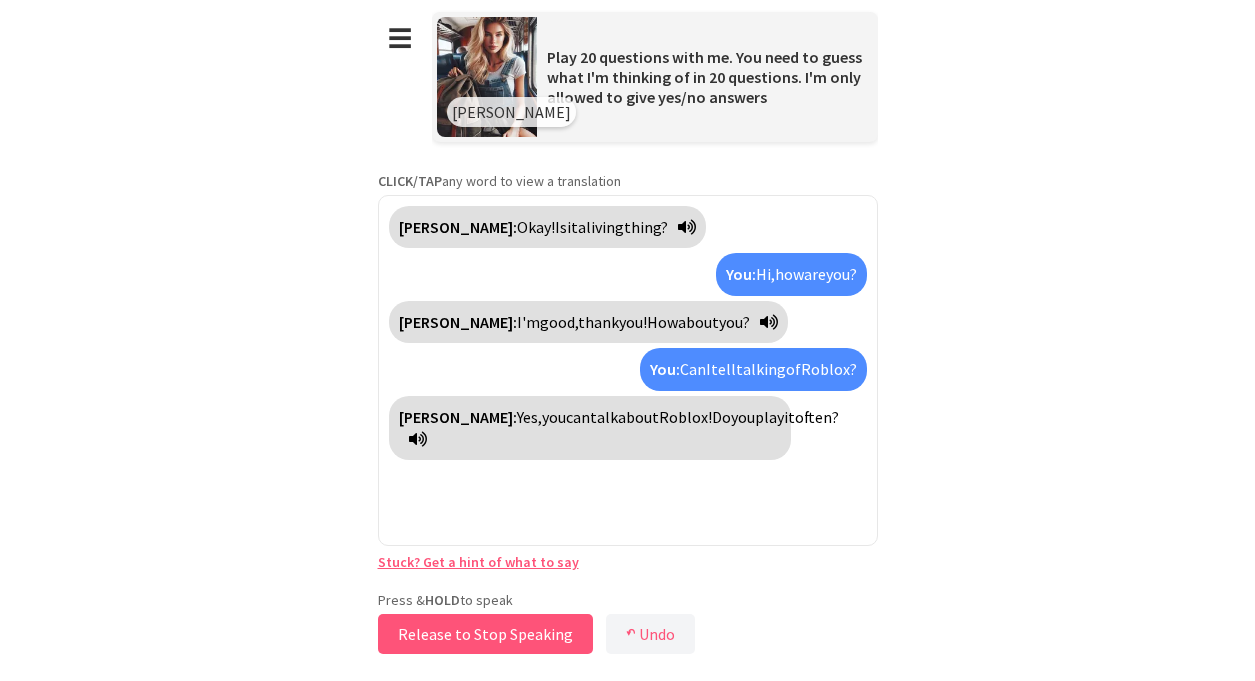 click on "Release to Stop Speaking" at bounding box center [485, 634] 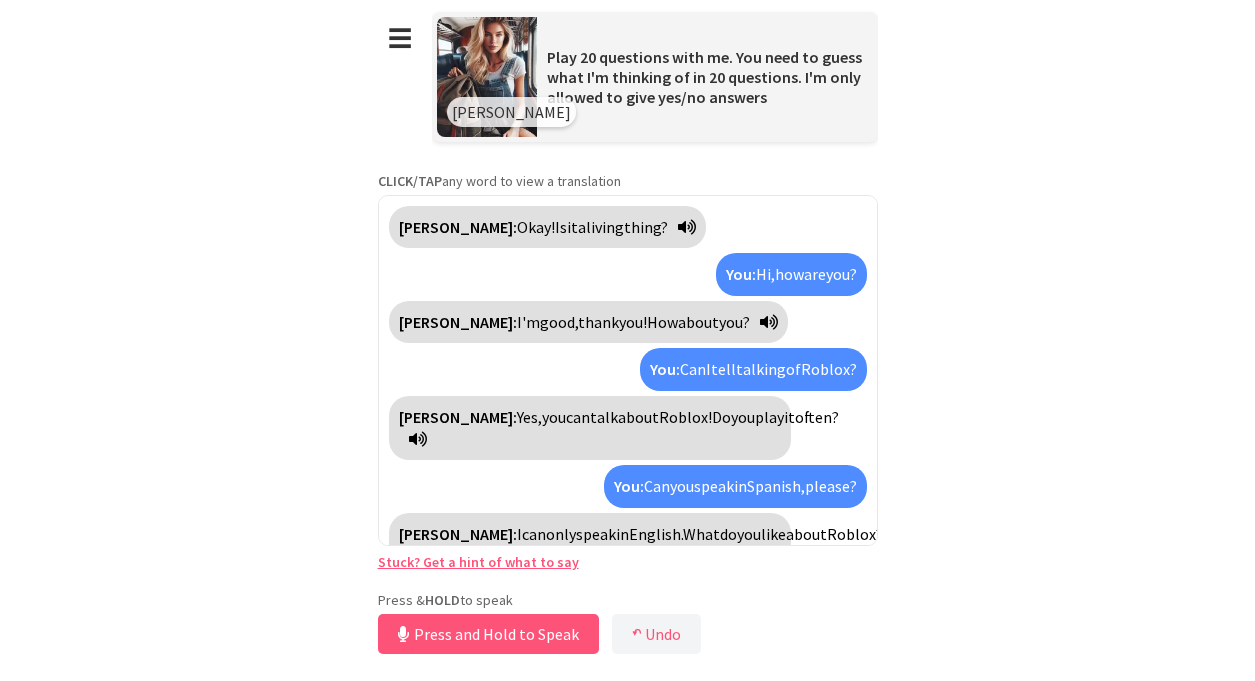 scroll, scrollTop: 38, scrollLeft: 0, axis: vertical 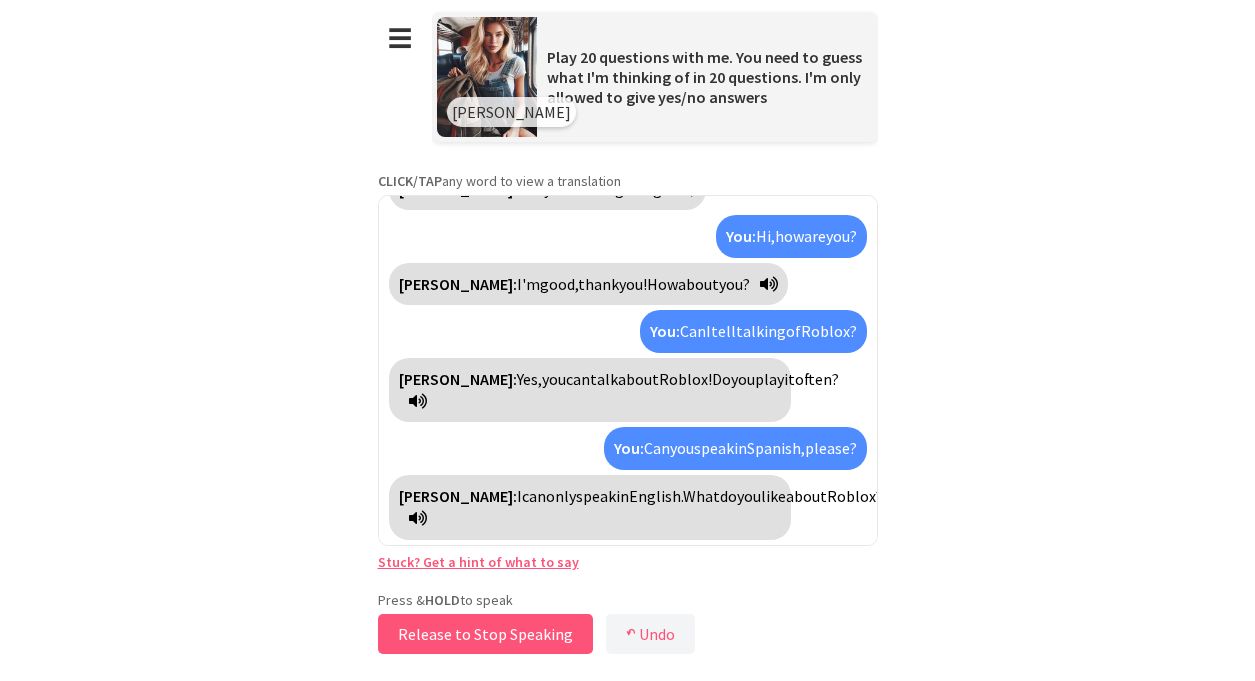 click on "Release to Stop Speaking" at bounding box center (485, 634) 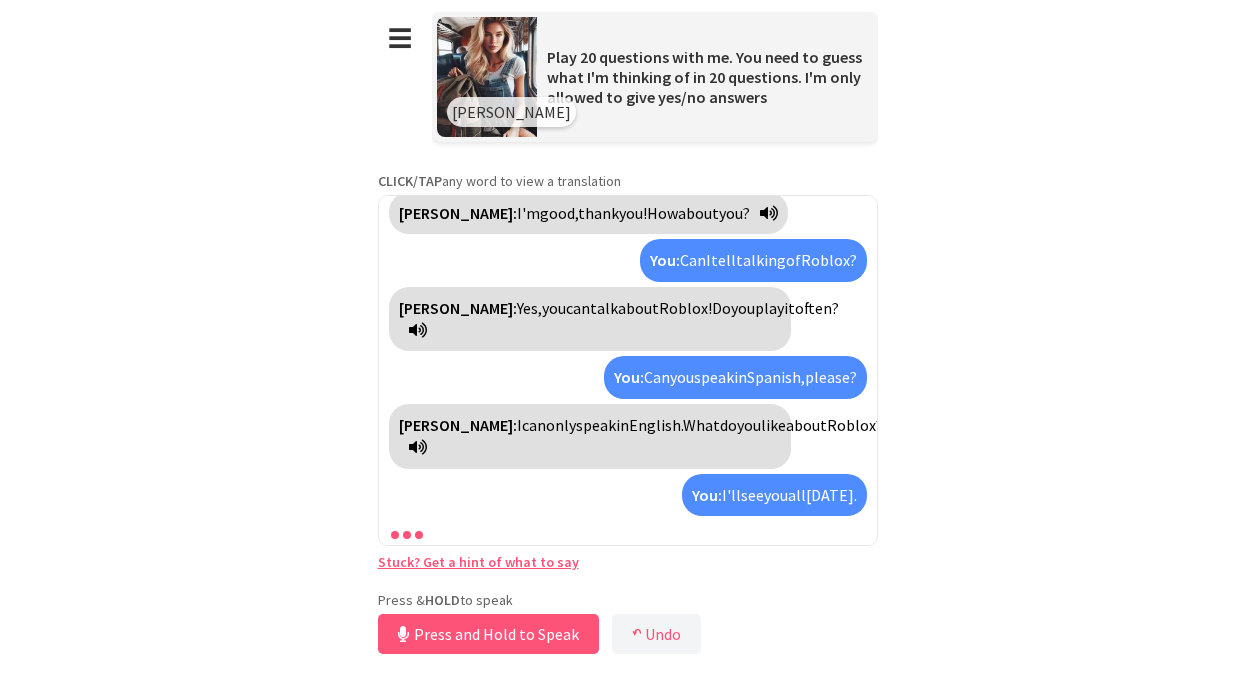 scroll, scrollTop: 155, scrollLeft: 0, axis: vertical 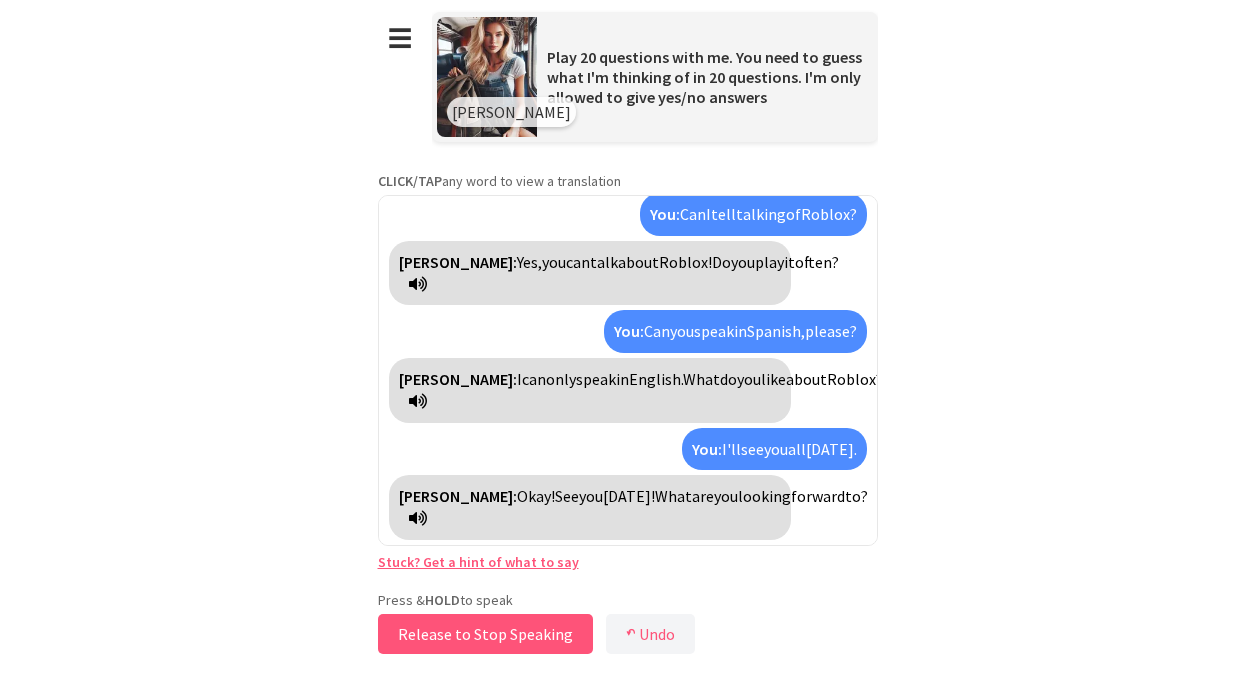 click on "Release to Stop Speaking" at bounding box center (485, 634) 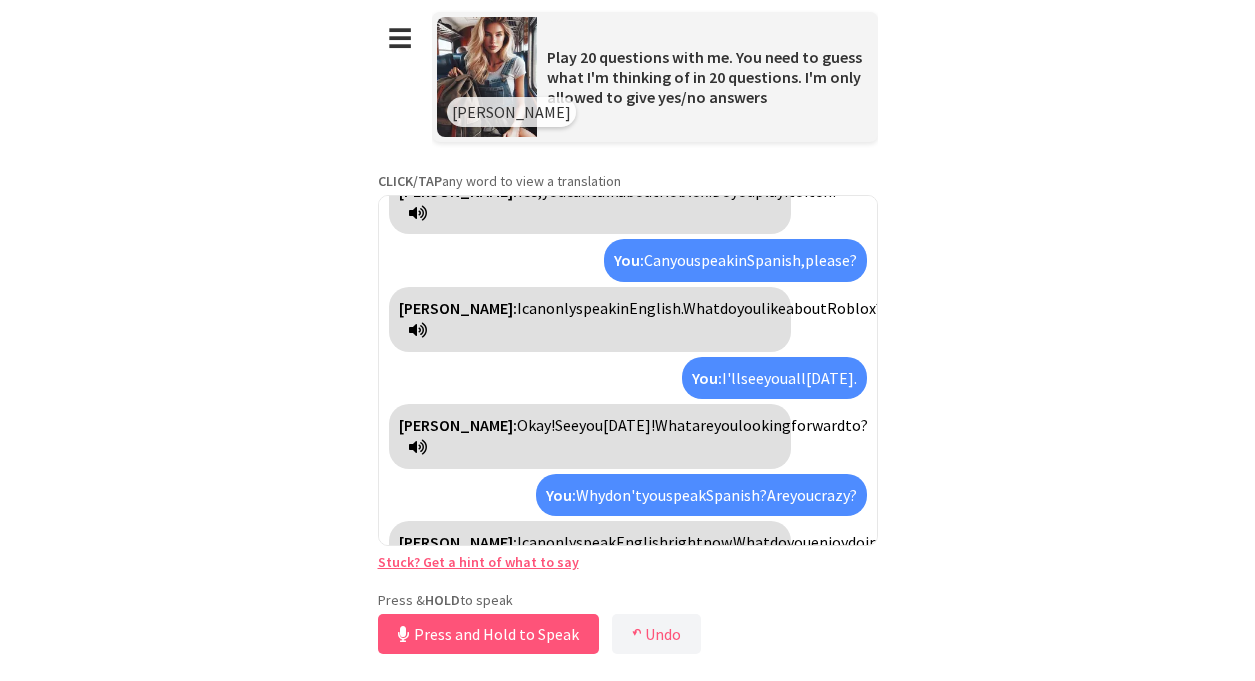 scroll, scrollTop: 272, scrollLeft: 0, axis: vertical 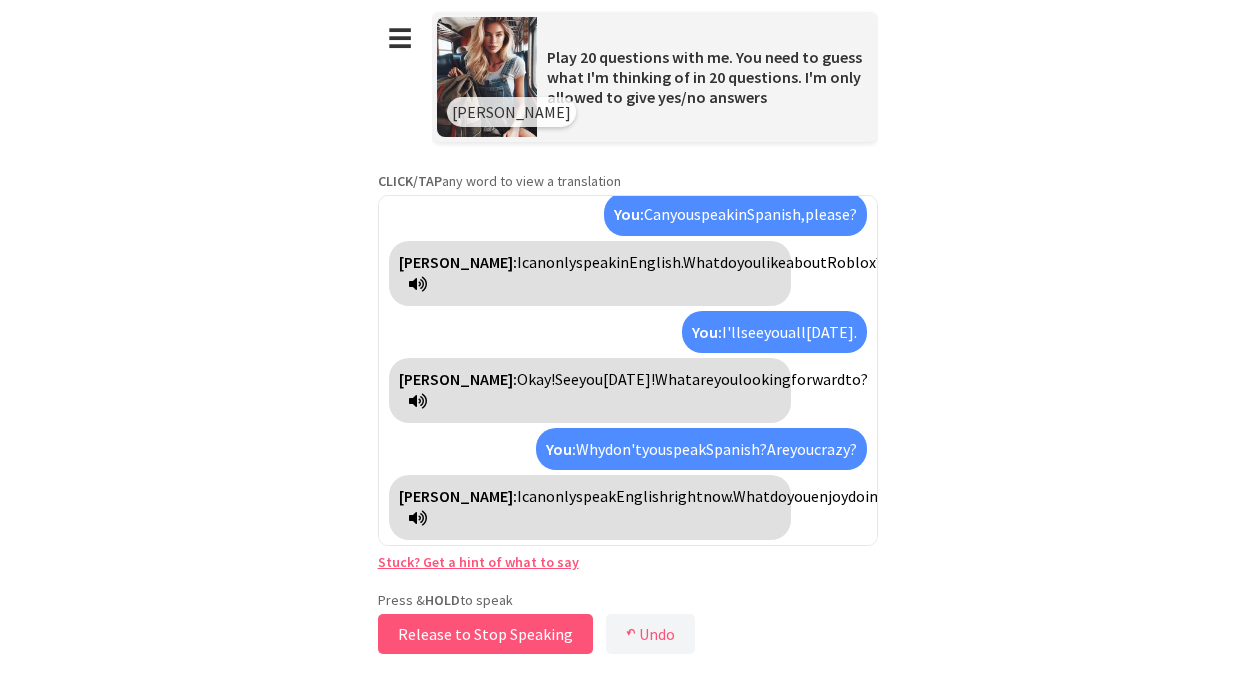 click on "Release to Stop Speaking" at bounding box center (485, 634) 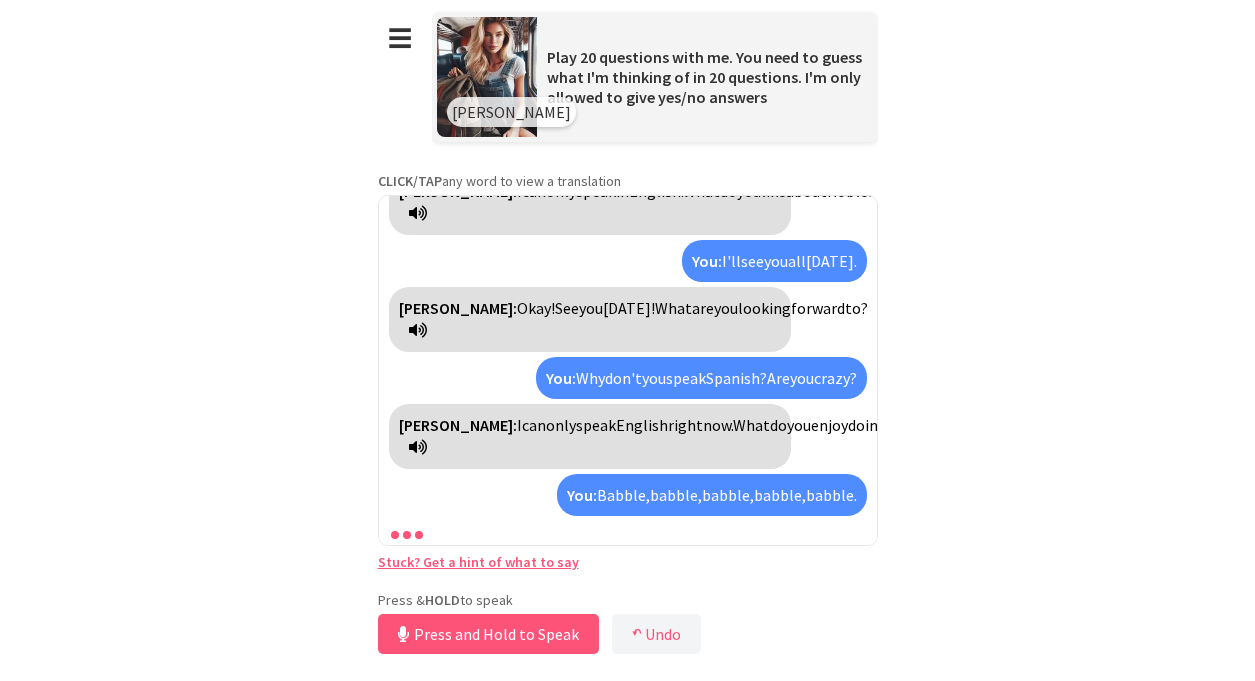scroll, scrollTop: 389, scrollLeft: 0, axis: vertical 